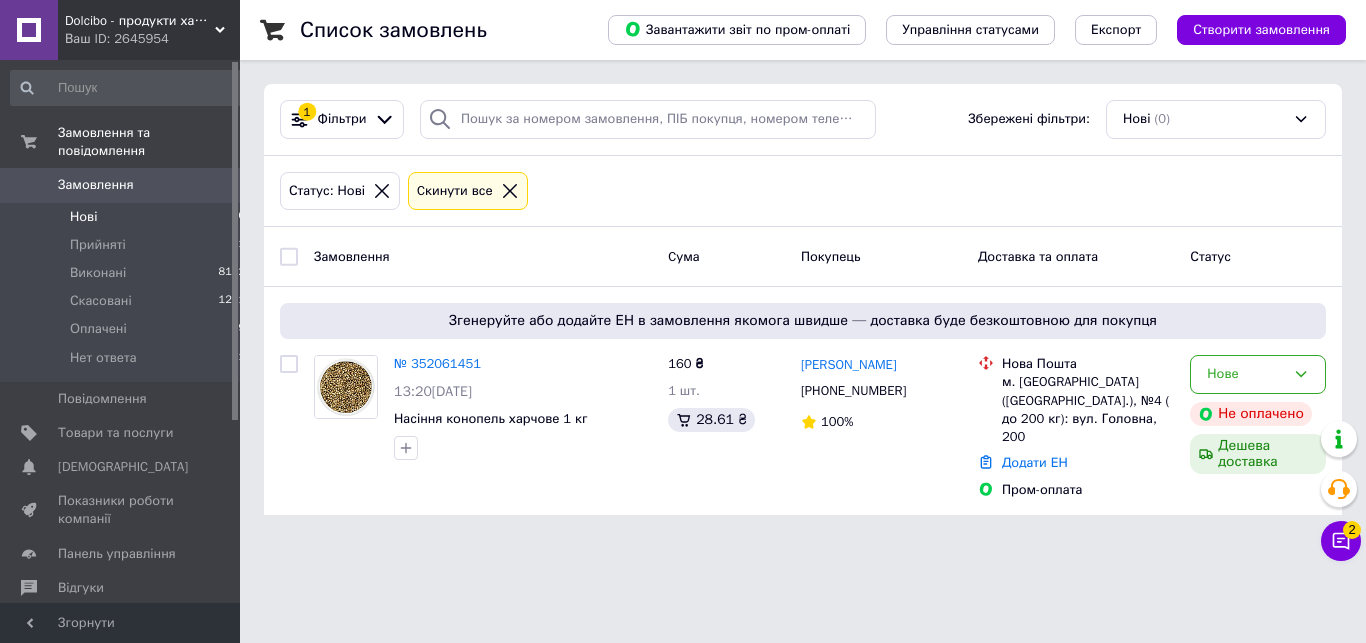 scroll, scrollTop: 0, scrollLeft: 0, axis: both 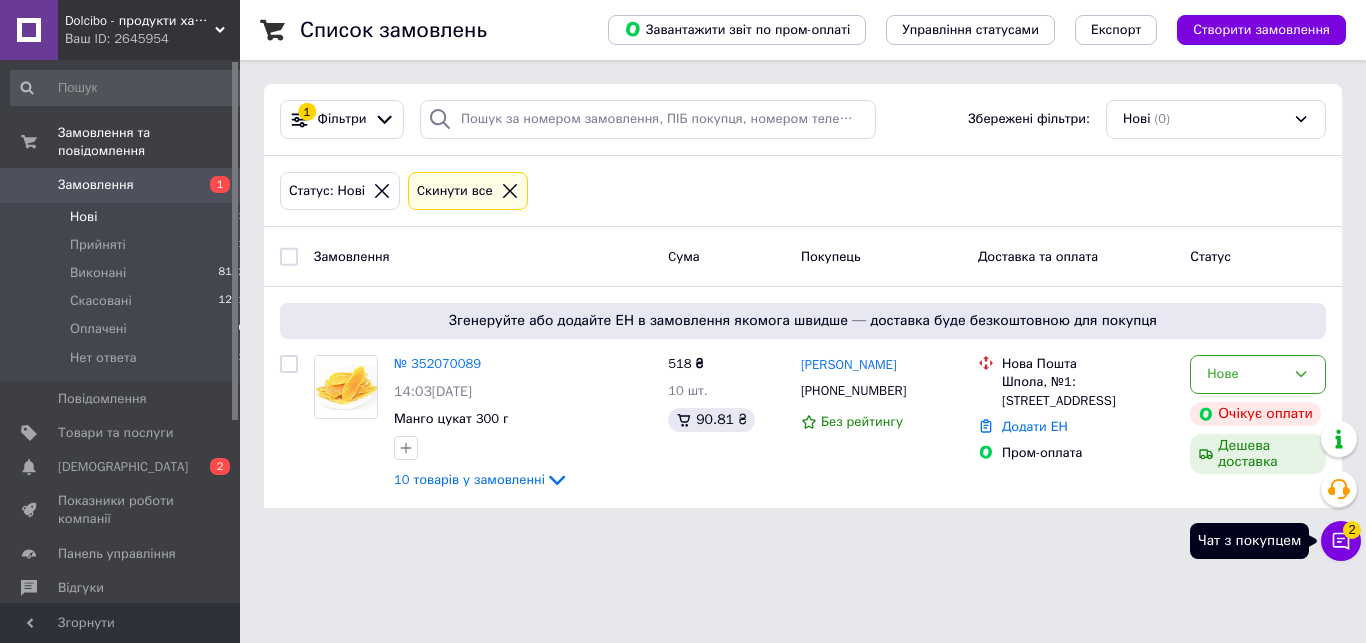 click on "Чат з покупцем 2" at bounding box center (1341, 541) 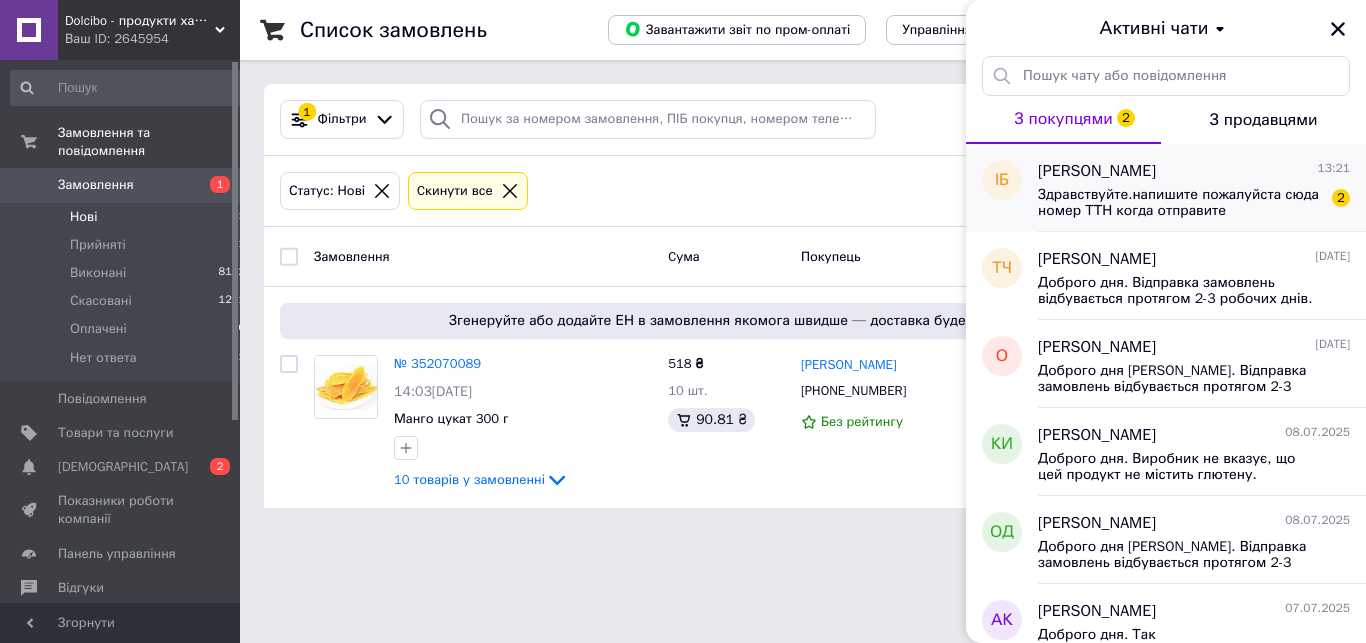 click on "Здравствуйте.напишите пожалуйста сюда номер ТТН когда отправите" at bounding box center [1180, 203] 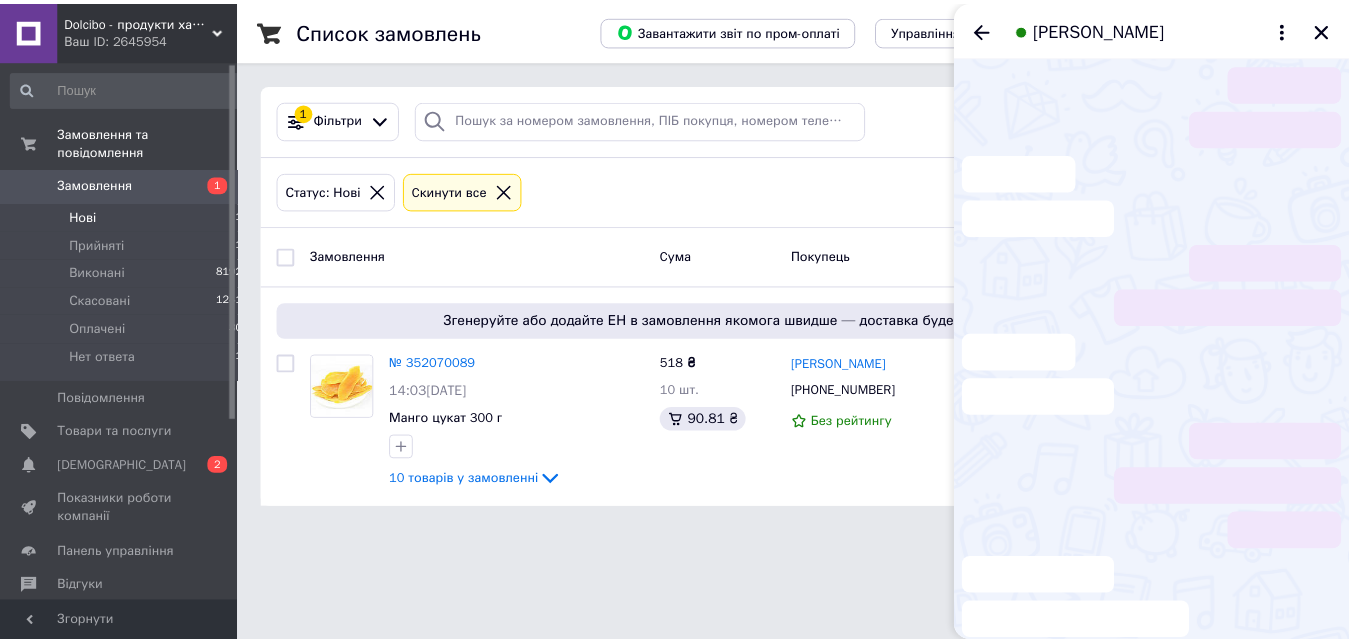 scroll, scrollTop: 43, scrollLeft: 0, axis: vertical 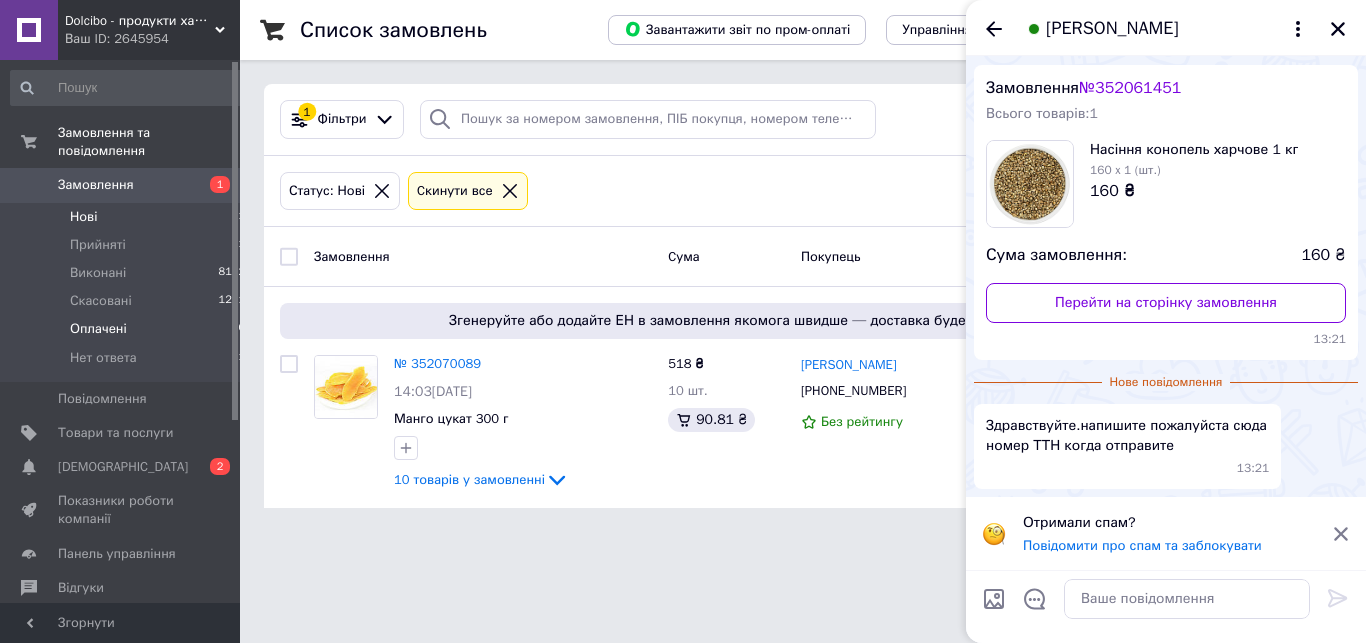 click on "Оплачені" at bounding box center (98, 329) 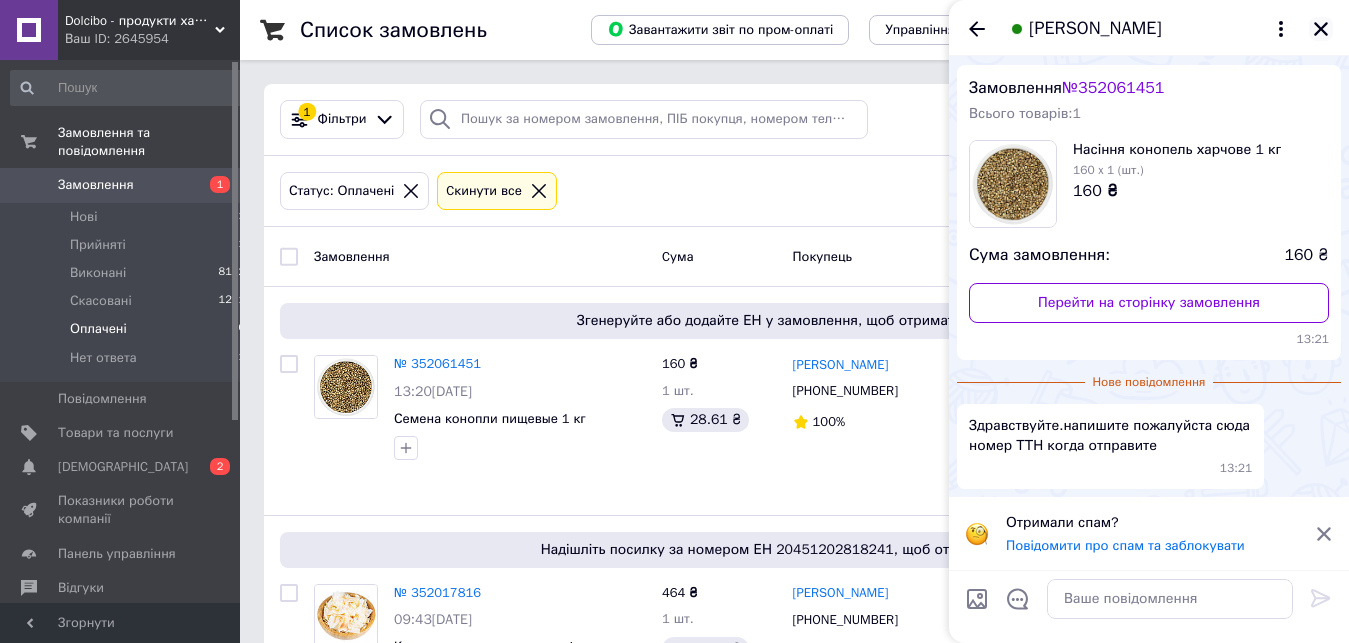 click 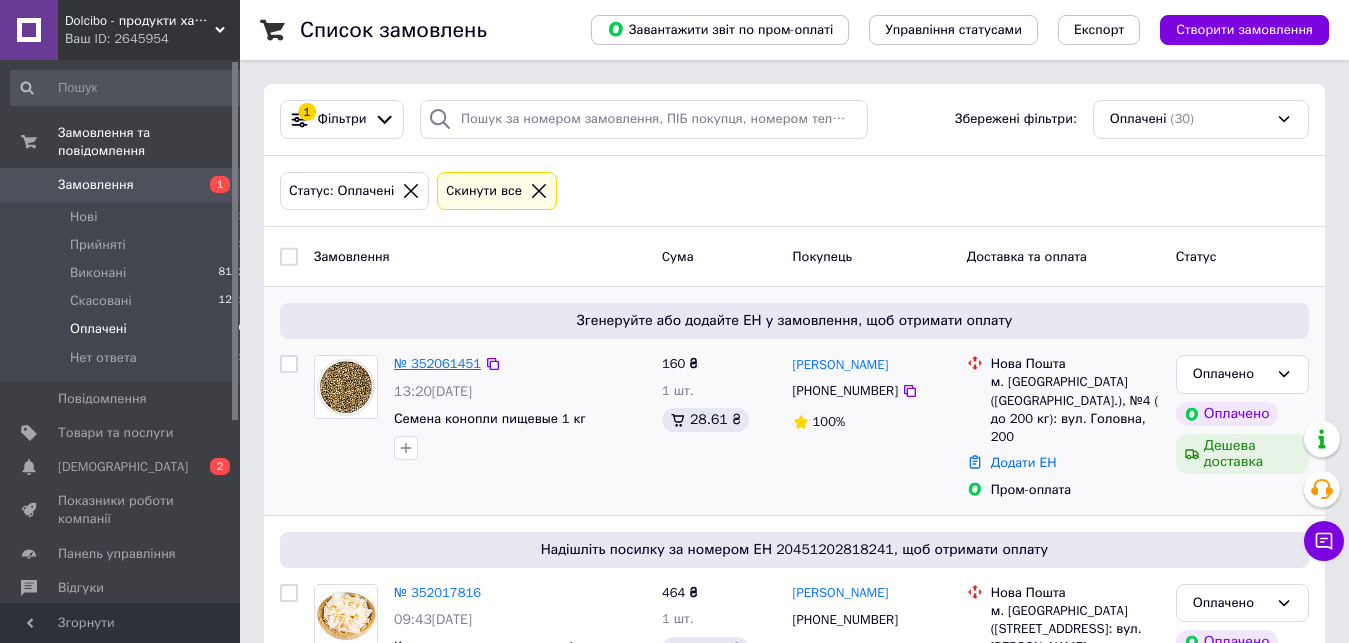 click on "№ 352061451" at bounding box center (437, 363) 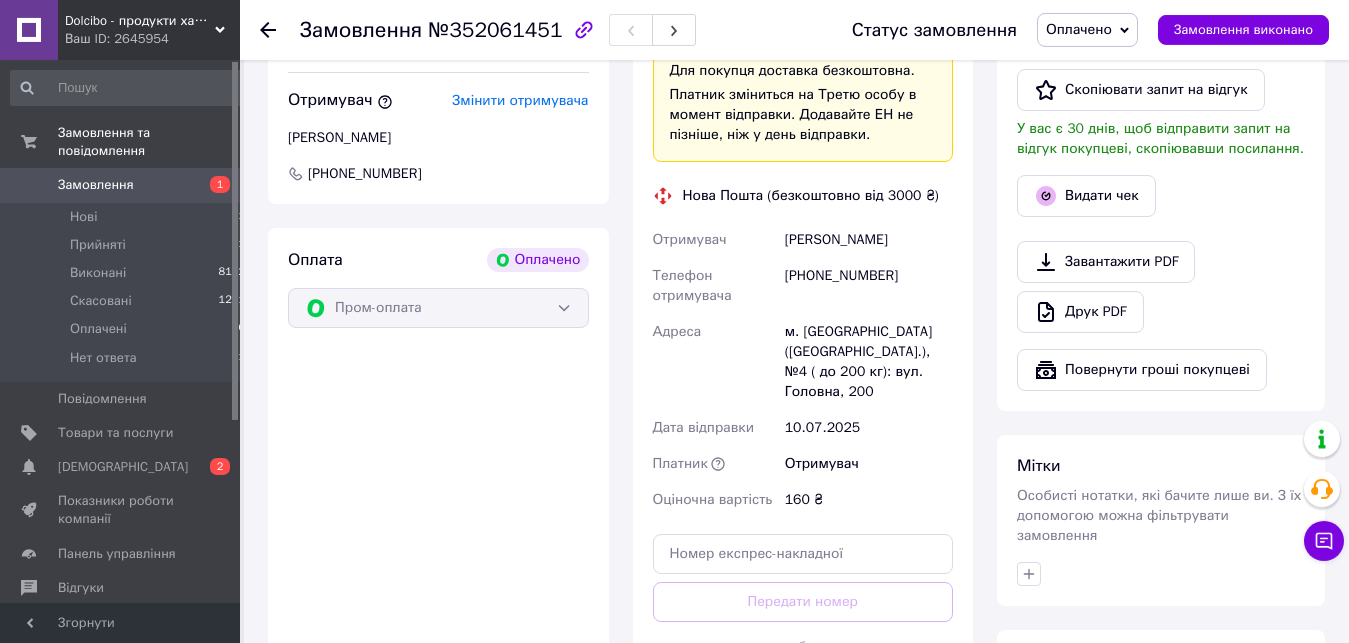 scroll, scrollTop: 1326, scrollLeft: 0, axis: vertical 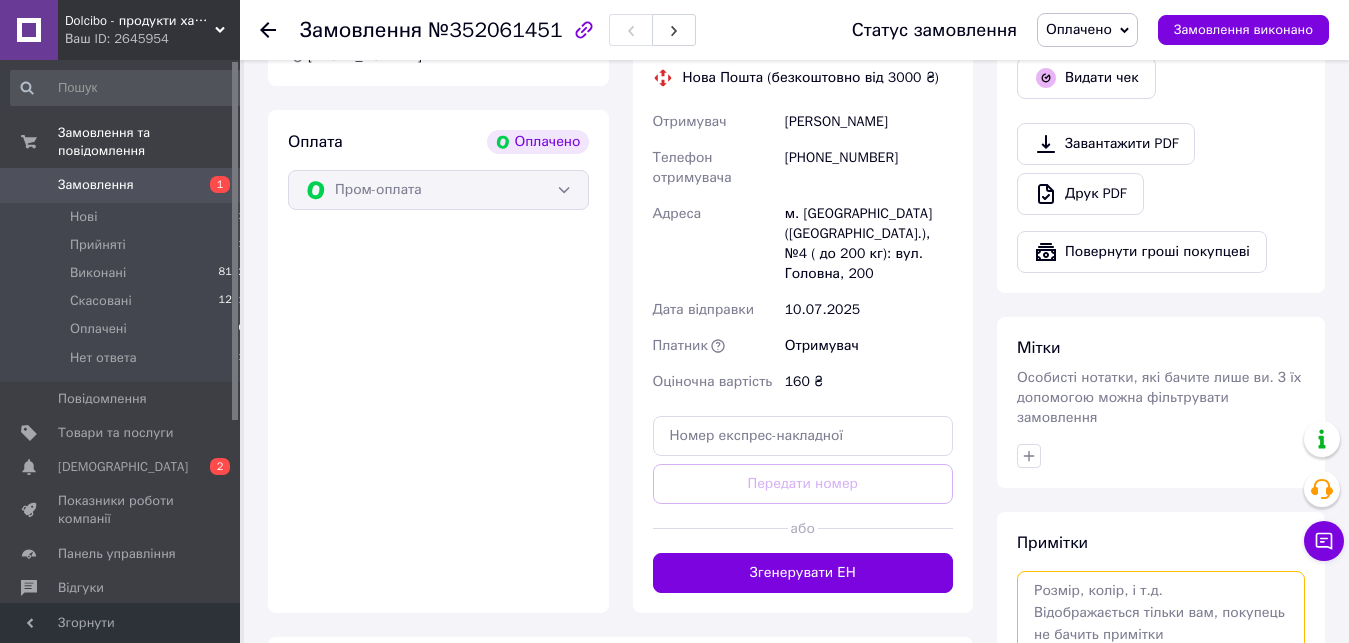click at bounding box center (1161, 624) 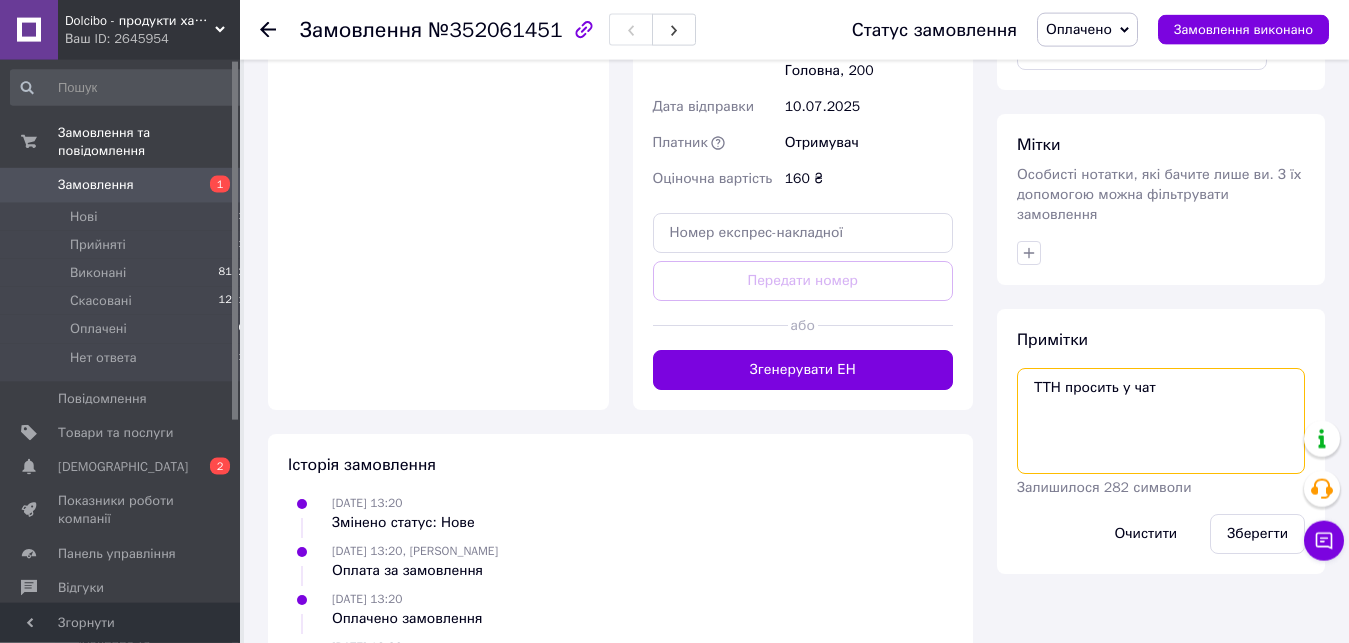 scroll, scrollTop: 1530, scrollLeft: 0, axis: vertical 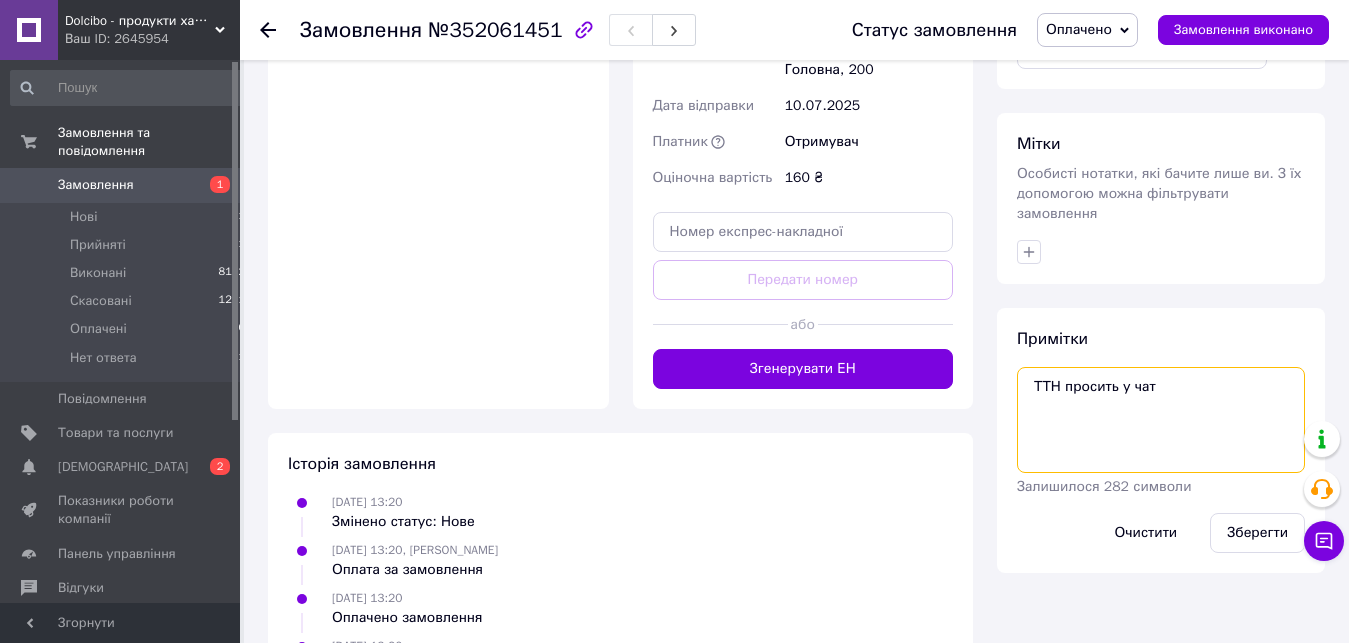 click on "ТТН просить у чат" at bounding box center (1161, 420) 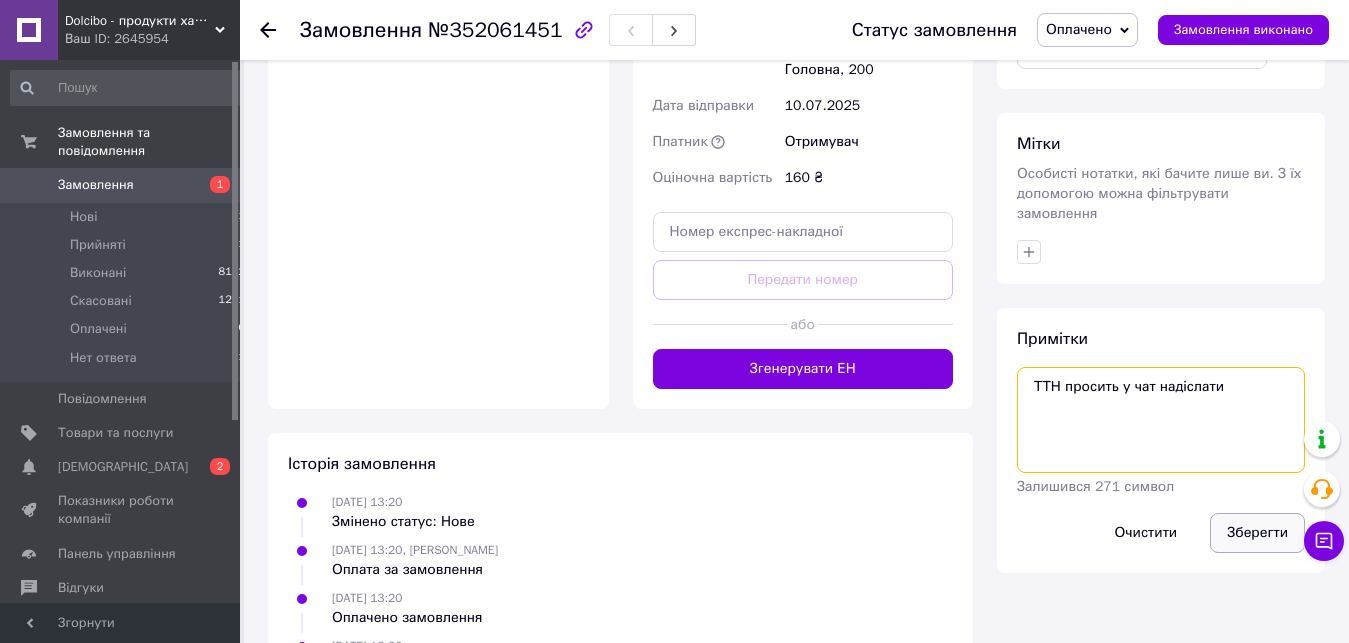 type on "ТТН просить у чат надіслати" 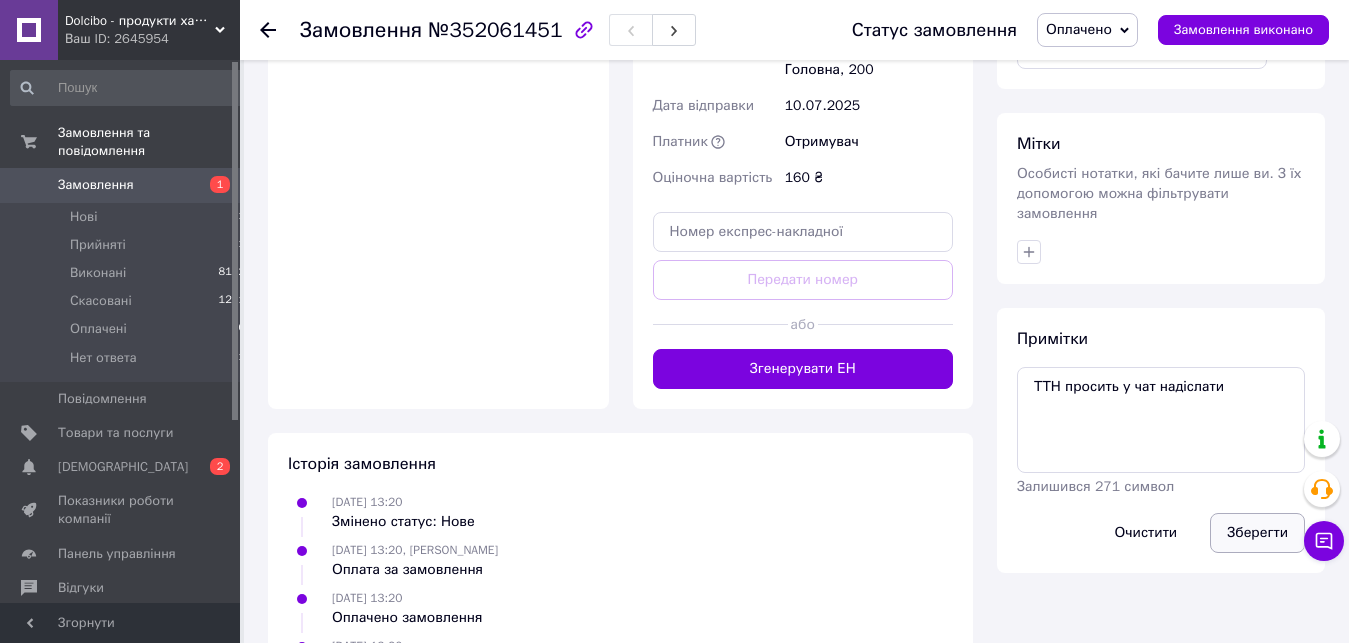 click on "Зберегти" at bounding box center (1257, 533) 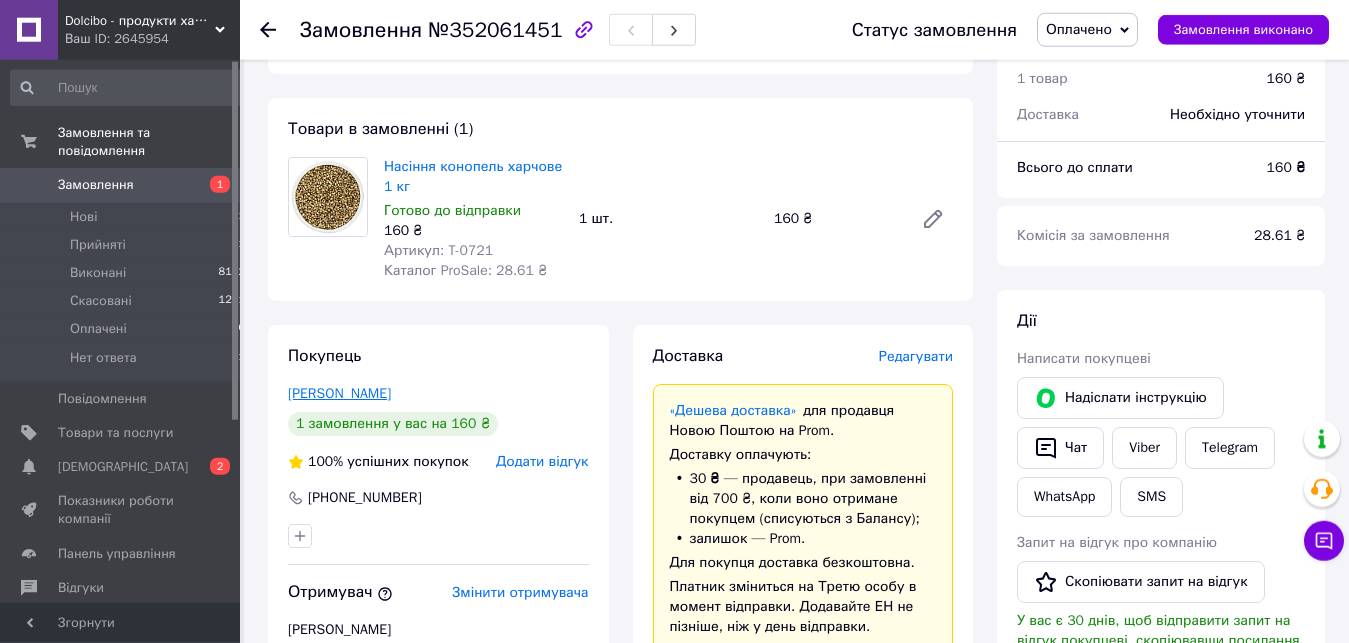 scroll, scrollTop: 714, scrollLeft: 0, axis: vertical 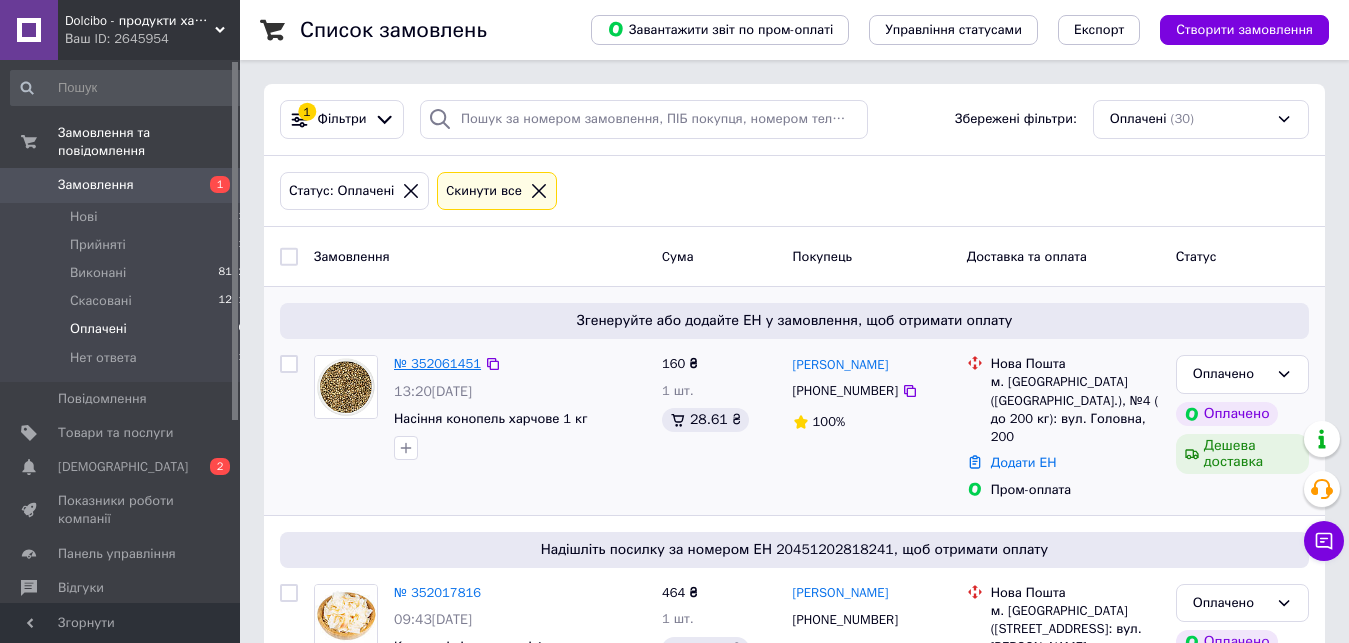 click on "№ 352061451" at bounding box center [437, 363] 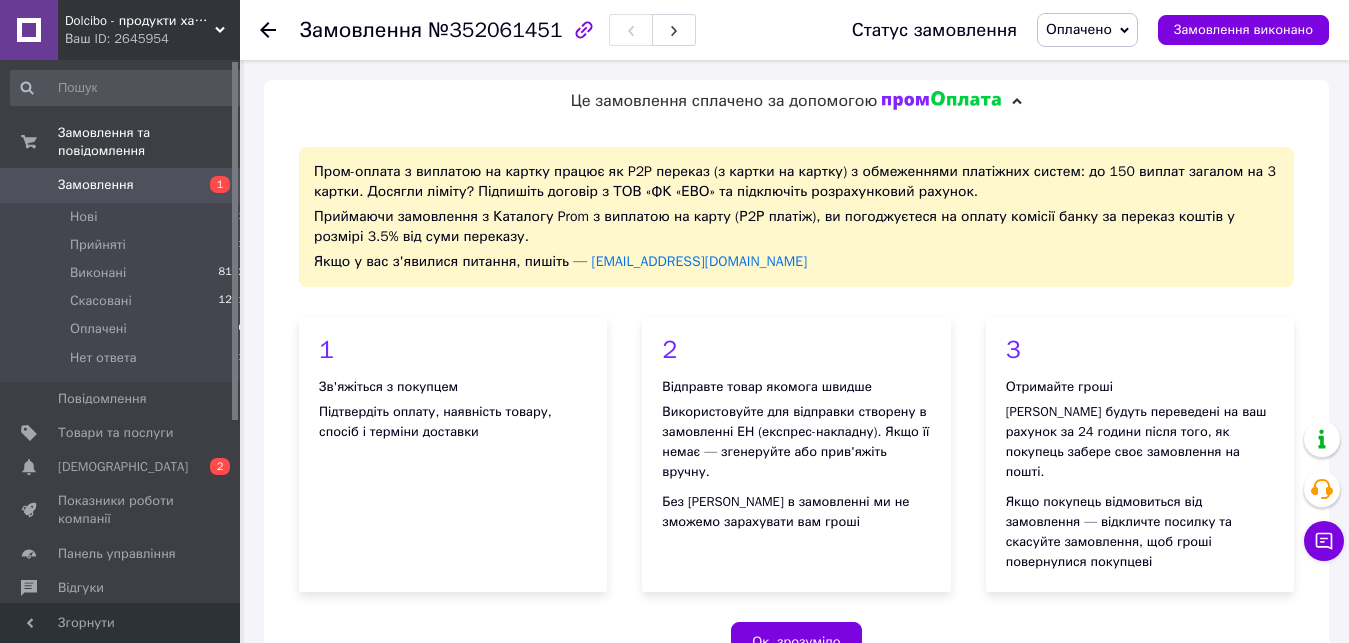 scroll, scrollTop: 612, scrollLeft: 0, axis: vertical 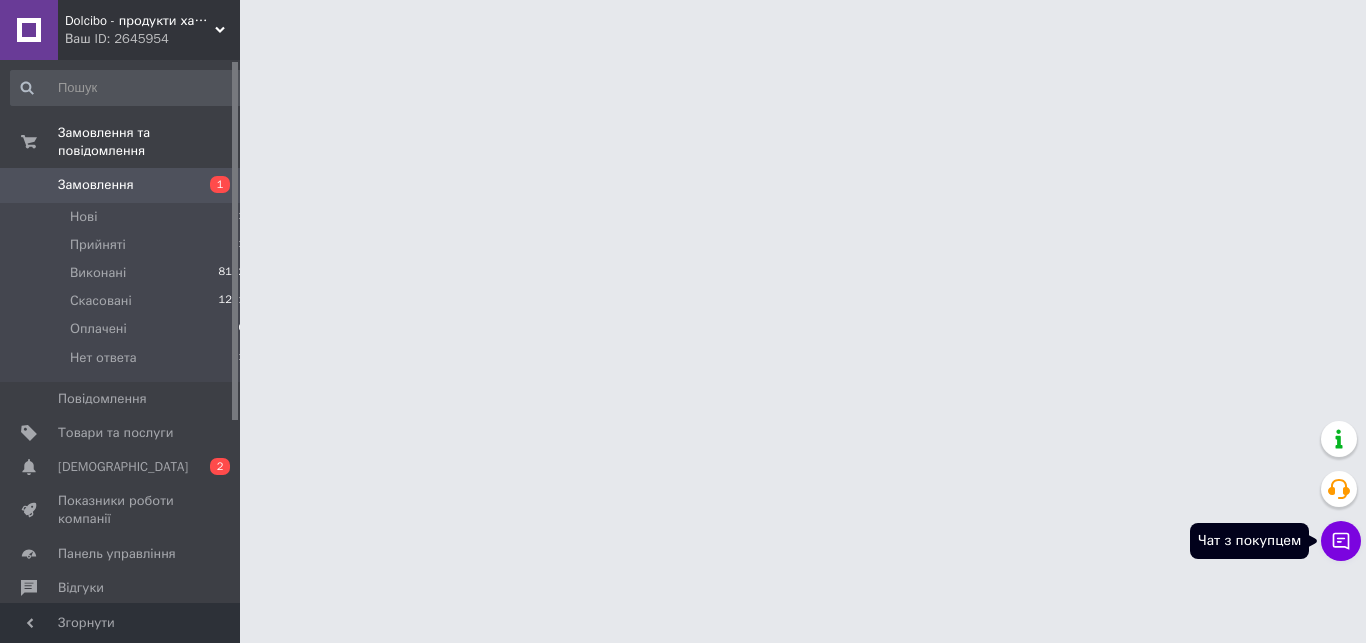 click 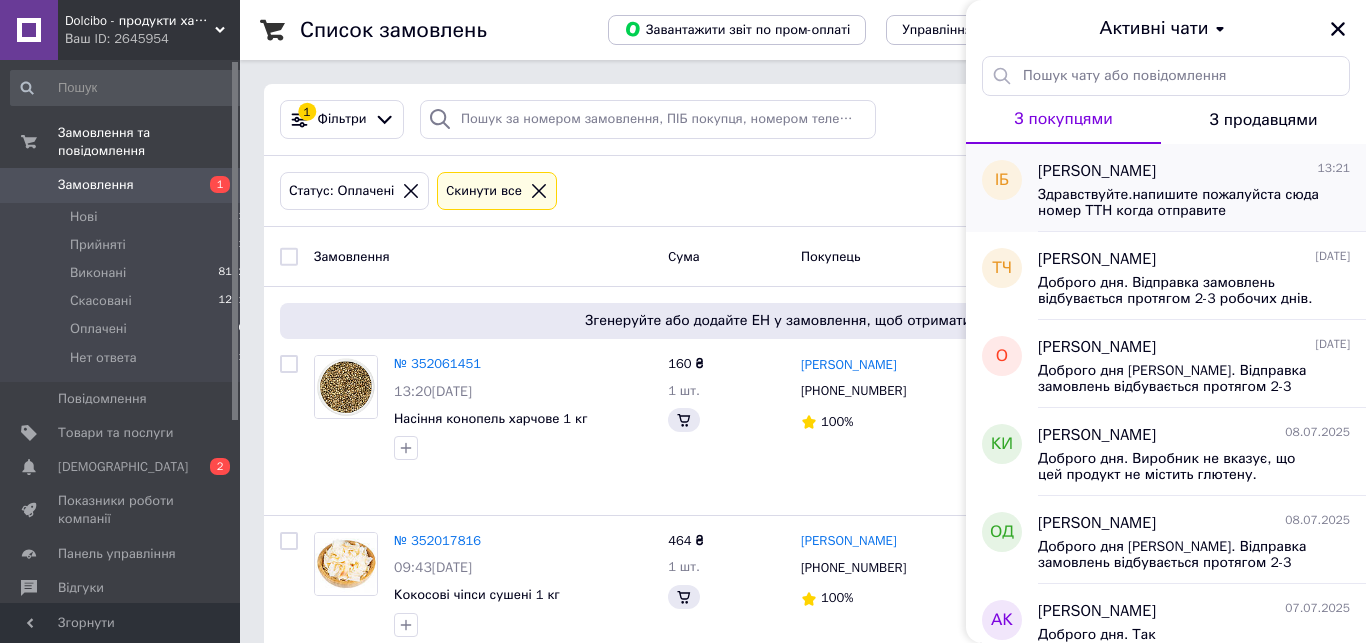 click on "Здравствуйте.напишите пожалуйста сюда номер ТТН когда отправите" at bounding box center [1180, 203] 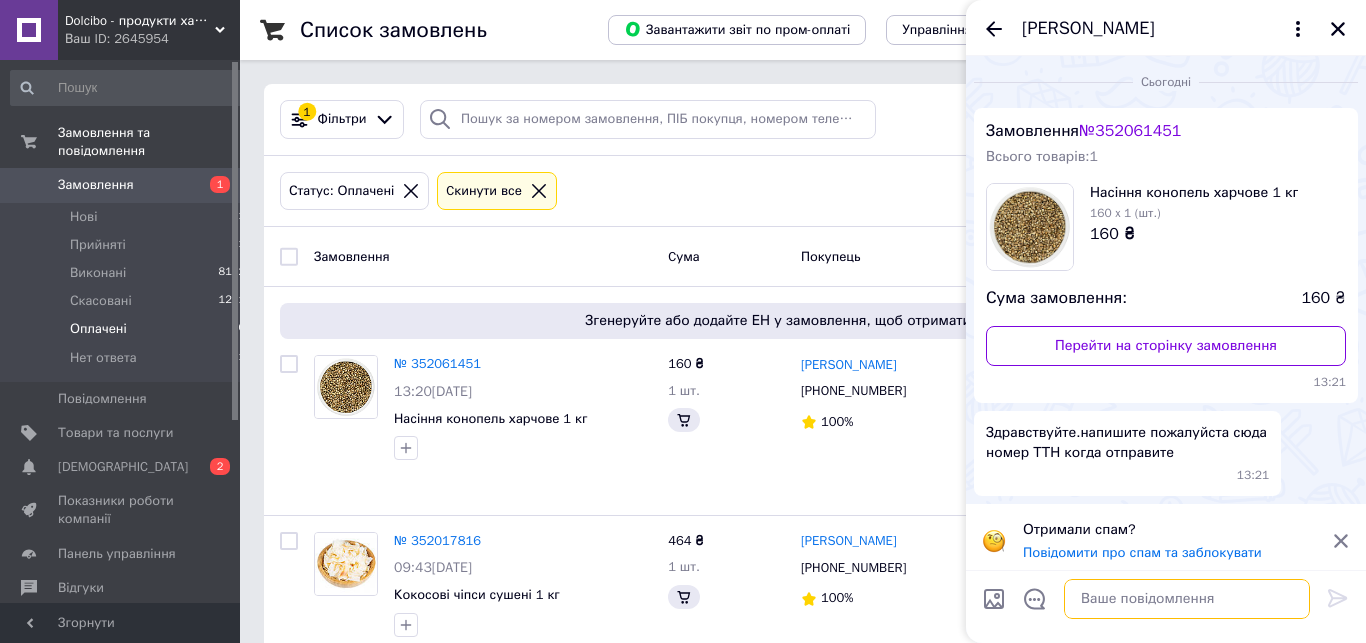 click at bounding box center (1187, 599) 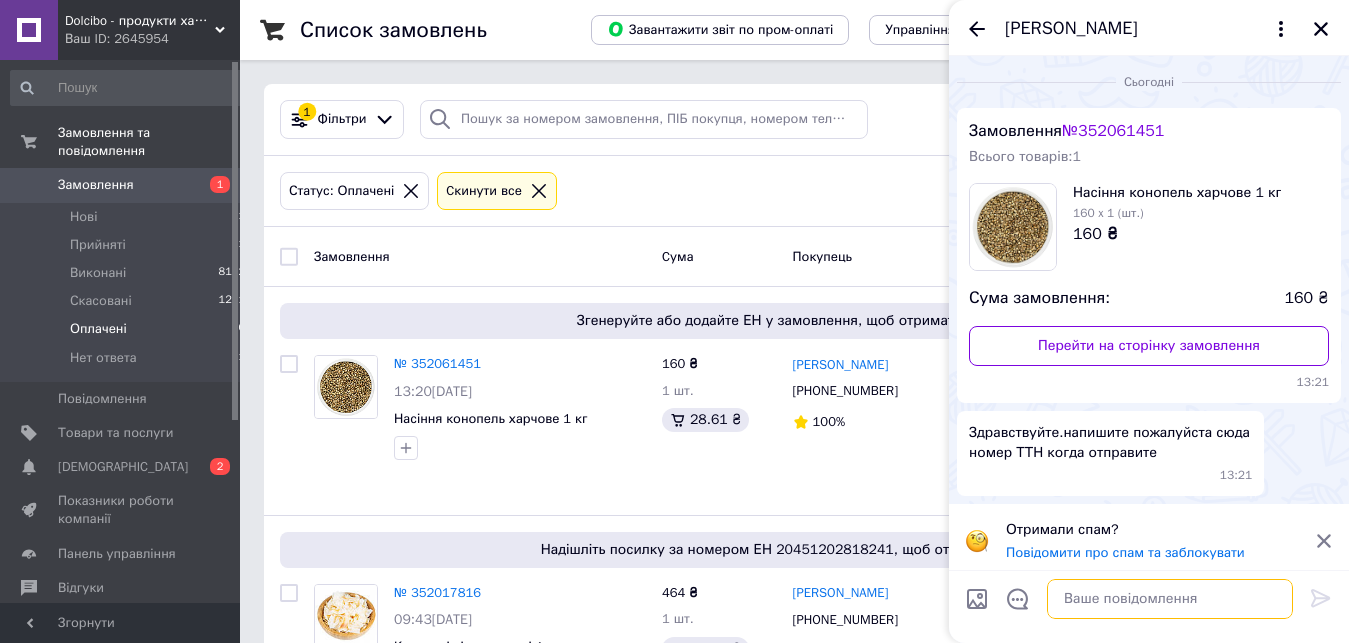 scroll, scrollTop: 7, scrollLeft: 0, axis: vertical 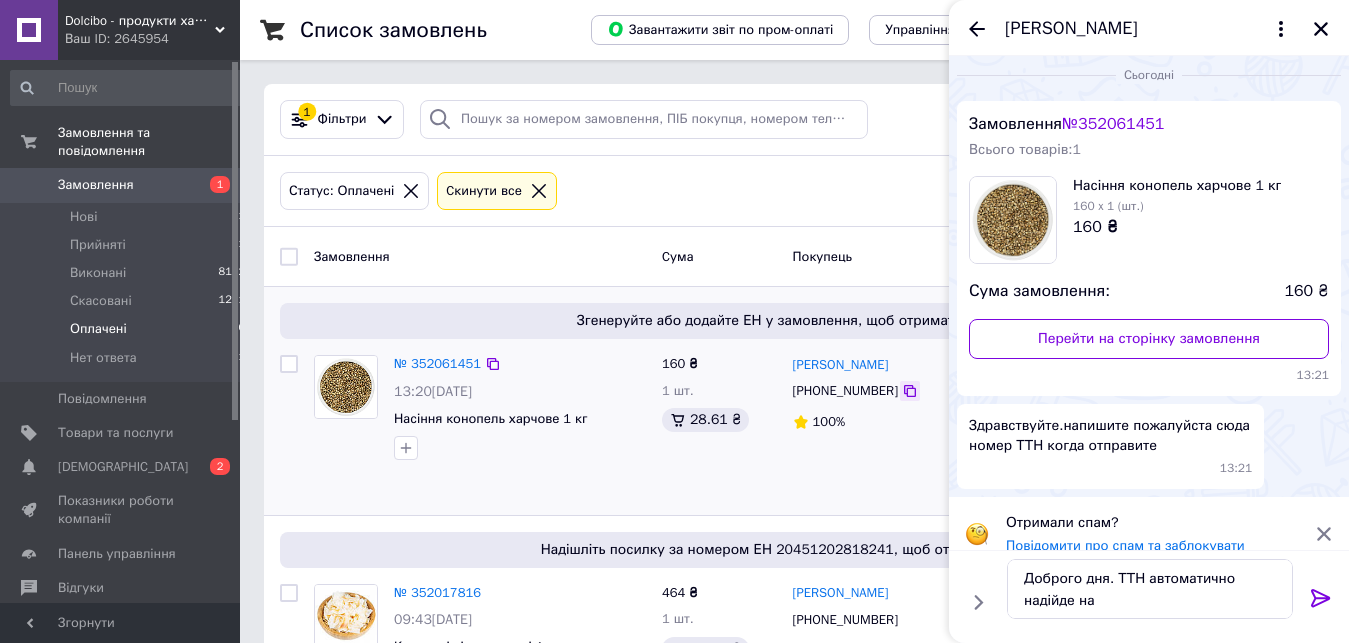 click 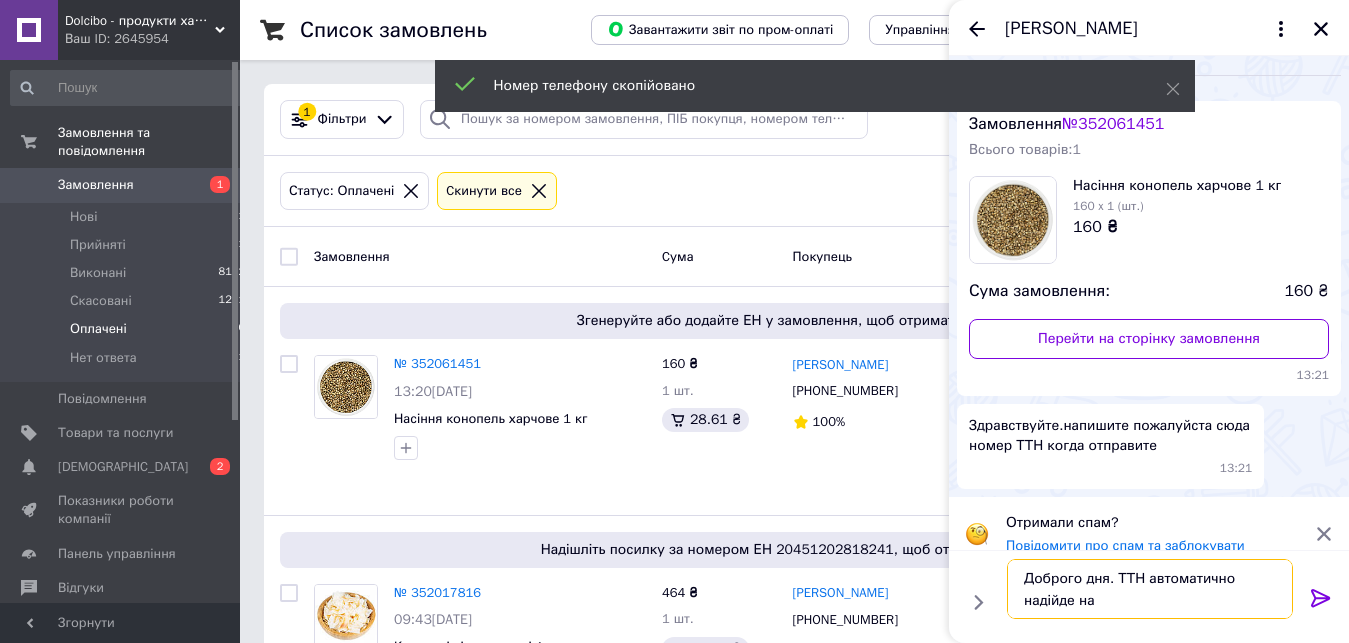 click on "Доброго дня. ТТН автоматично надійде на" at bounding box center (1150, 589) 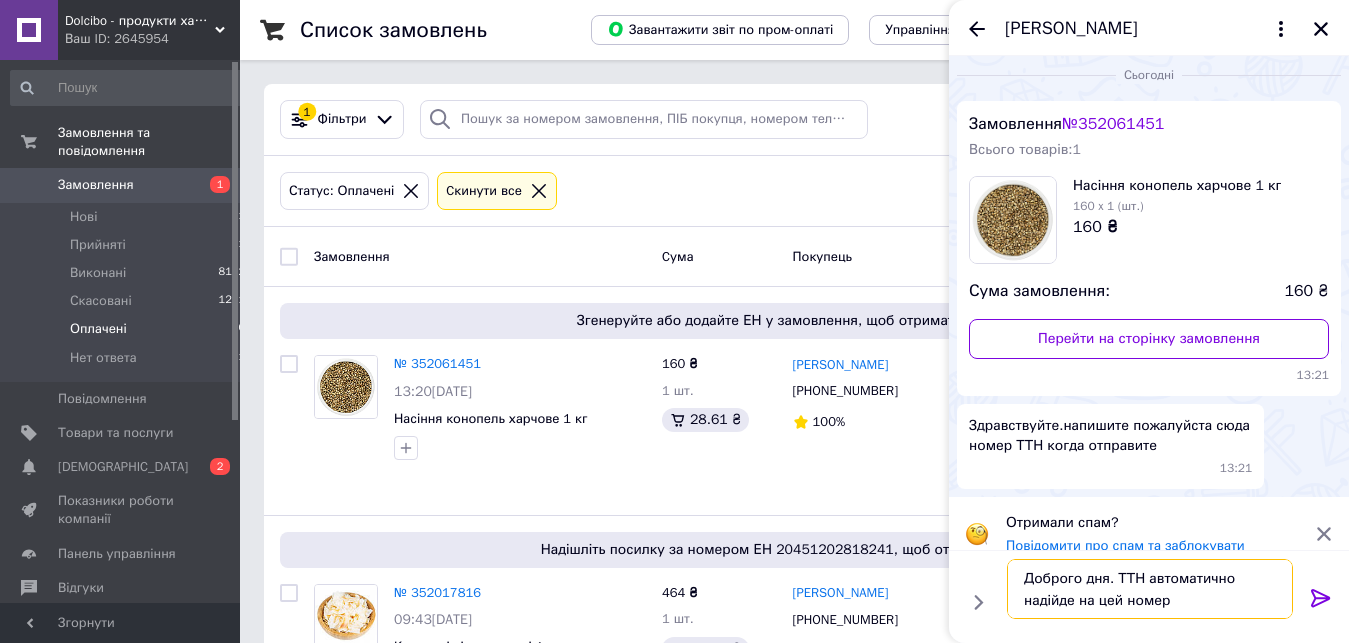 paste on "+380985121302" 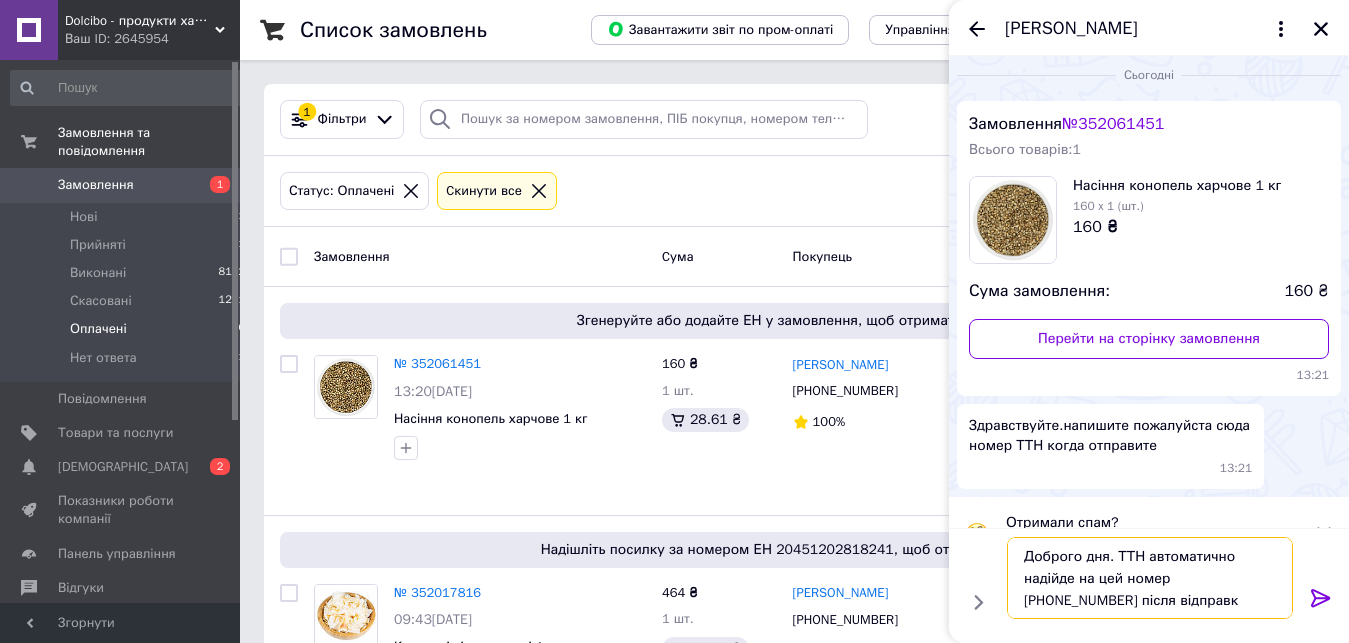type on "Доброго дня. ТТН автоматично надійде на цей номер +380985121302 після відправки" 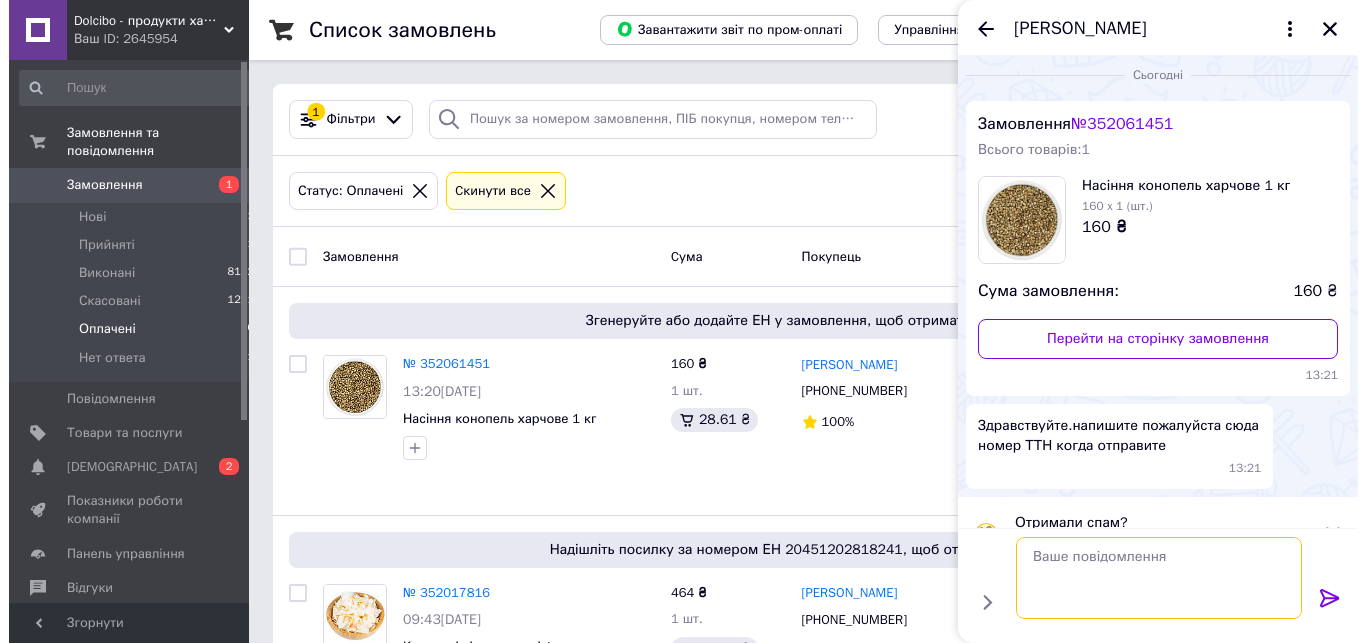 scroll, scrollTop: 47, scrollLeft: 0, axis: vertical 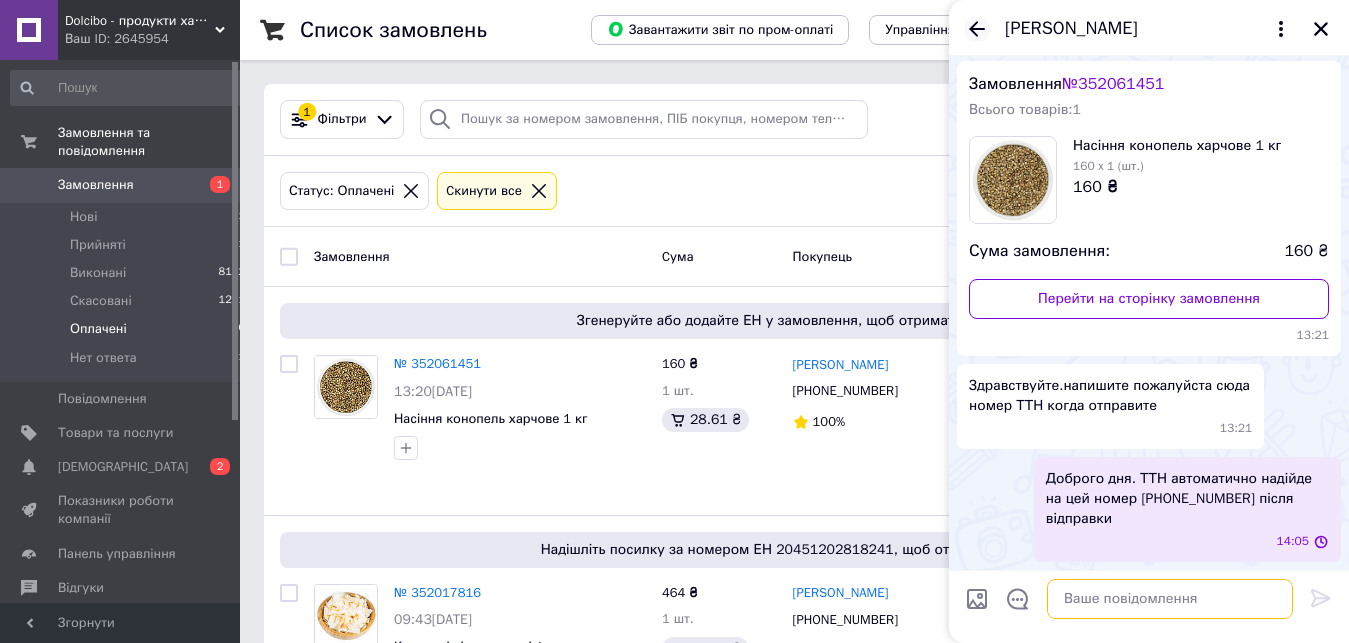 type 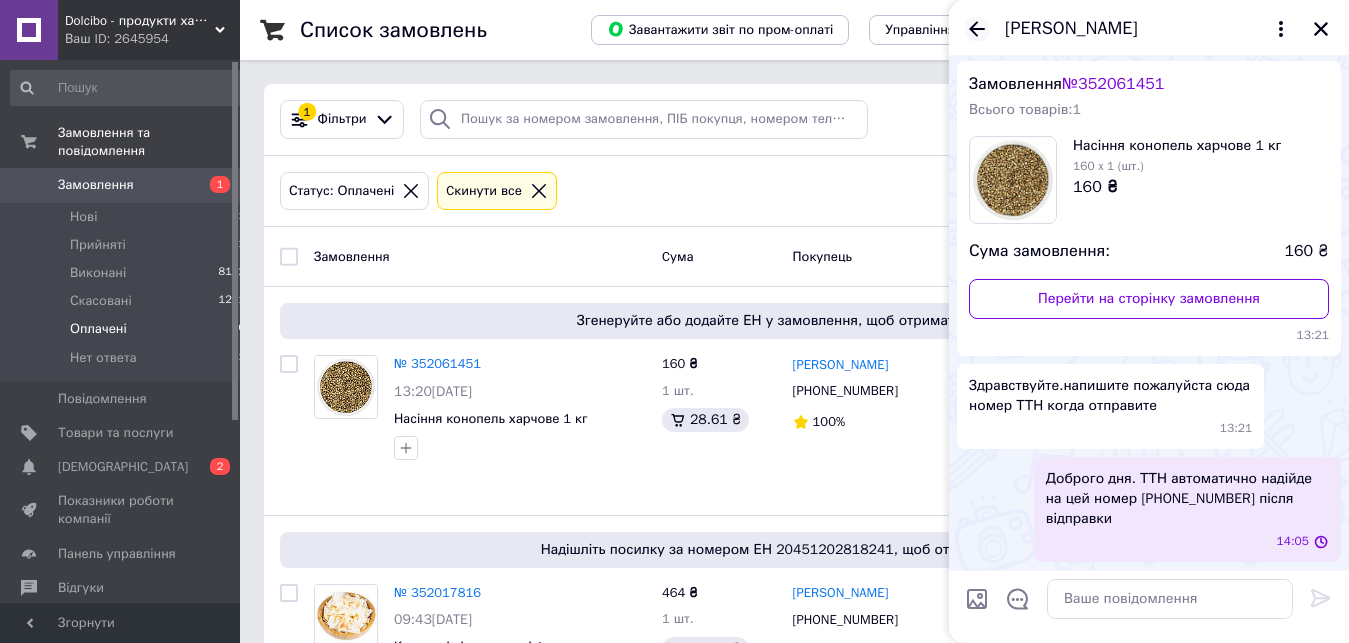 click 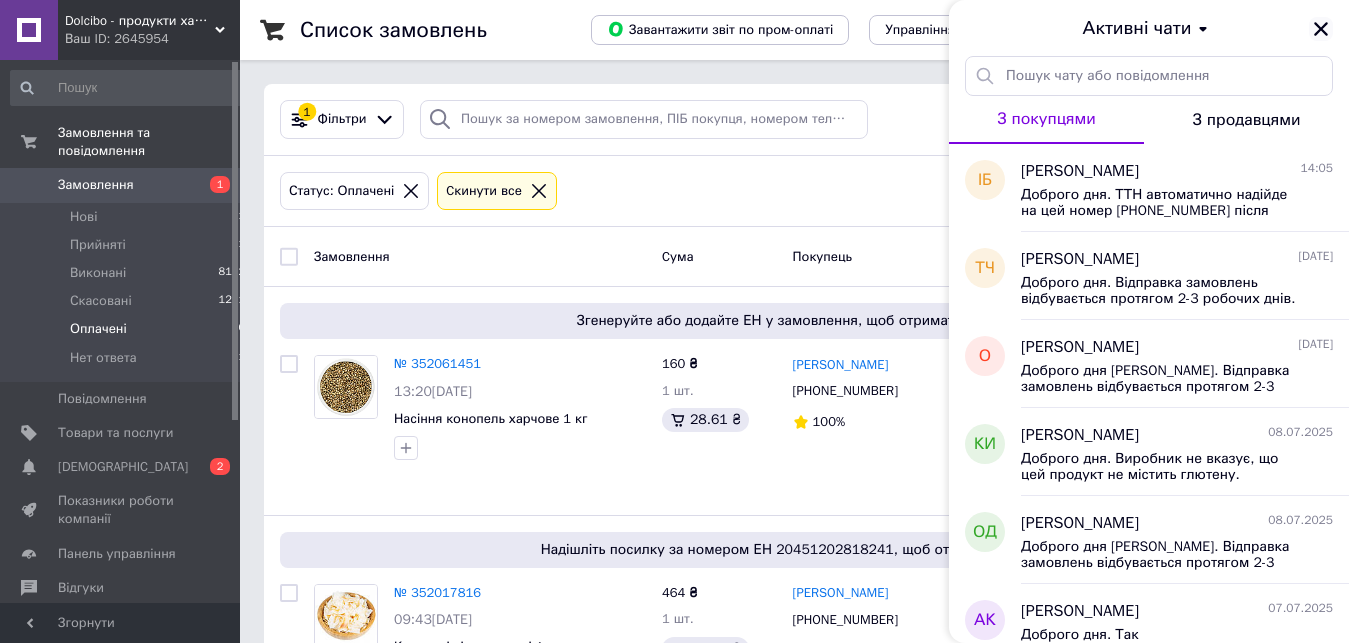 click 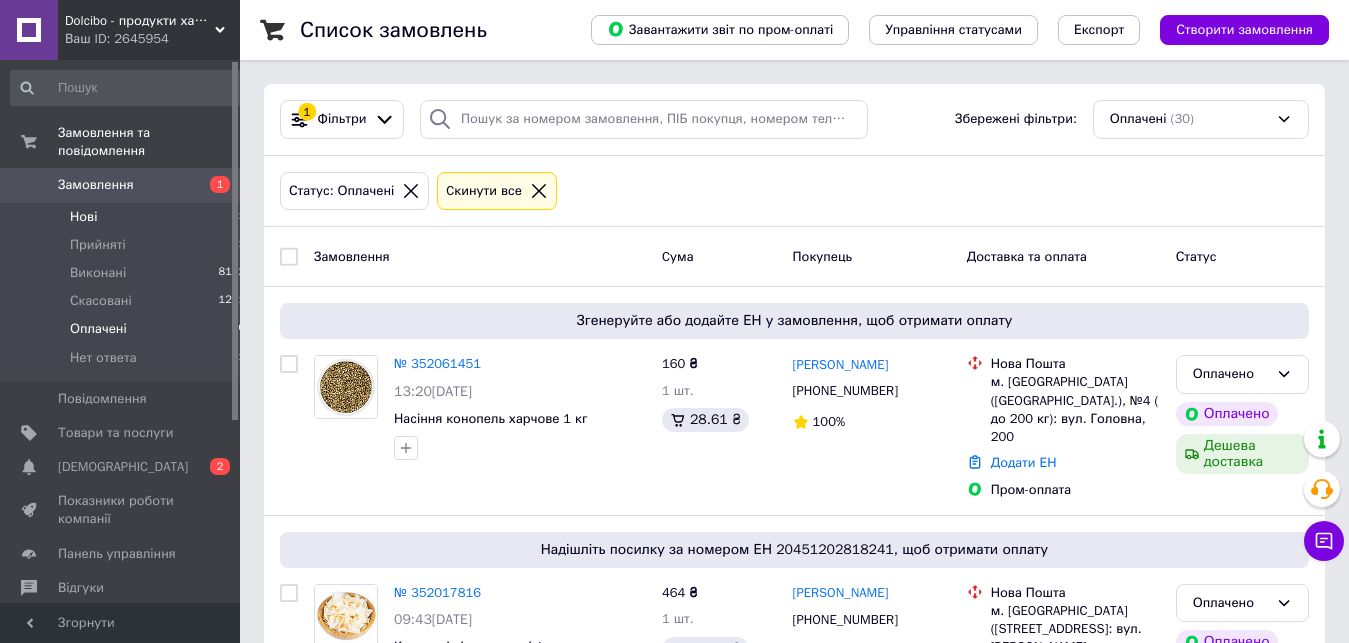 click on "Нові" at bounding box center (83, 217) 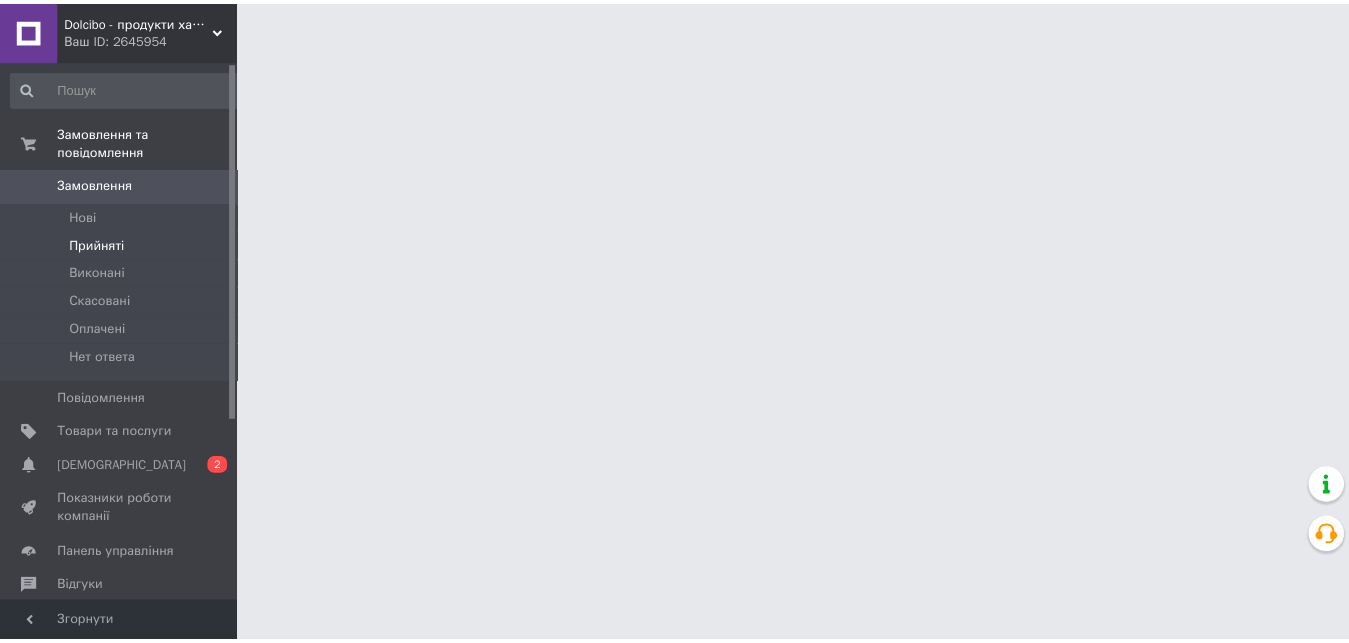 scroll, scrollTop: 0, scrollLeft: 0, axis: both 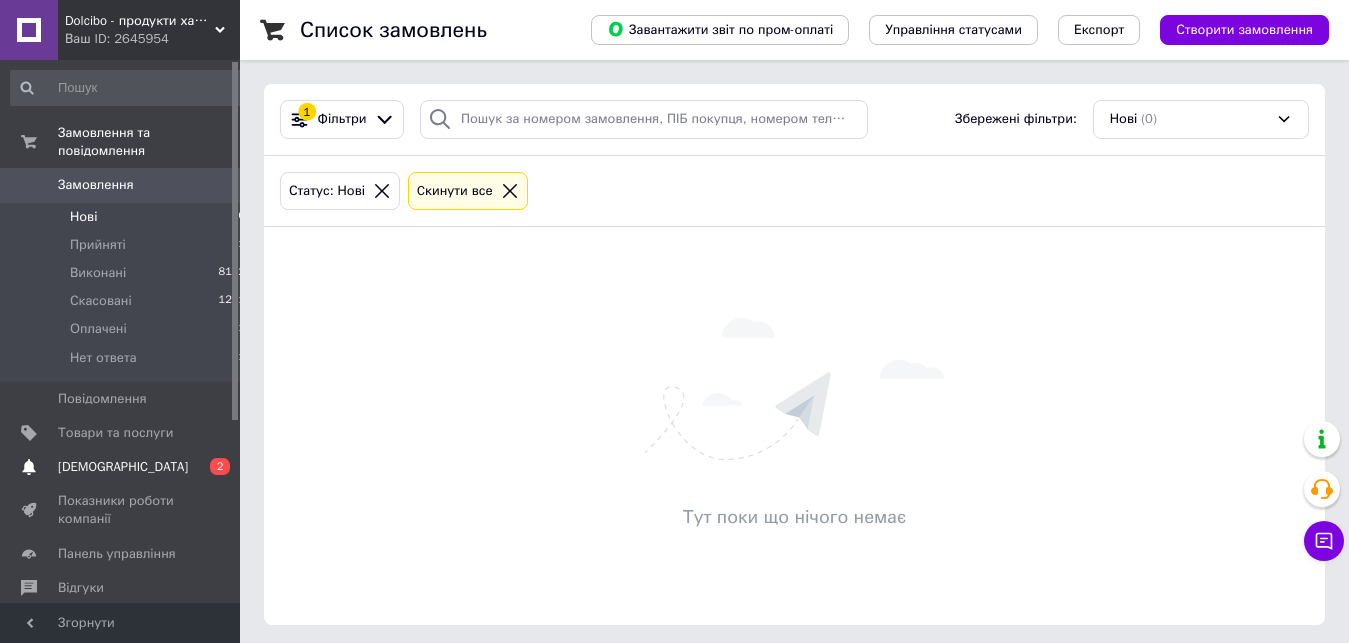 click on "[DEMOGRAPHIC_DATA]" at bounding box center (123, 467) 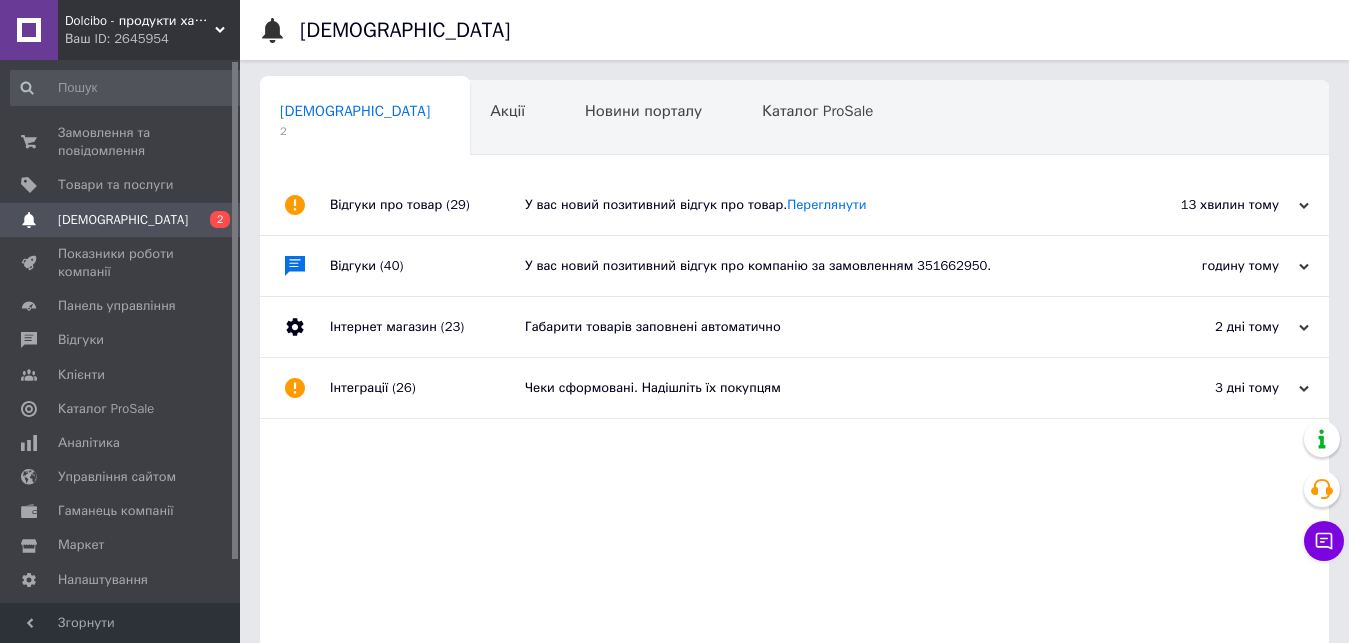click on "У вас новий позитивний відгук про товар.  [GEOGRAPHIC_DATA]" at bounding box center (817, 205) 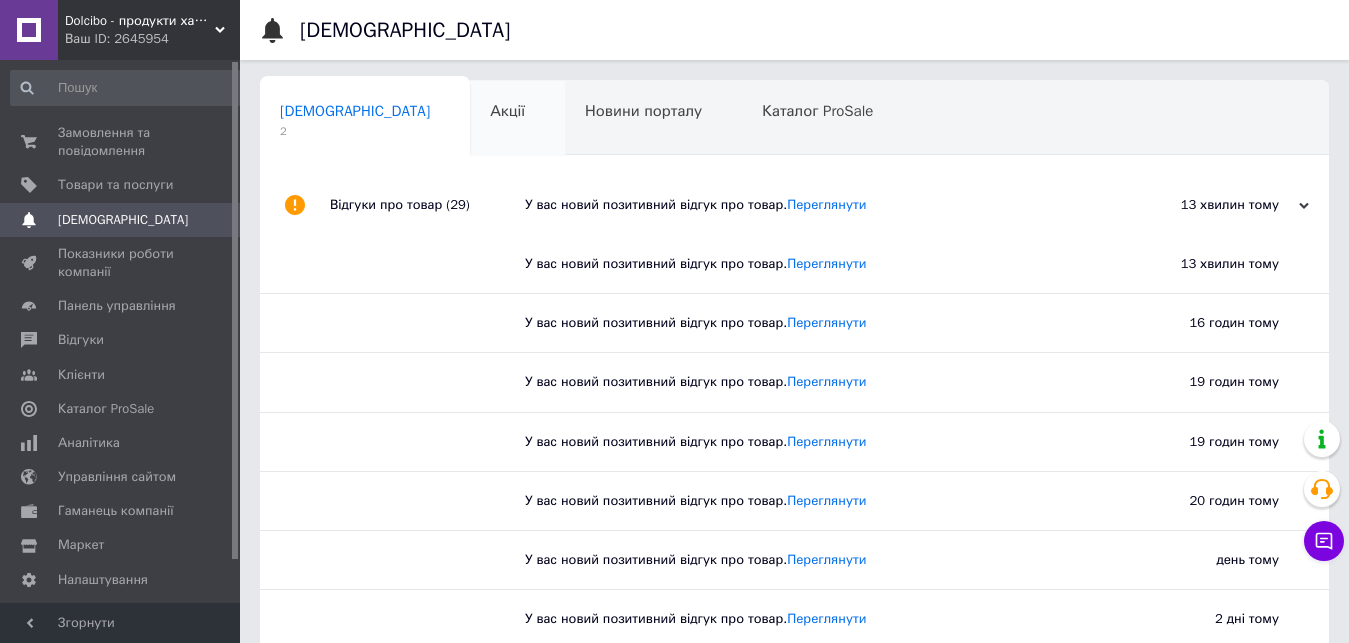 click on "Акції 0" at bounding box center (517, 119) 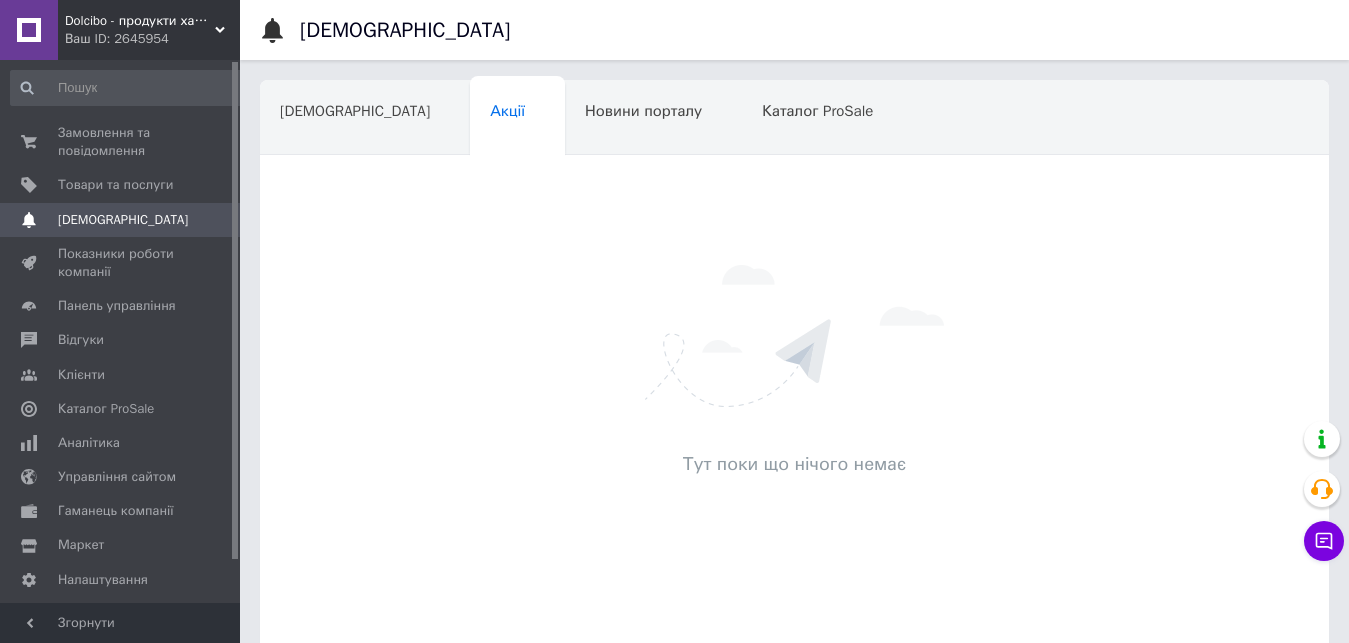 click on "[DEMOGRAPHIC_DATA]" at bounding box center [365, 119] 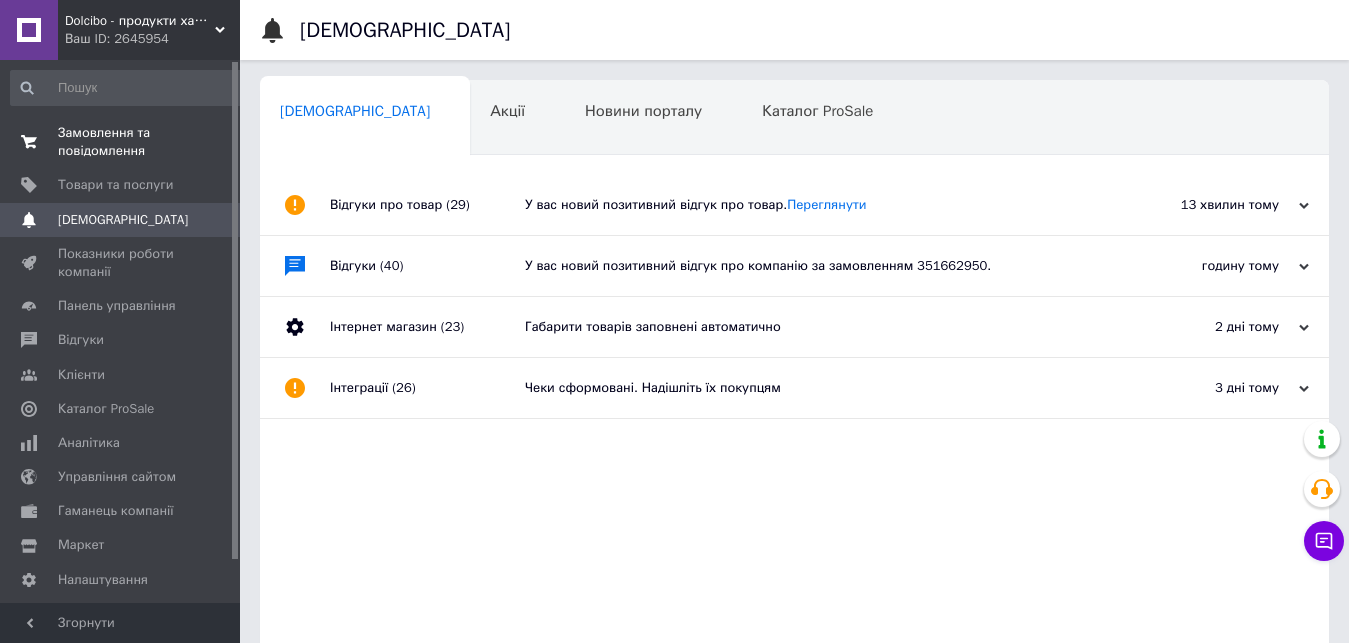 click on "Замовлення та повідомлення" at bounding box center (121, 142) 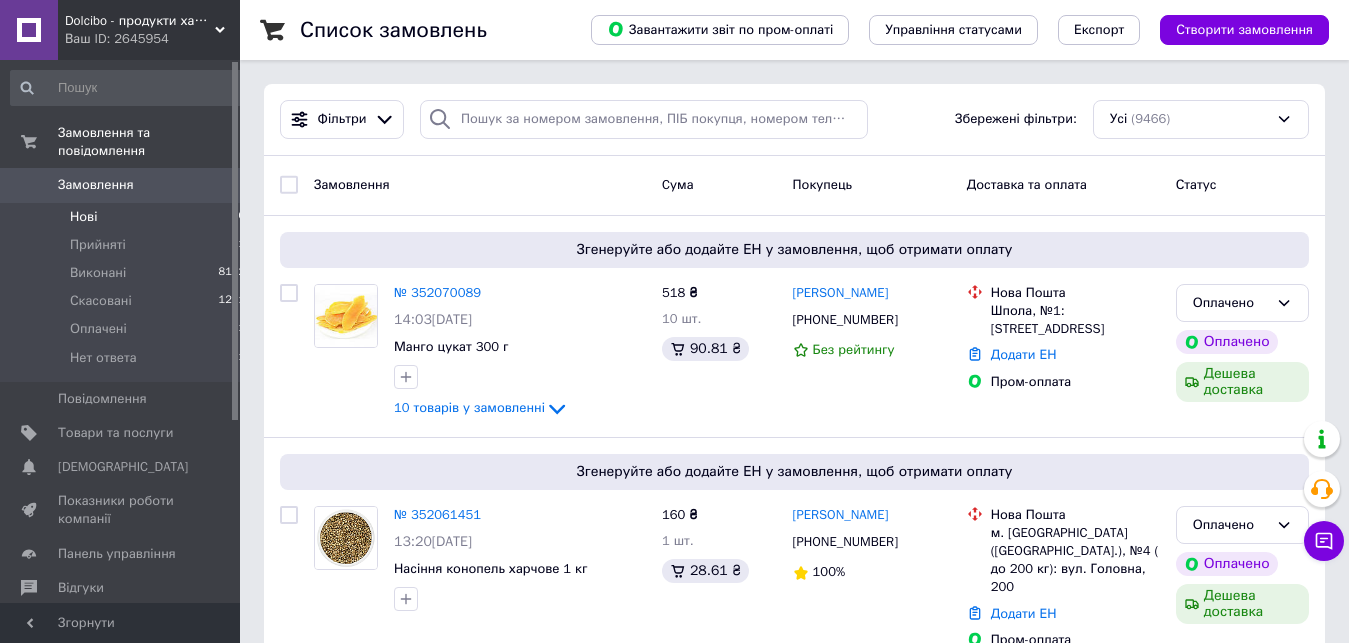 click on "Нові" at bounding box center (83, 217) 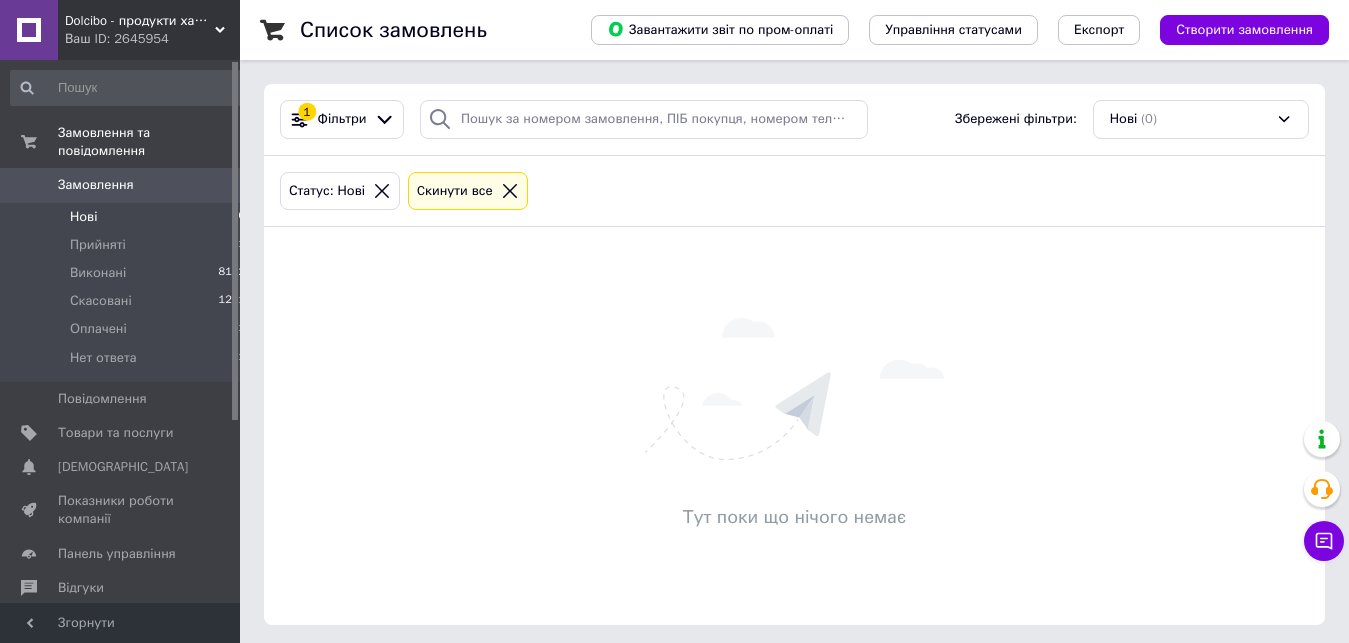 click on "Список замовлень   Завантажити звіт по пром-оплаті Управління статусами Експорт Створити замовлення 1 Фільтри Збережені фільтри: Нові (0) Статус: Нові Cкинути все Тут поки що нічого немає" at bounding box center [794, 324] 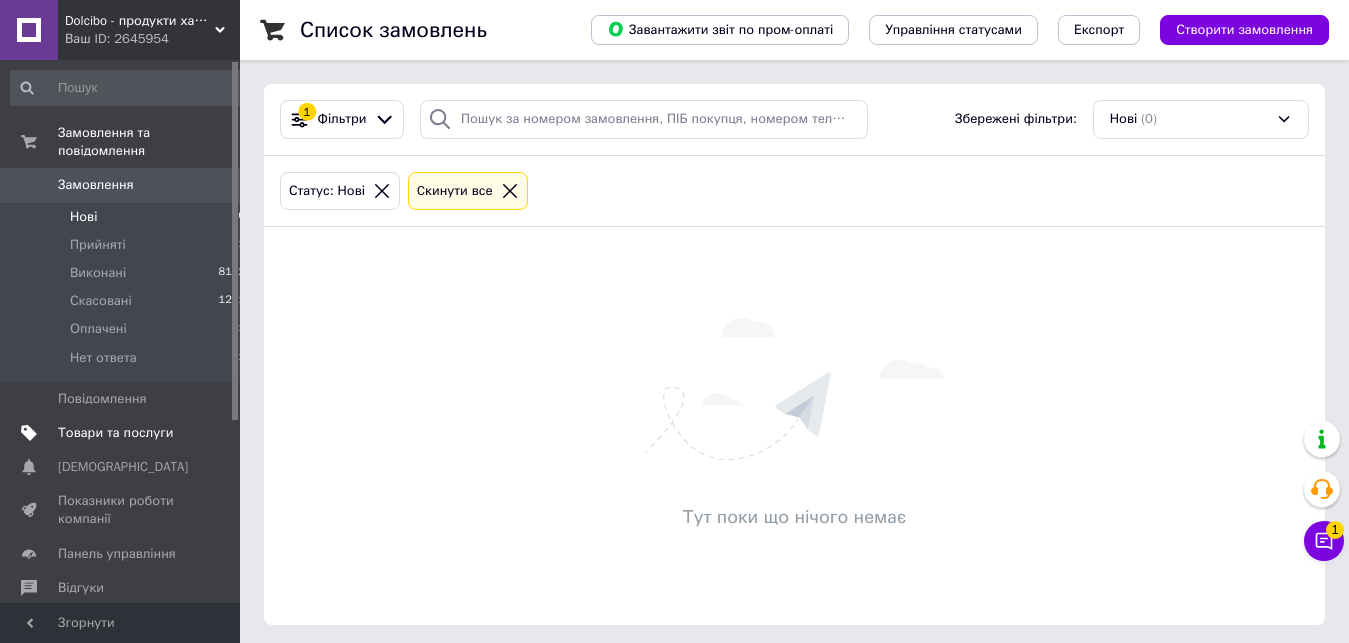click on "Товари та послуги" at bounding box center (115, 433) 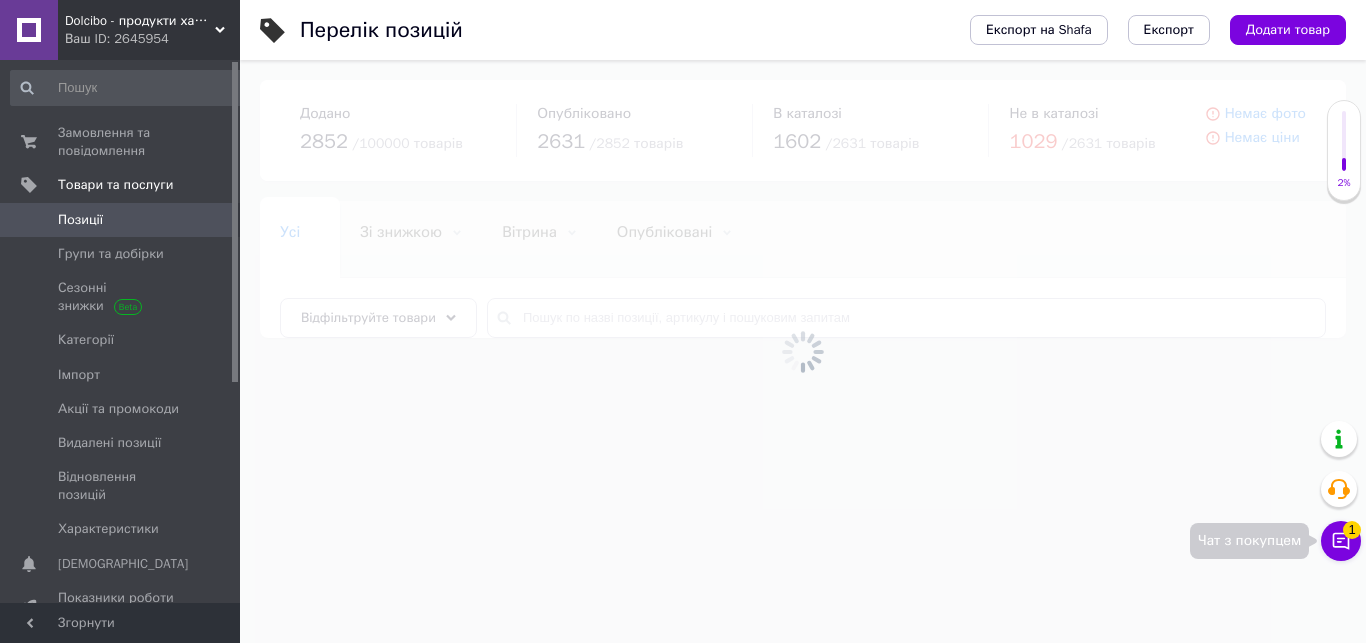 click on "Чат з покупцем 1" at bounding box center [1341, 541] 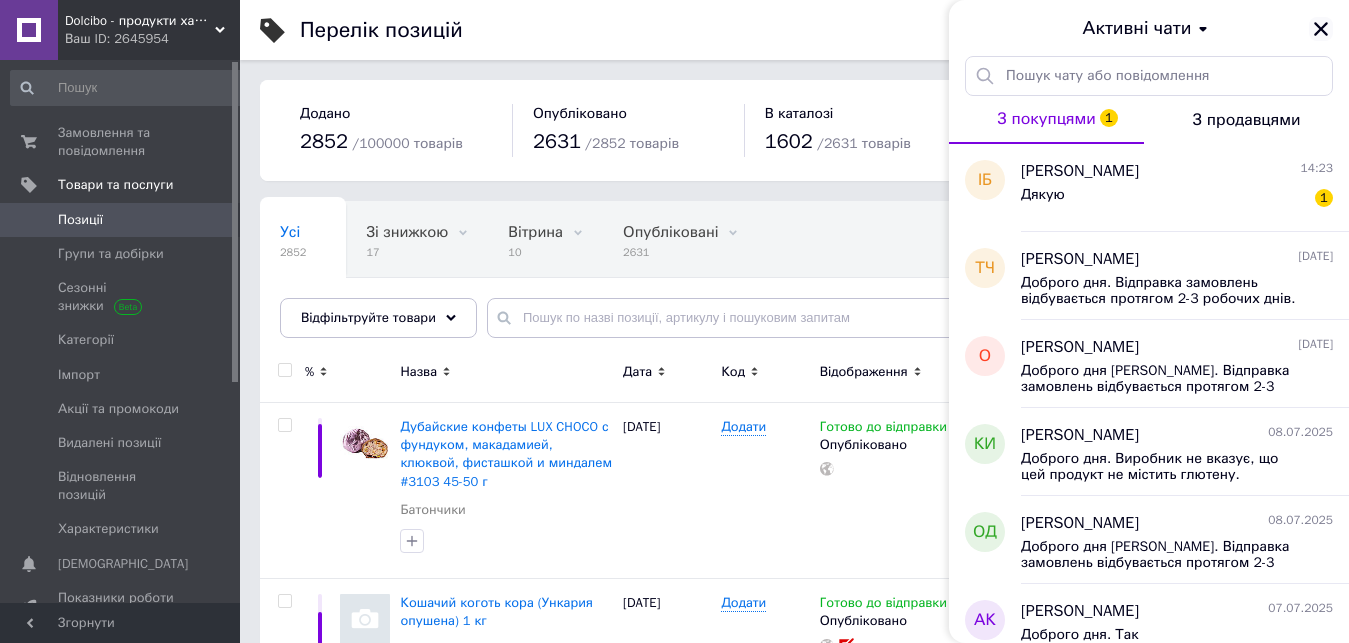 click 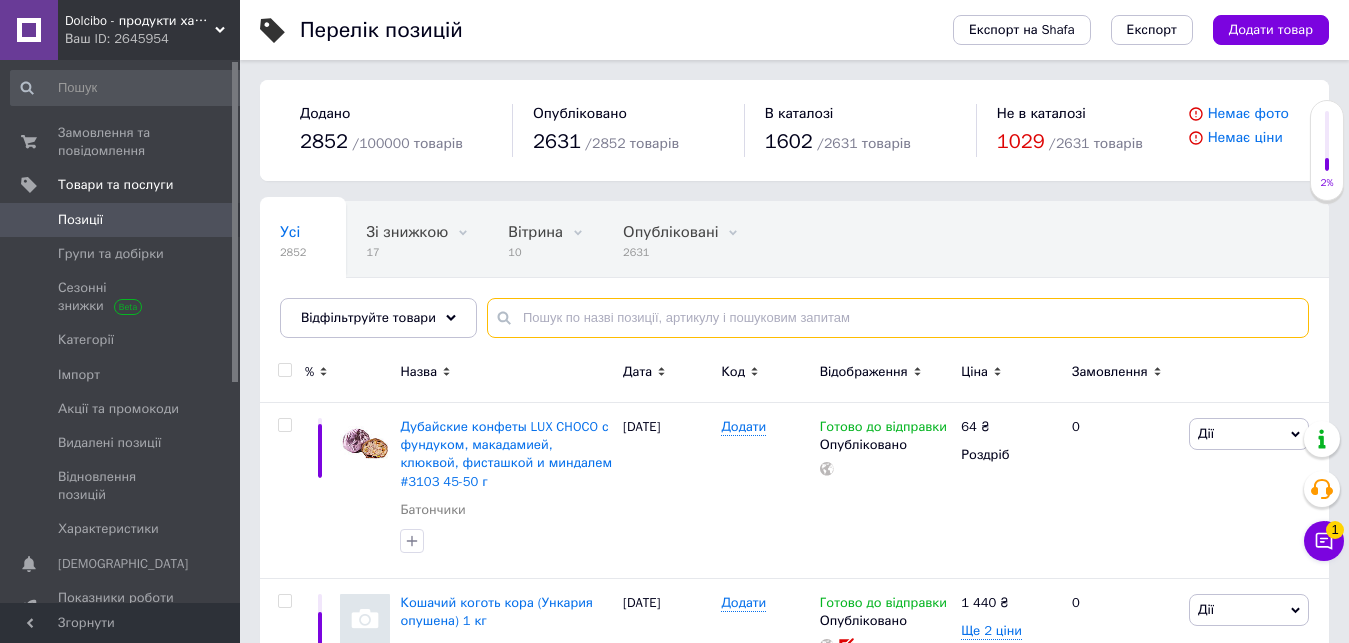 click at bounding box center [898, 318] 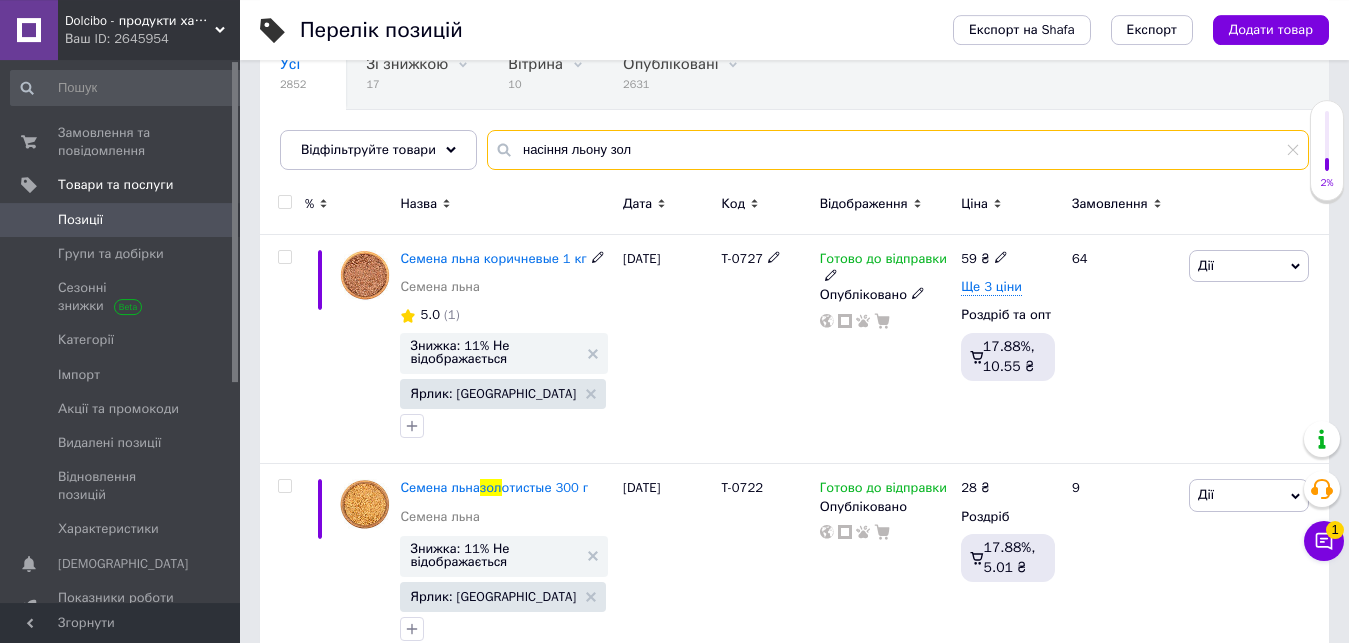 scroll, scrollTop: 204, scrollLeft: 0, axis: vertical 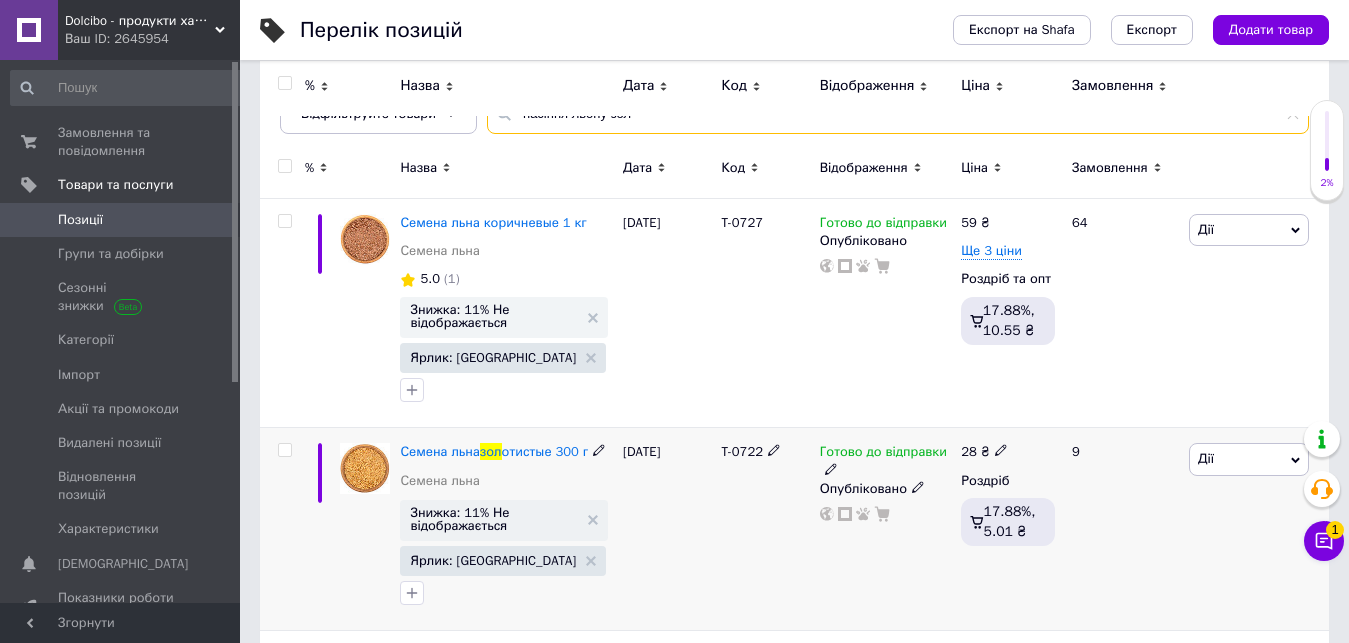 type on "насіння льону зол" 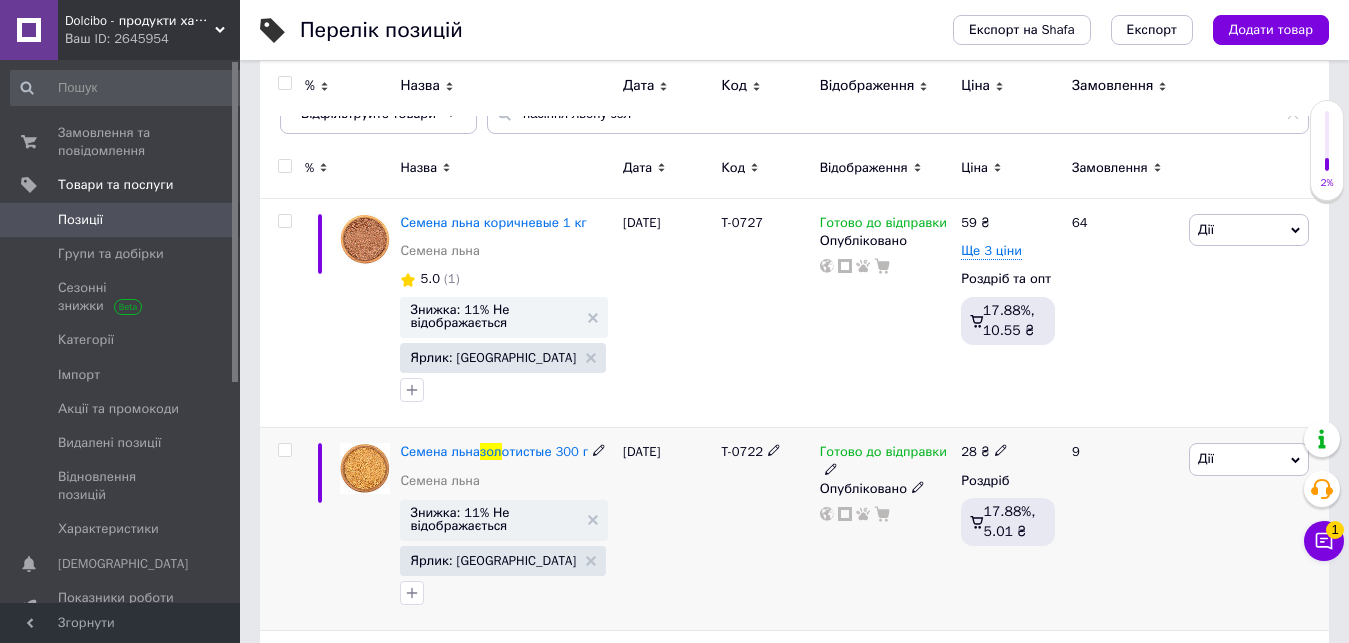 click 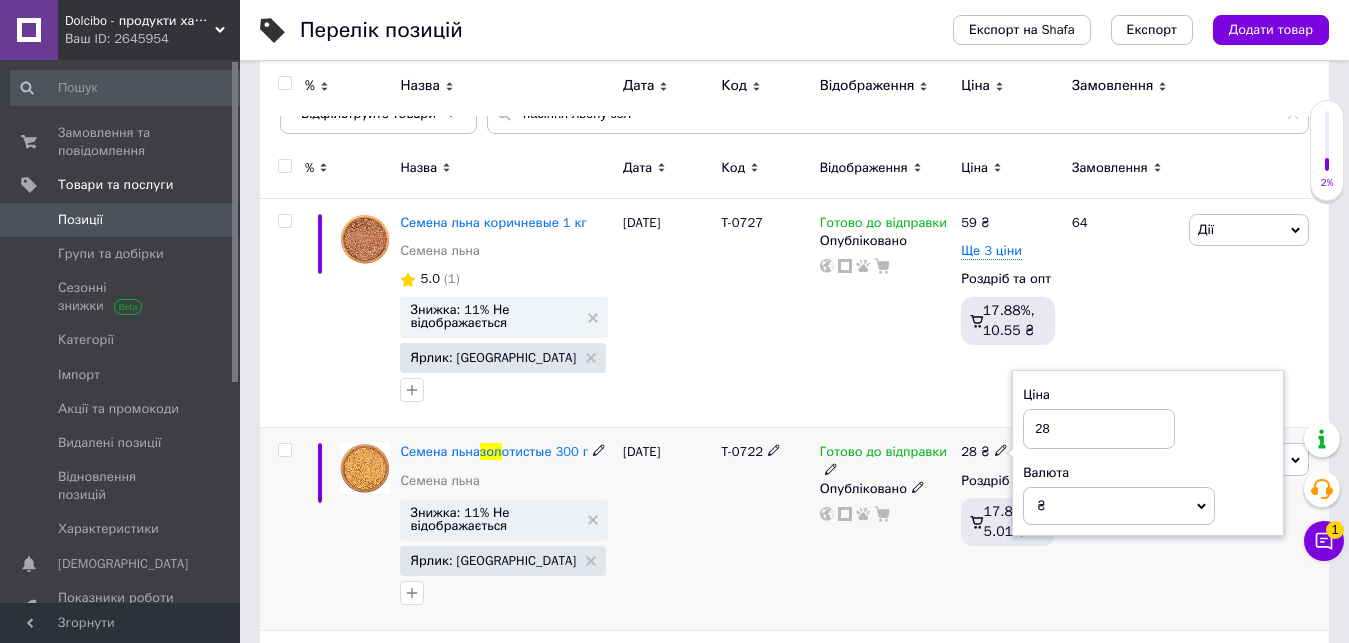 click on "28" at bounding box center [1099, 429] 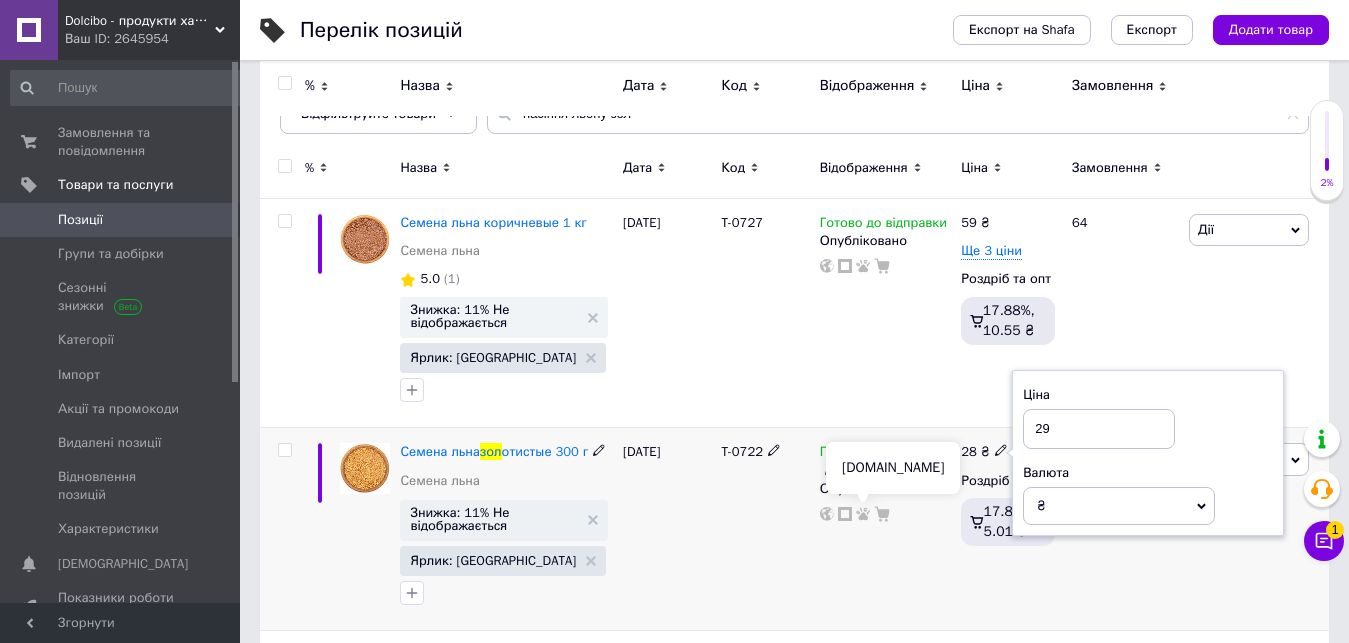 type on "29" 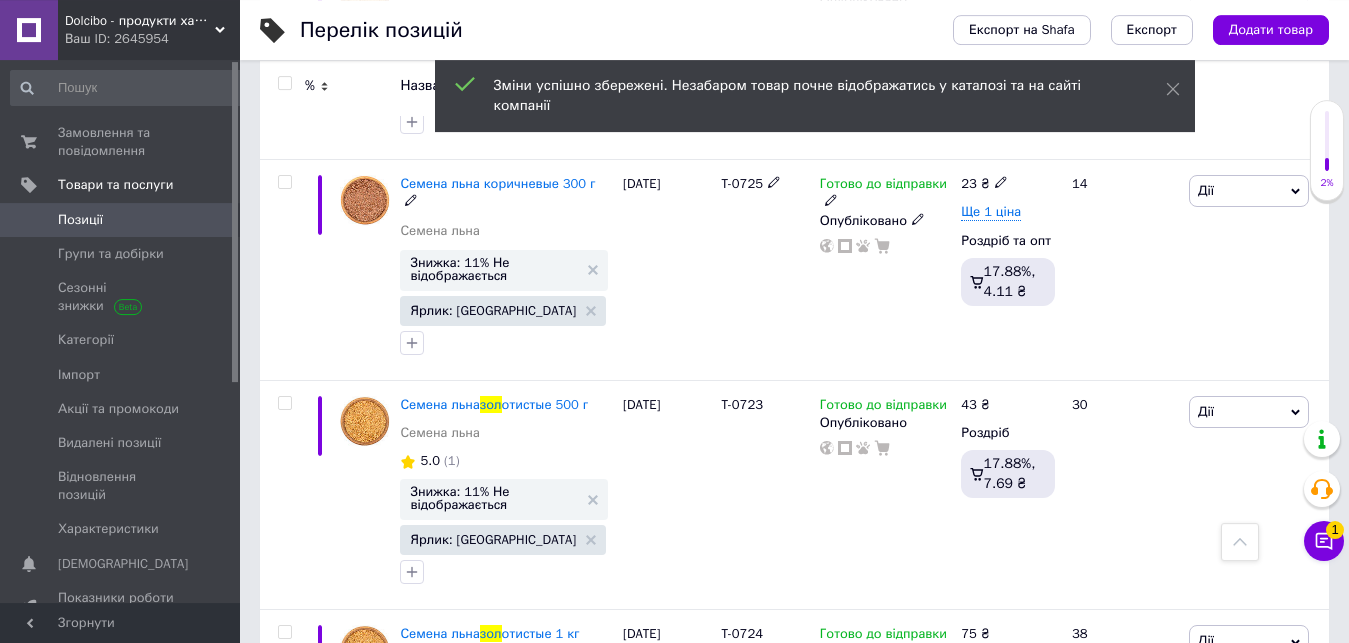 scroll, scrollTop: 714, scrollLeft: 0, axis: vertical 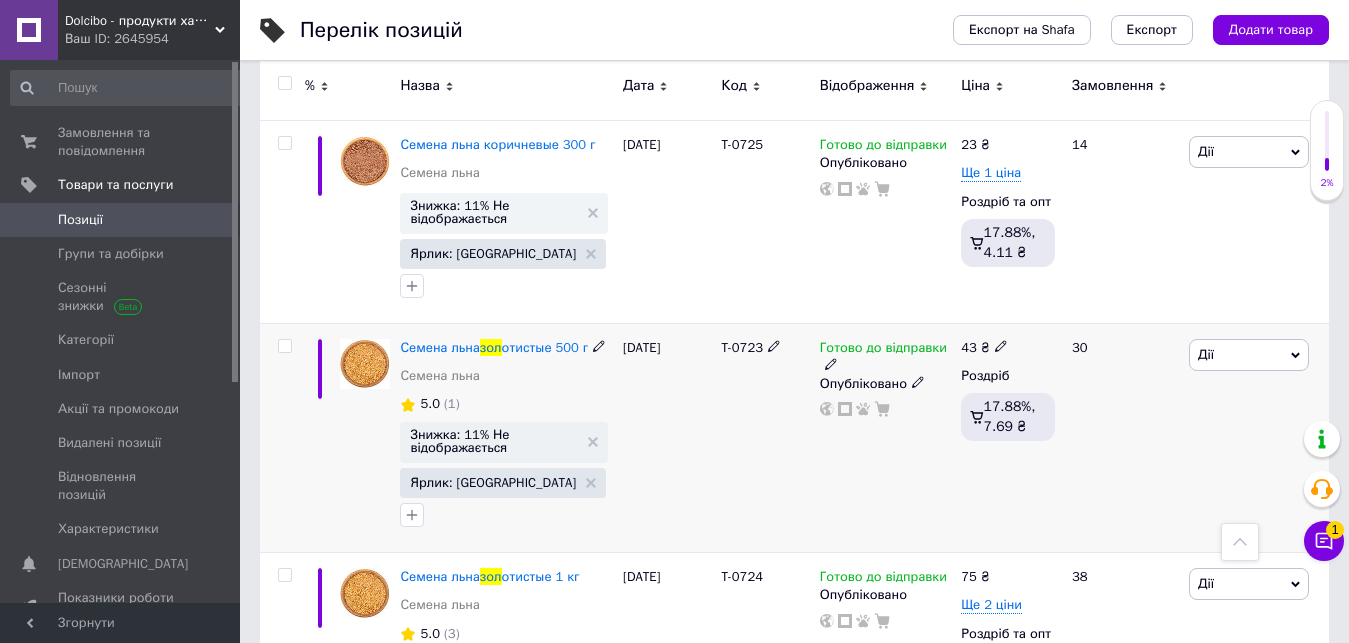 click 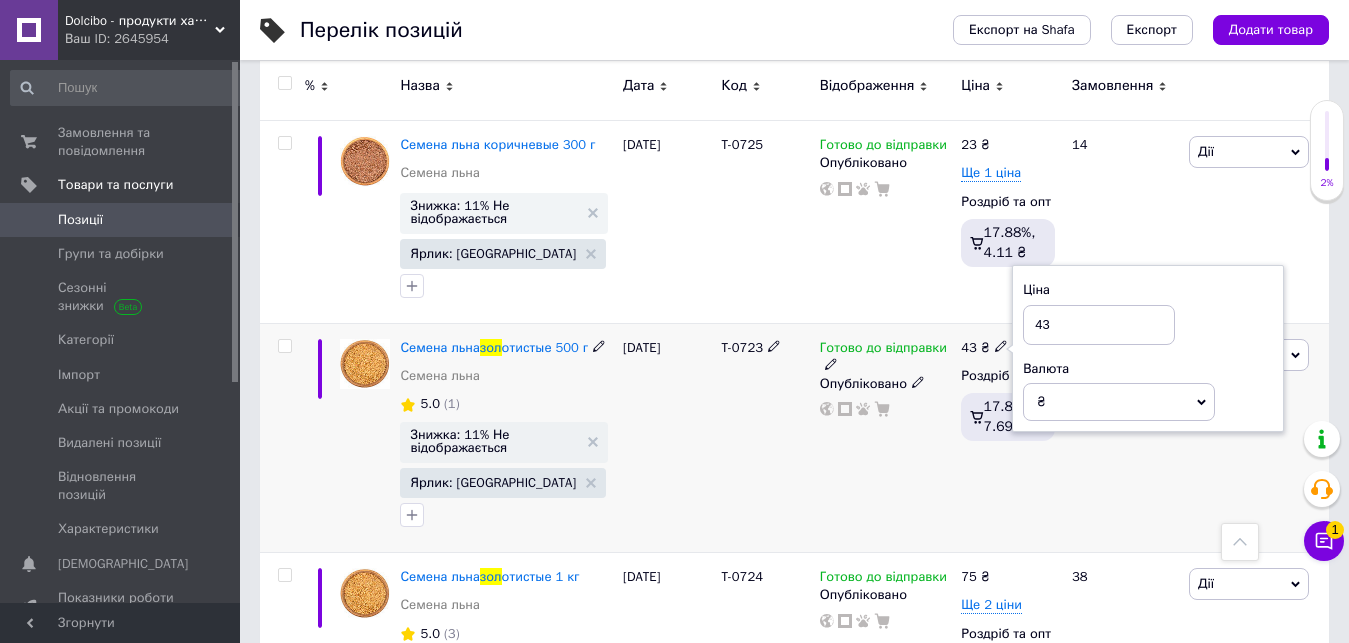 click on "43" at bounding box center (1099, 325) 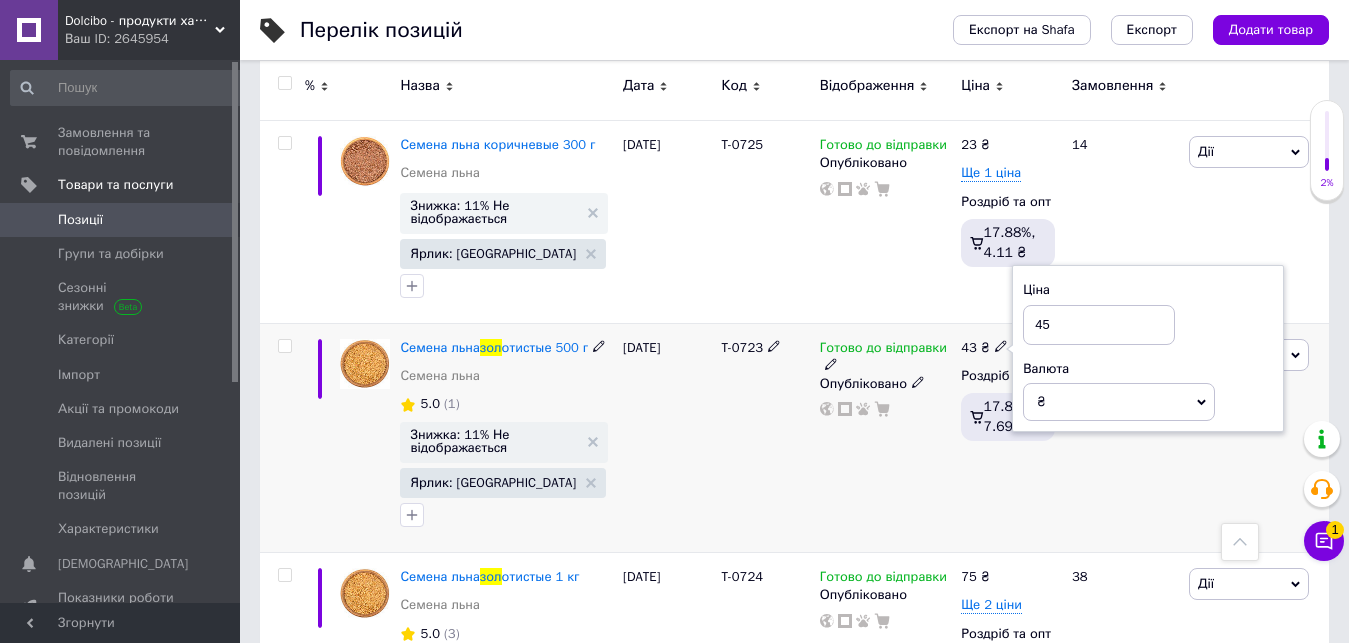 type on "45" 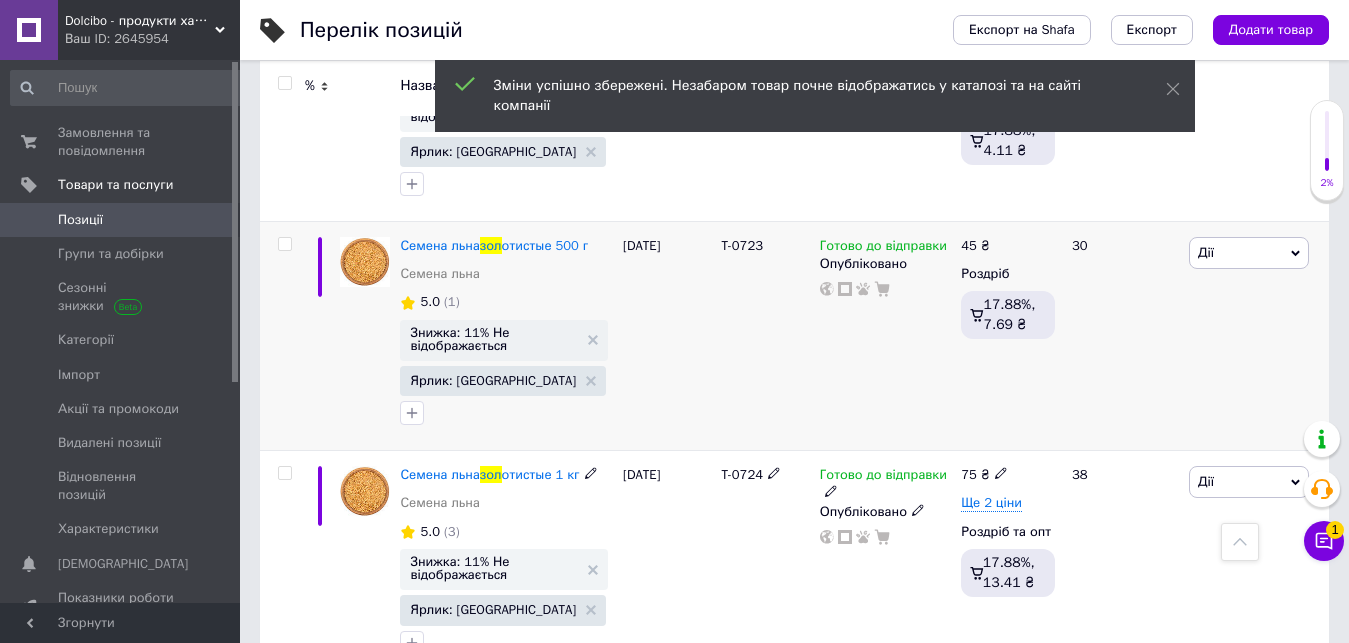 scroll, scrollTop: 918, scrollLeft: 0, axis: vertical 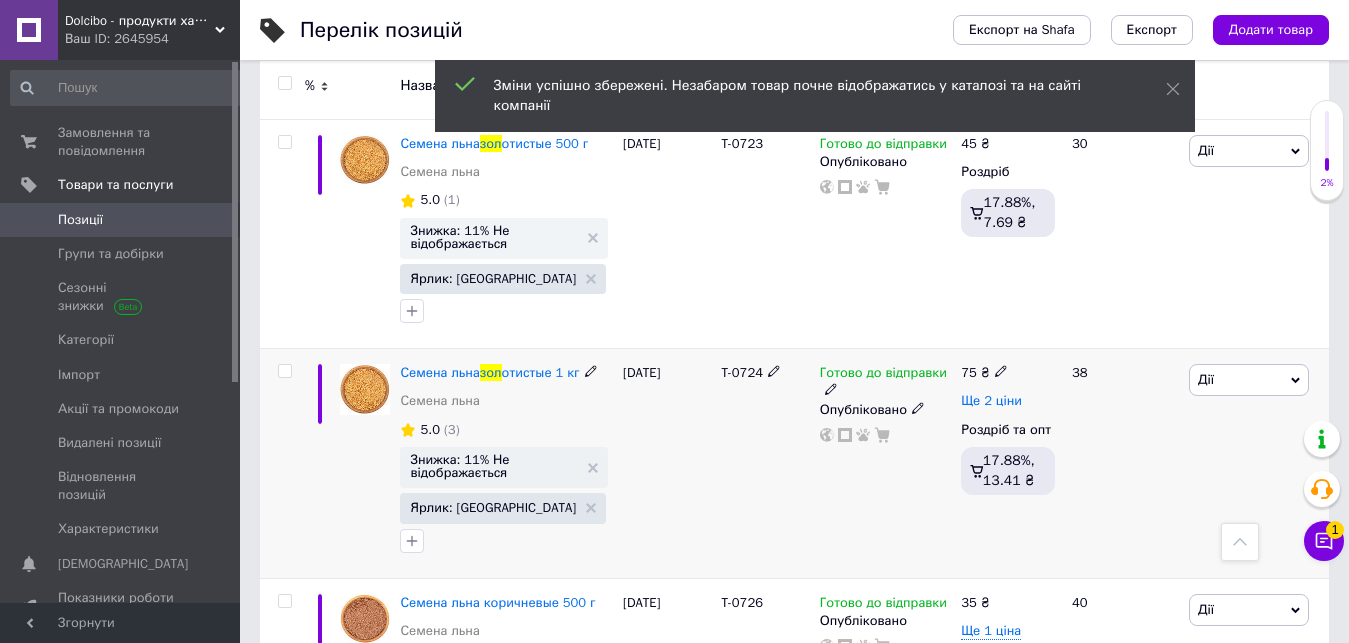 click on "Ще 2 ціни" at bounding box center [991, 401] 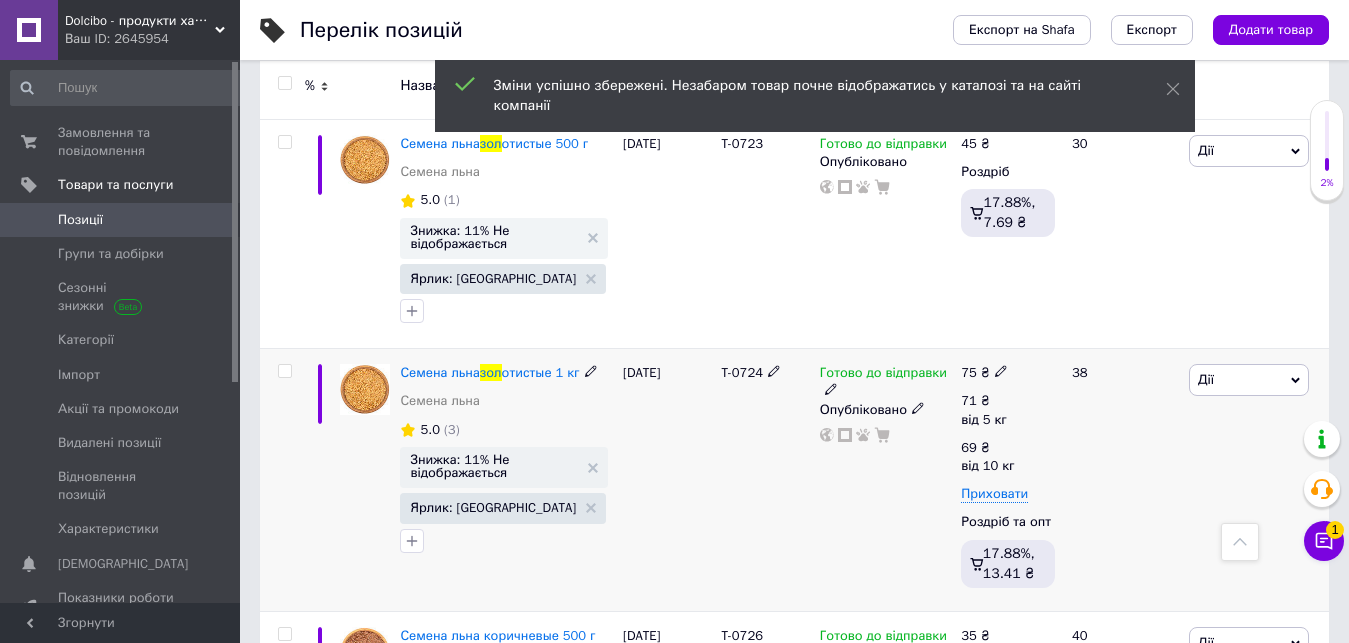click on "75   ₴" at bounding box center (984, 373) 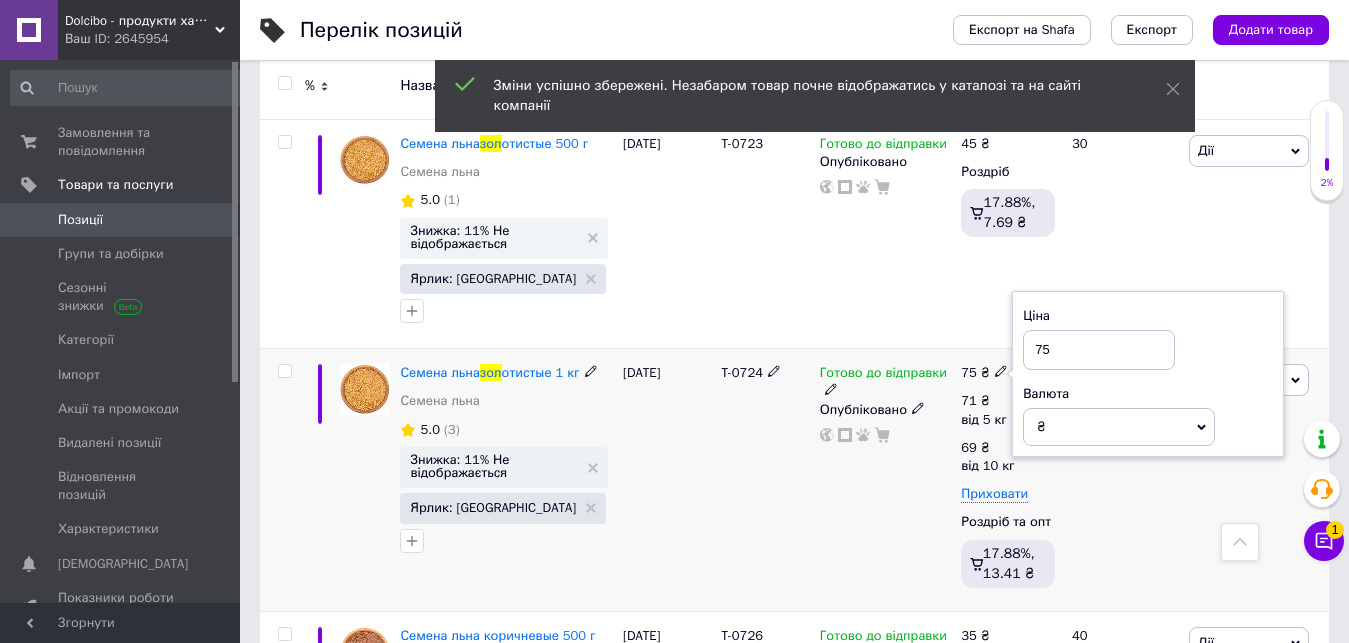 click 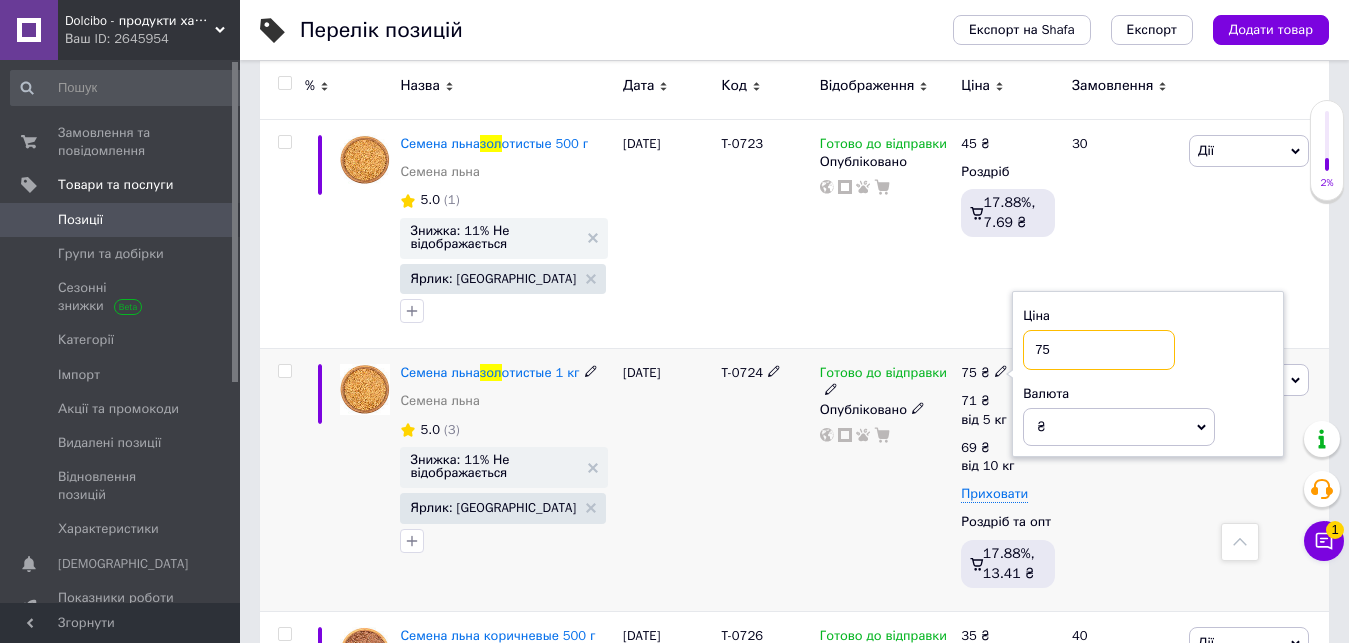 click on "75" at bounding box center (1099, 350) 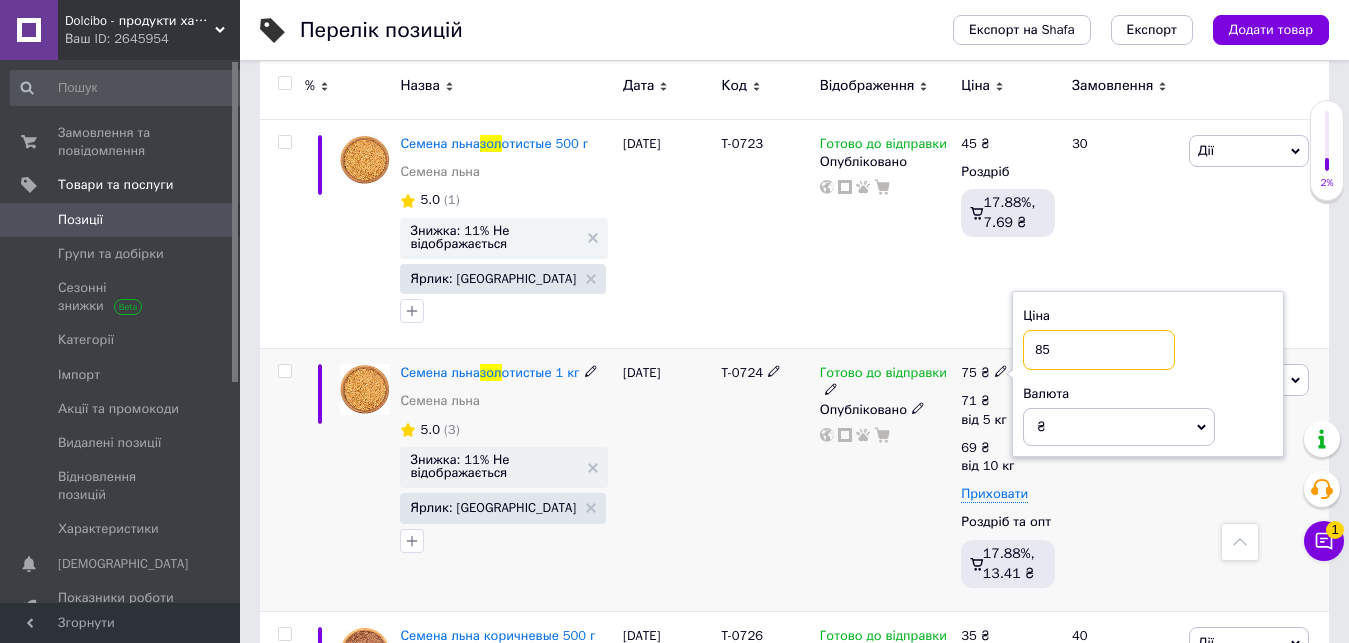 type on "85" 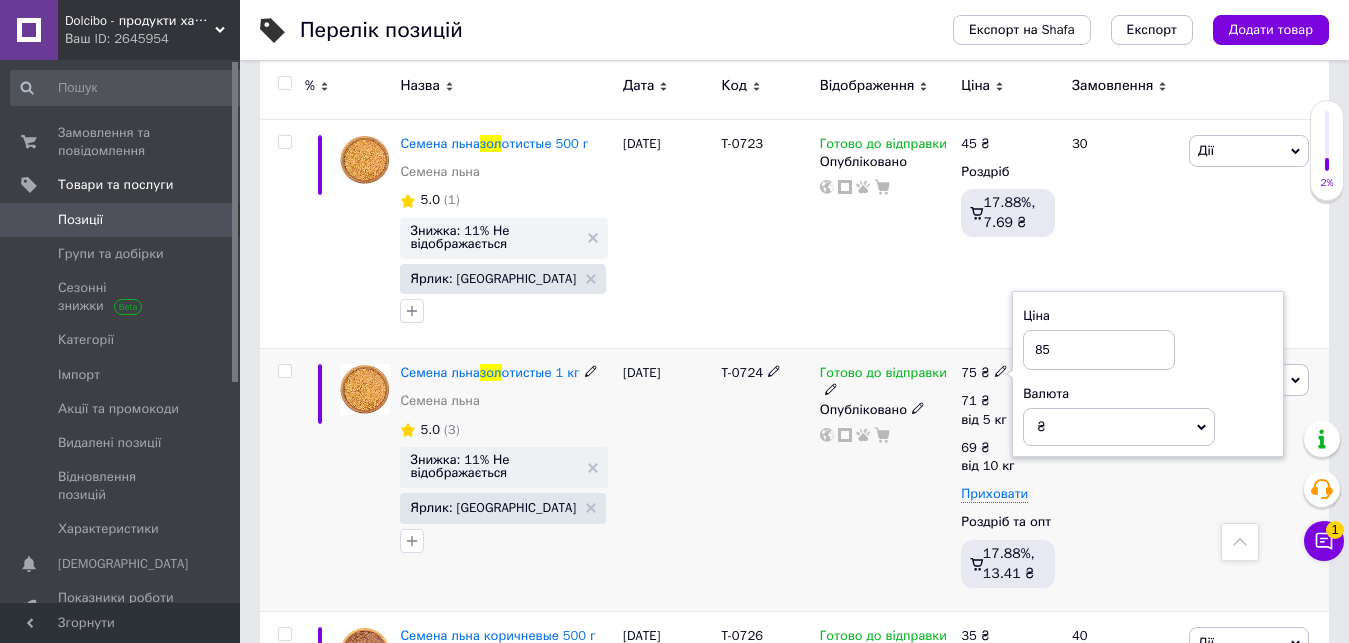 click on "T-0724" at bounding box center (765, 480) 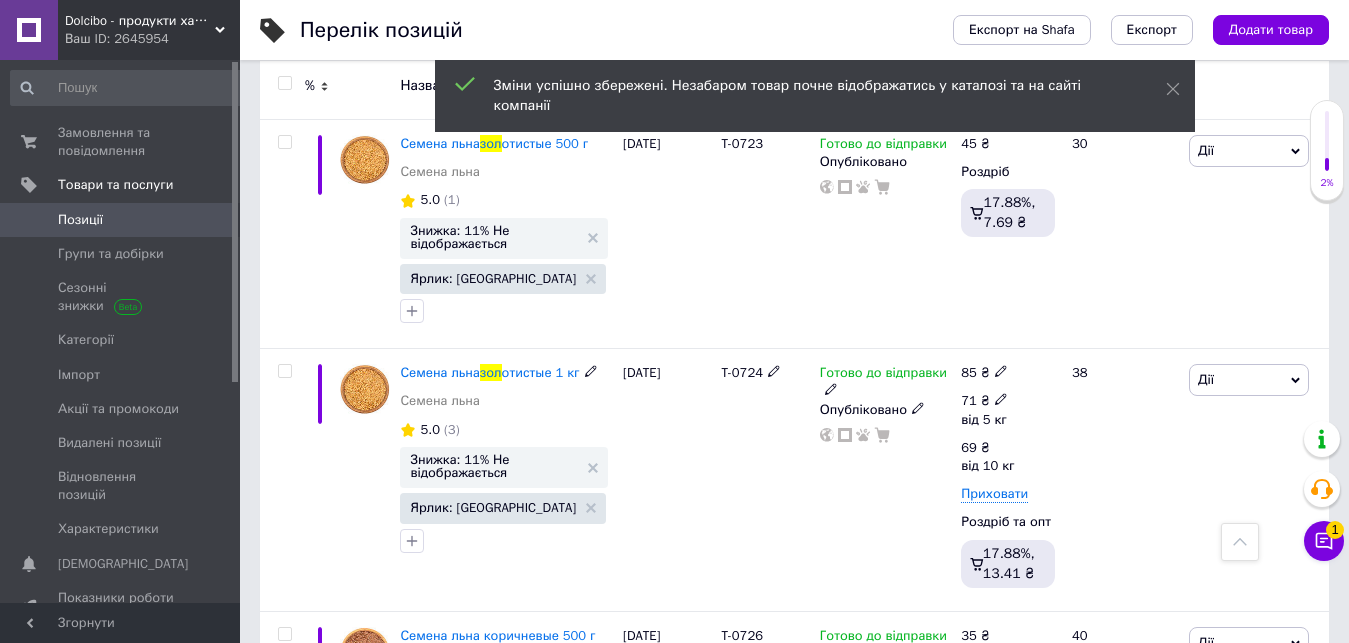 click 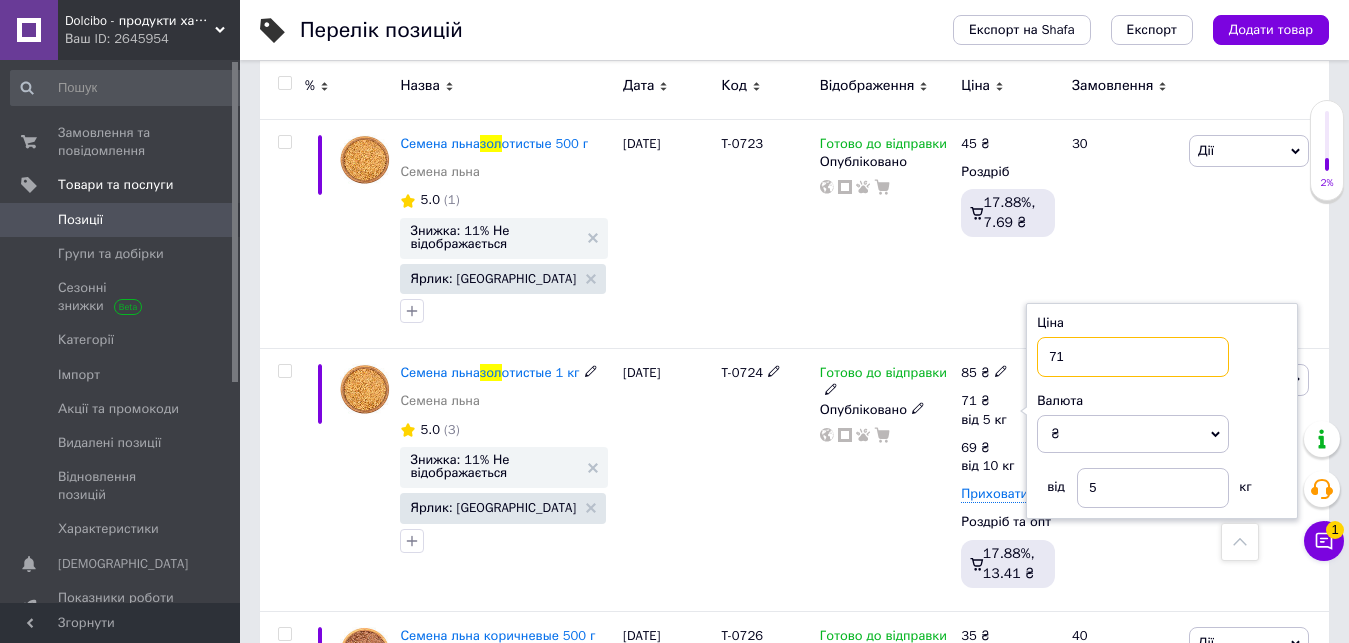 click on "71" at bounding box center (1133, 357) 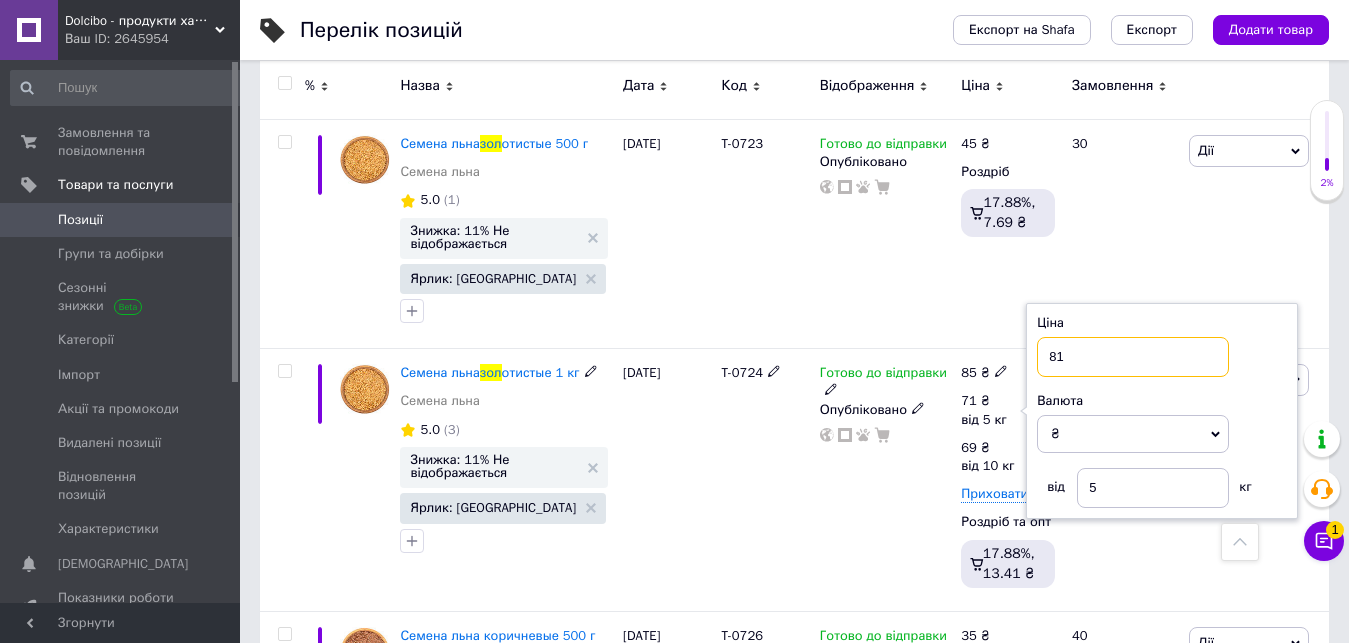 type on "81" 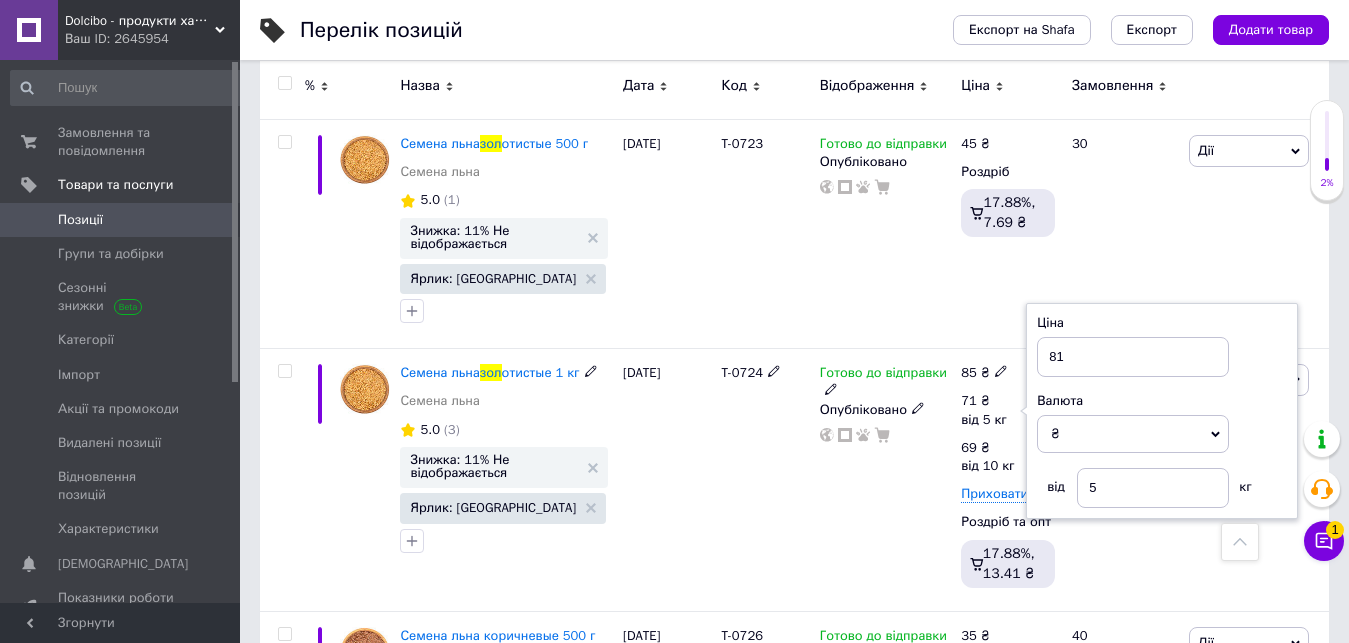 click on "Готово до відправки Опубліковано" at bounding box center (886, 480) 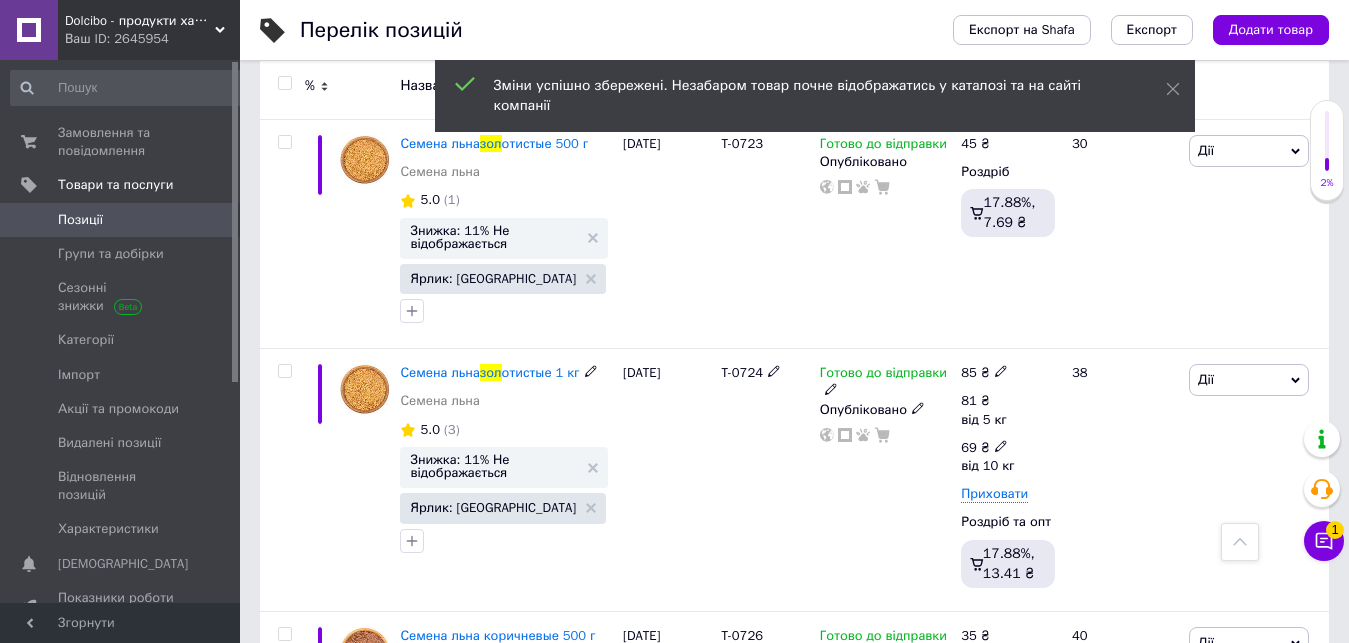 click 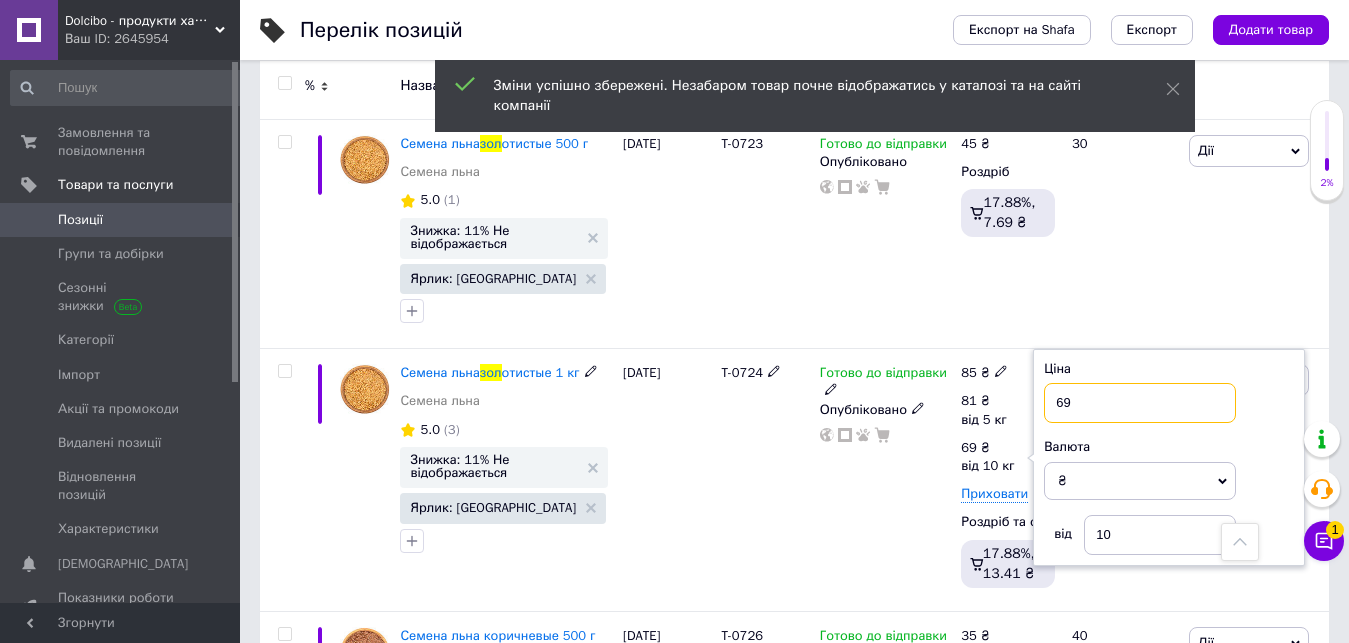 click on "69" at bounding box center (1140, 403) 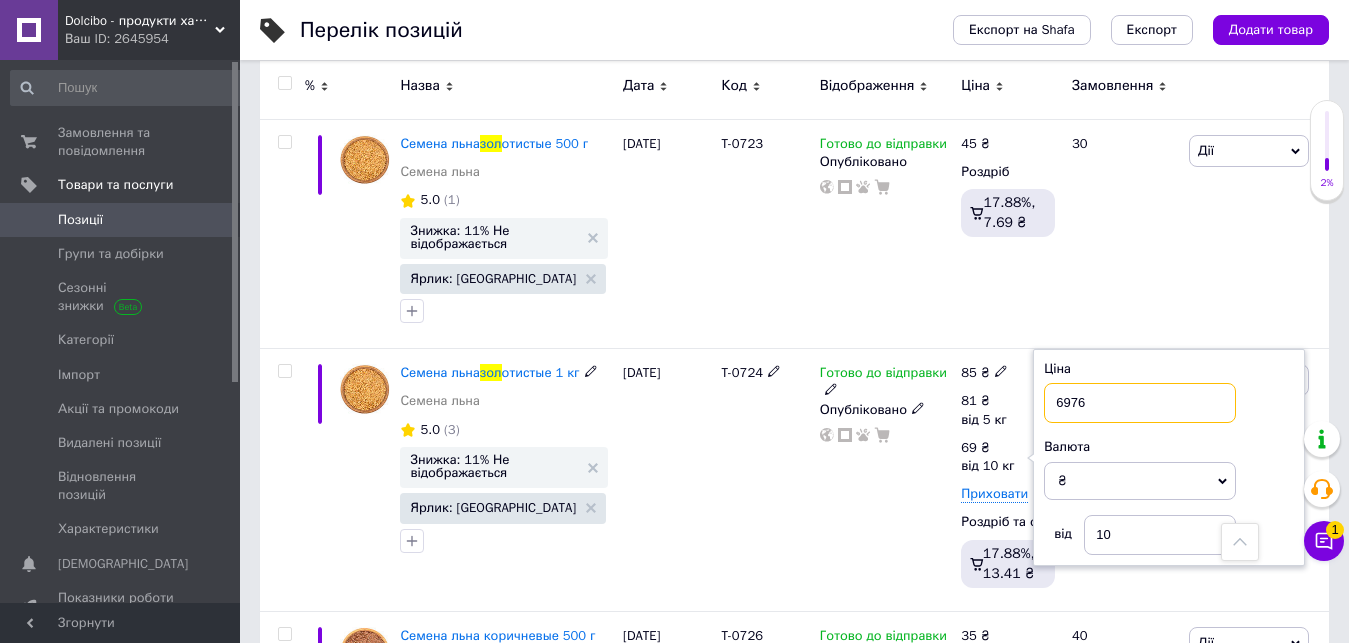 click on "6976" at bounding box center (1140, 403) 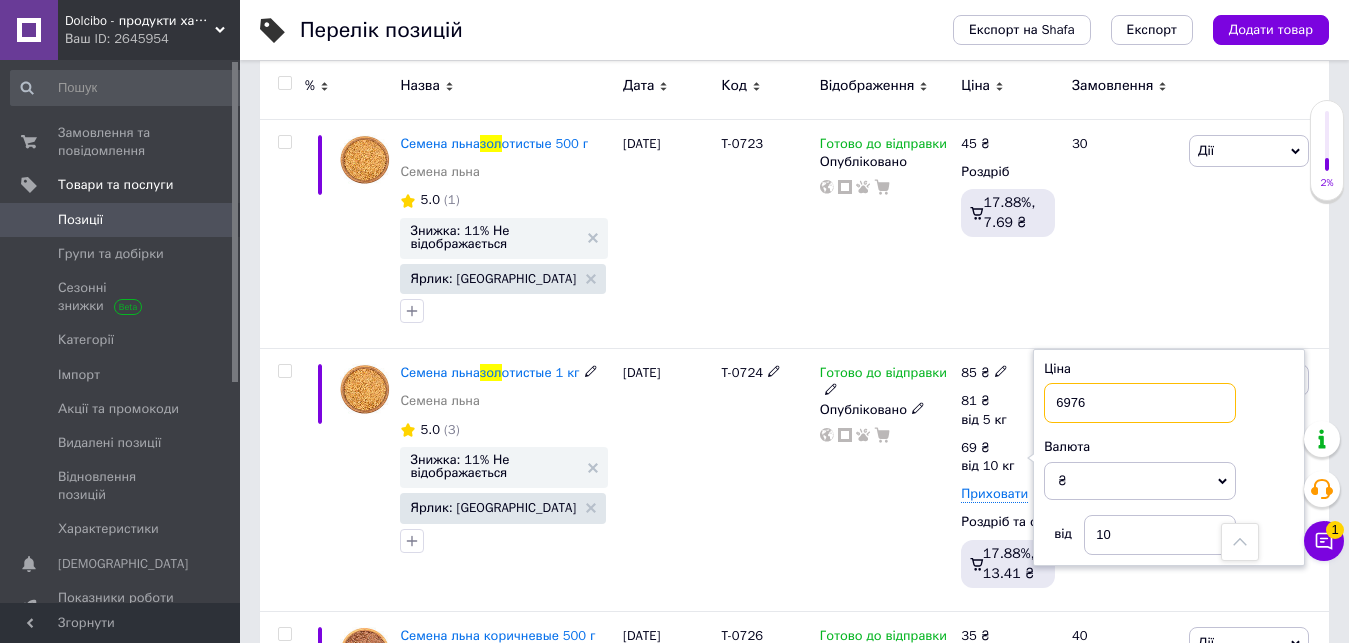 click on "6976" at bounding box center [1140, 403] 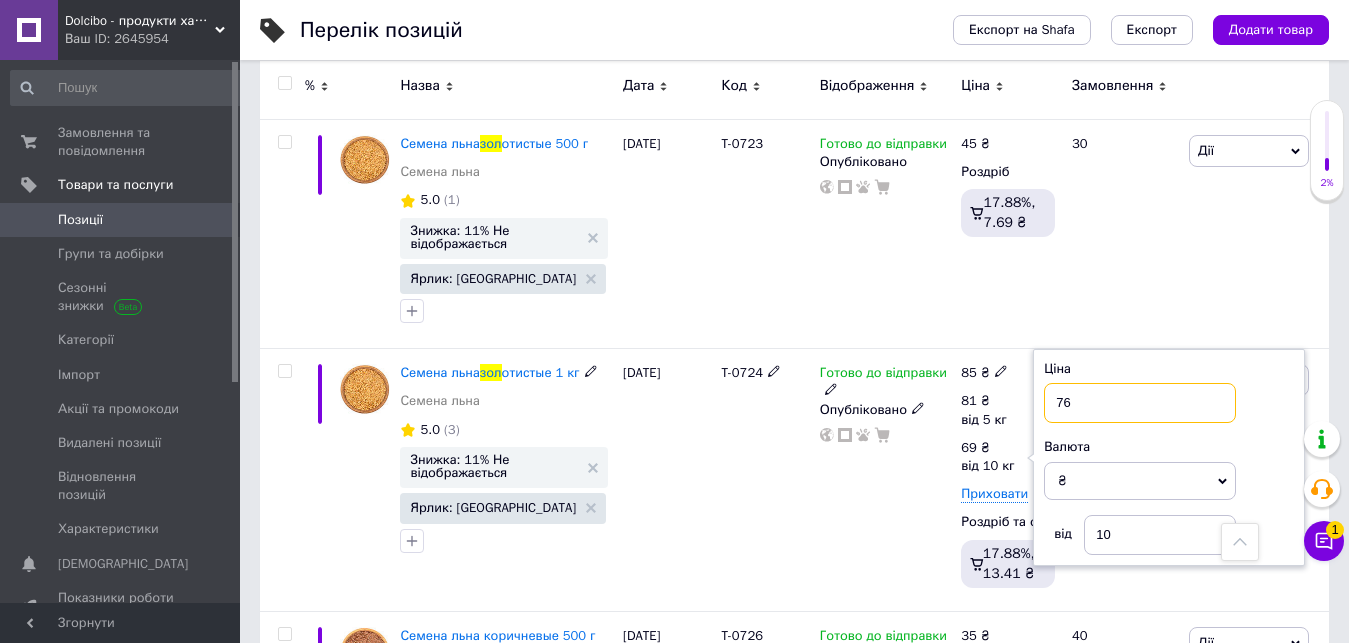 type on "76" 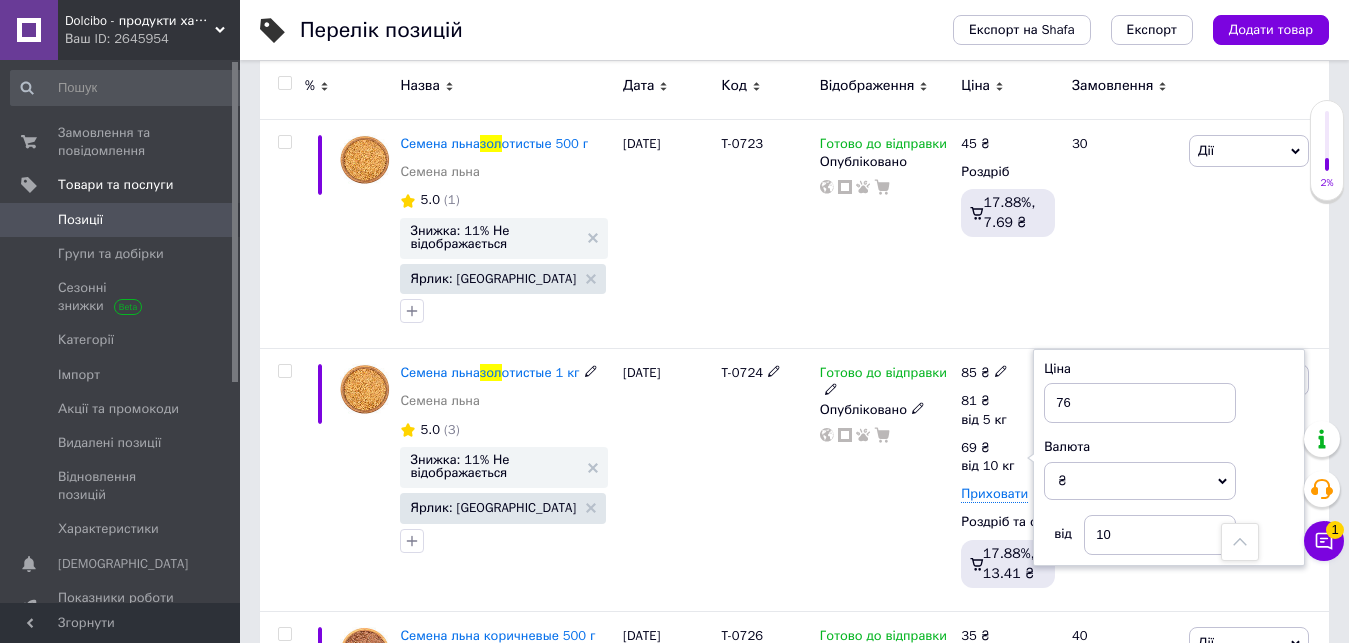 click on "Готово до відправки Опубліковано" at bounding box center (886, 480) 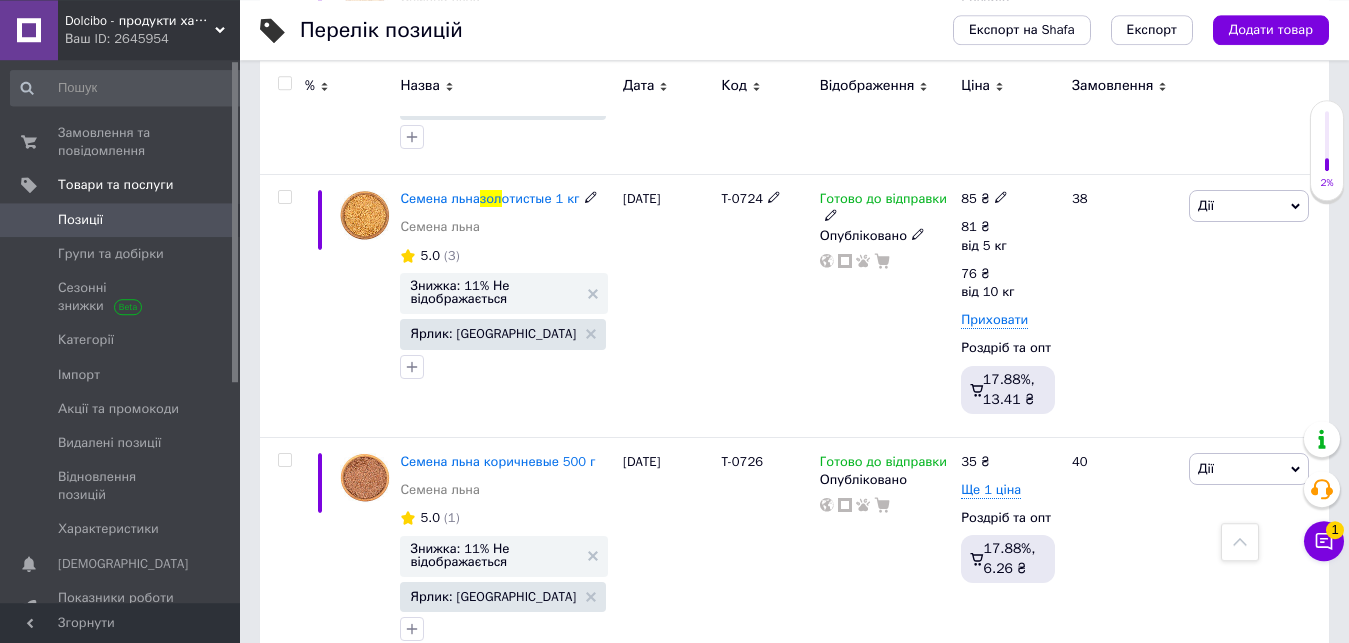 scroll, scrollTop: 1122, scrollLeft: 0, axis: vertical 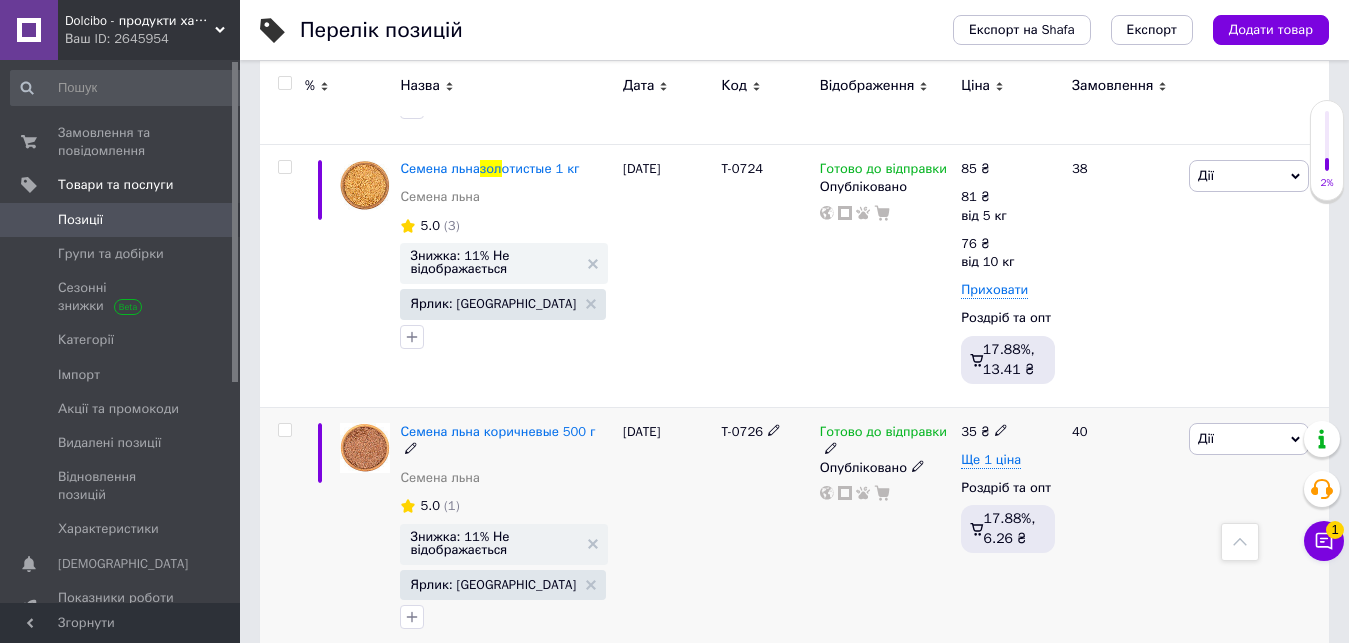 click 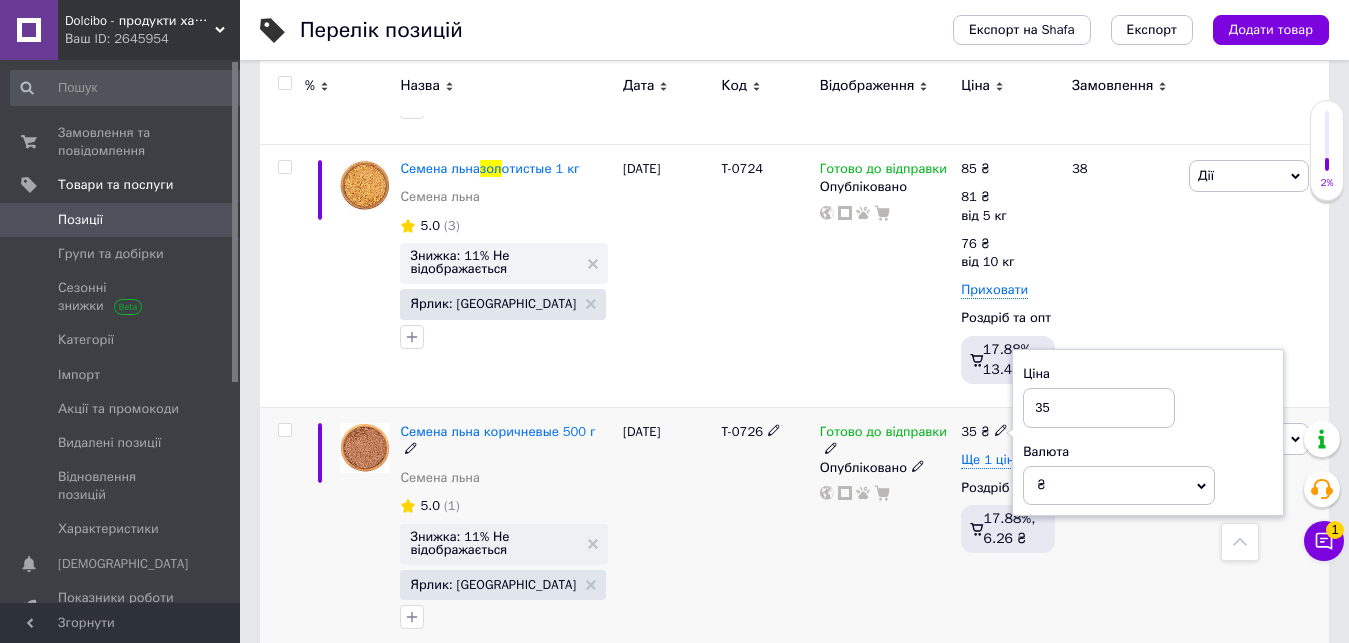 click on "35" at bounding box center (1099, 408) 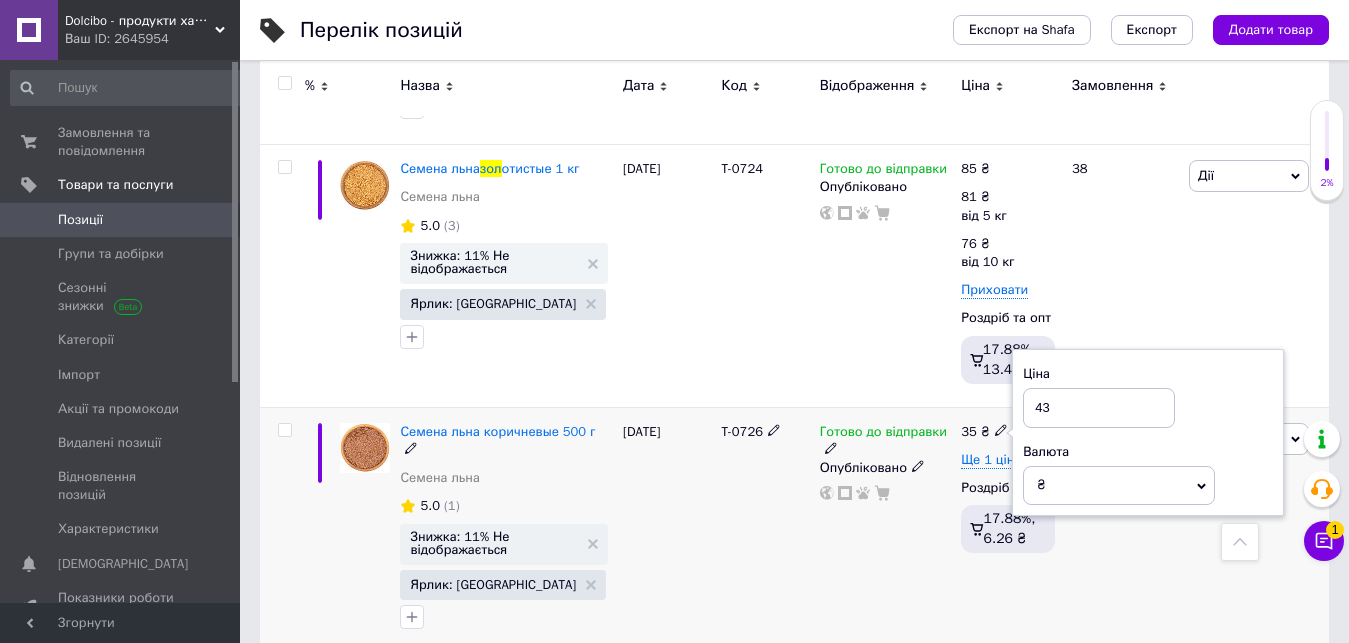 type on "43" 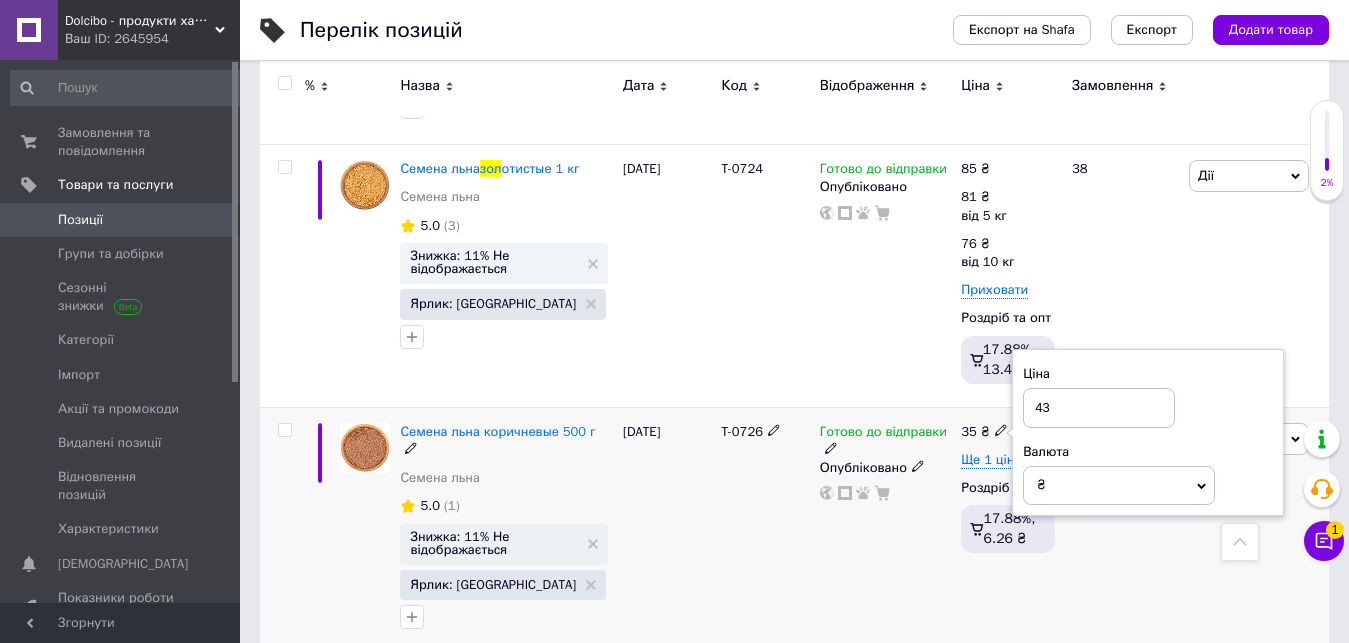 click on "T-0726" at bounding box center (765, 531) 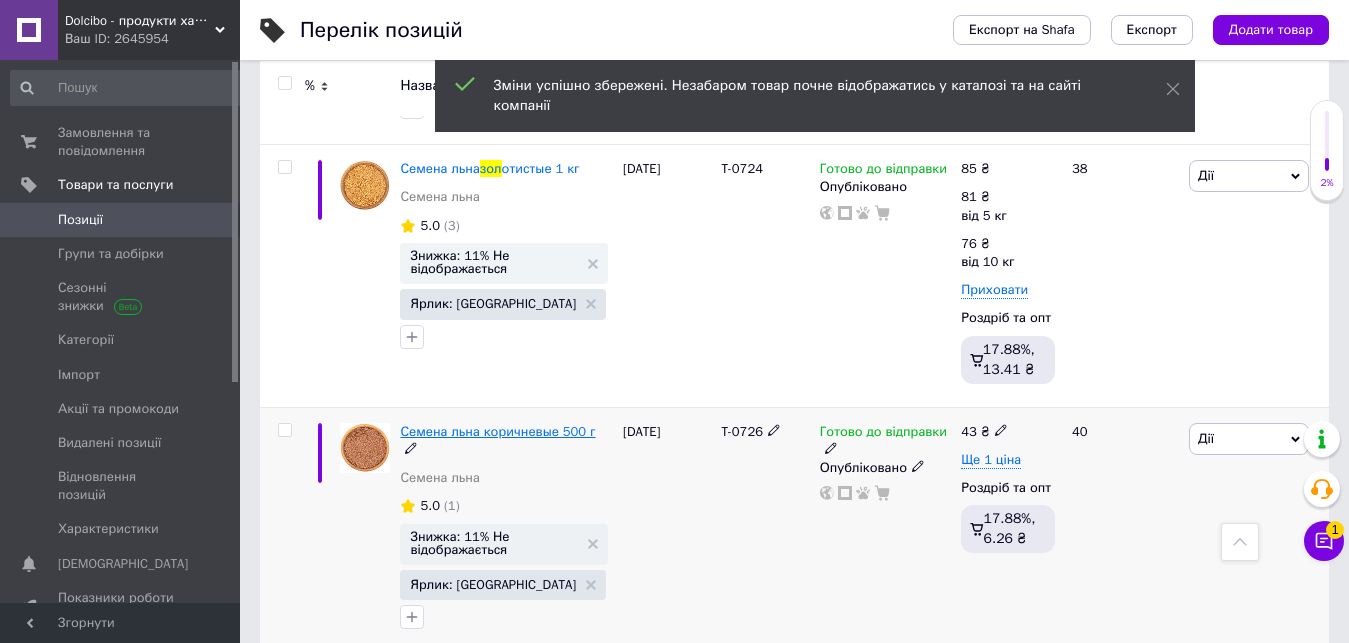click on "Семена льна коричневые 500 г" at bounding box center (497, 431) 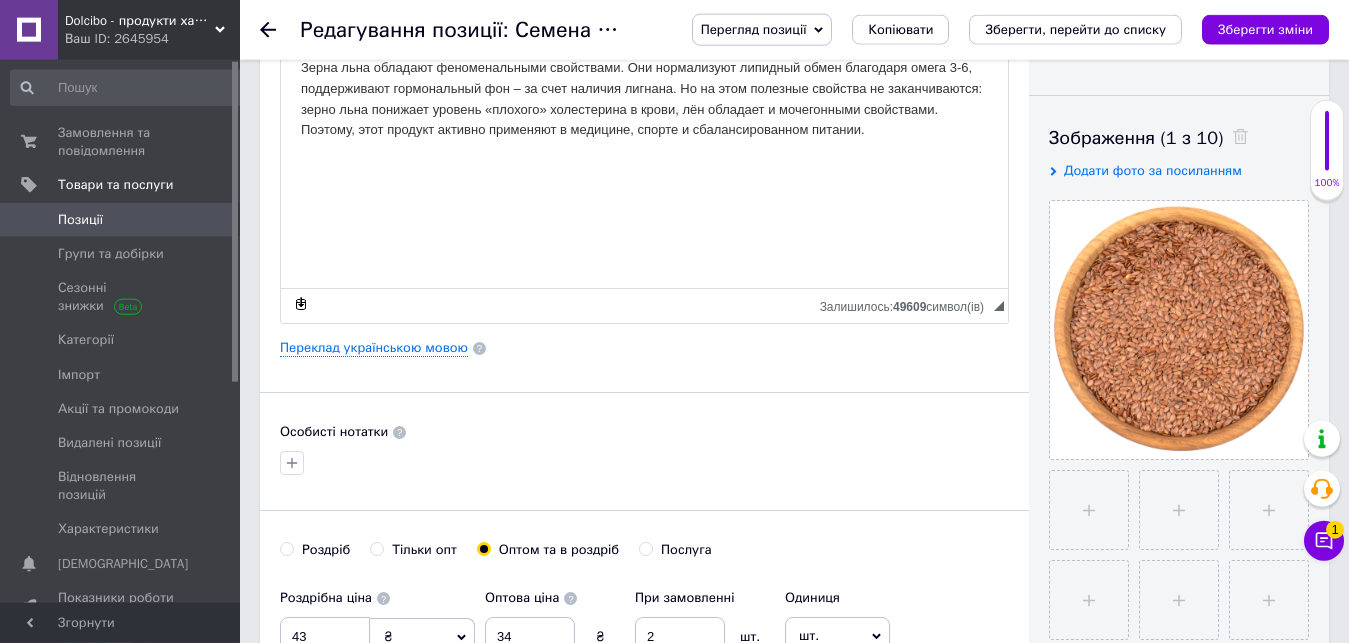 scroll, scrollTop: 0, scrollLeft: 0, axis: both 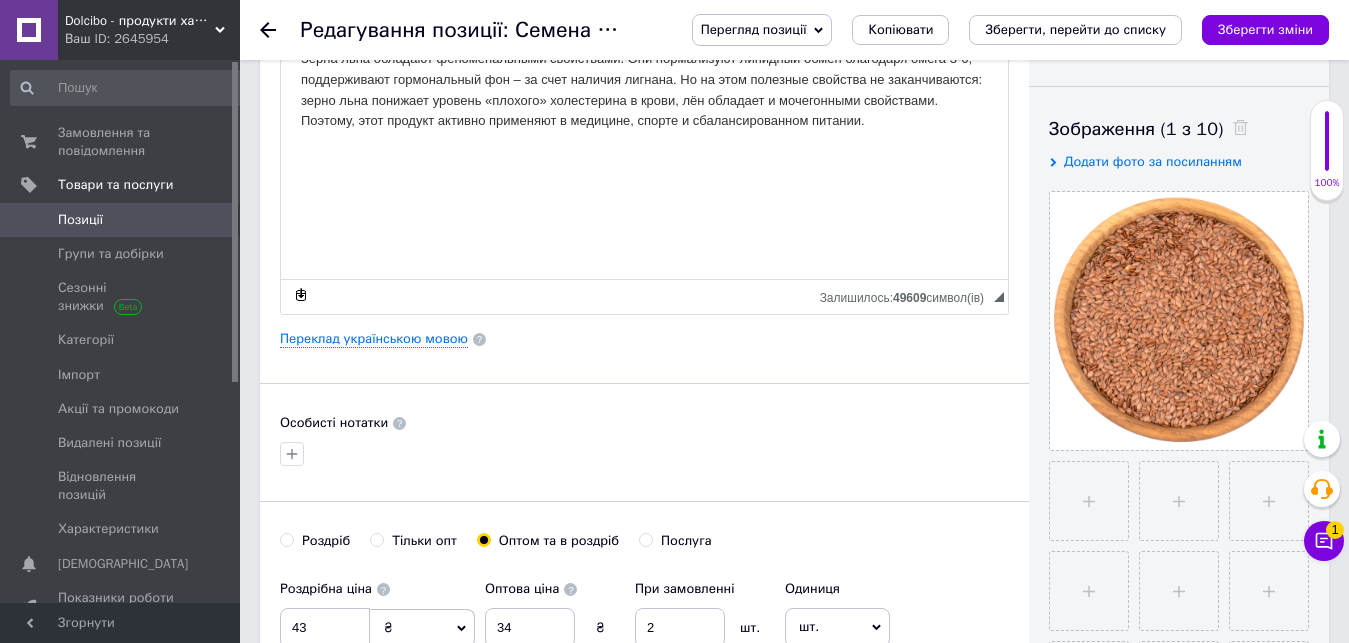 click on "Роздріб" at bounding box center [286, 539] 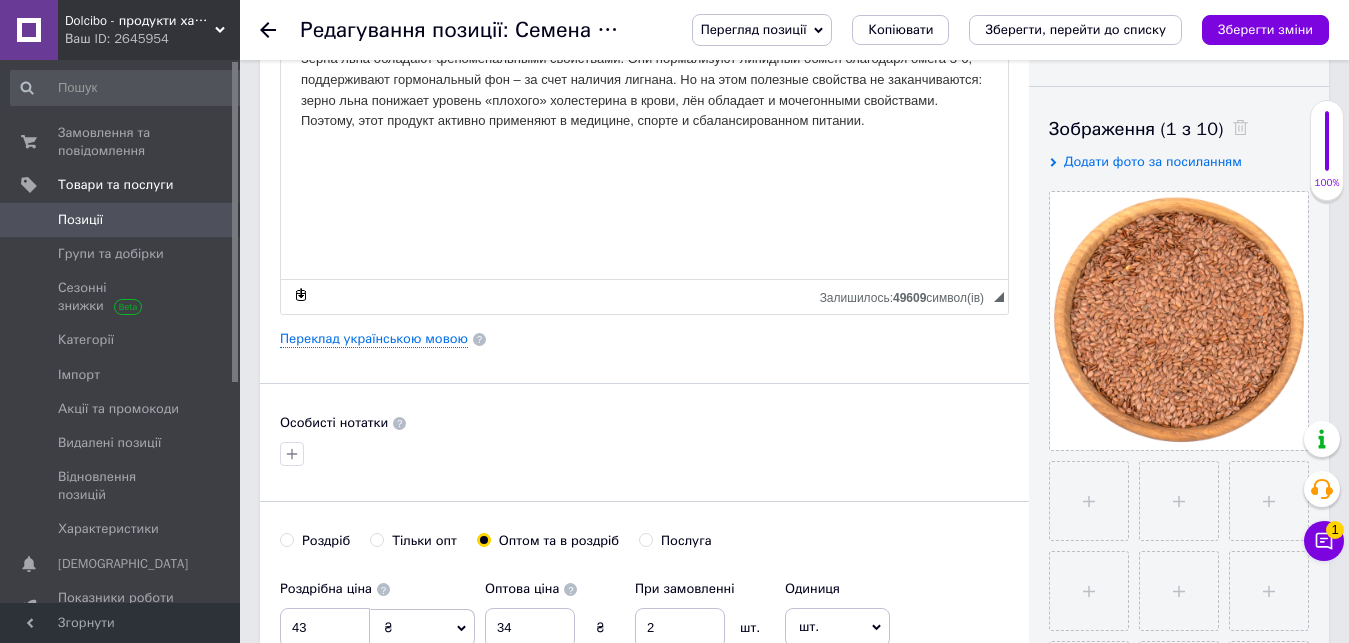 radio on "true" 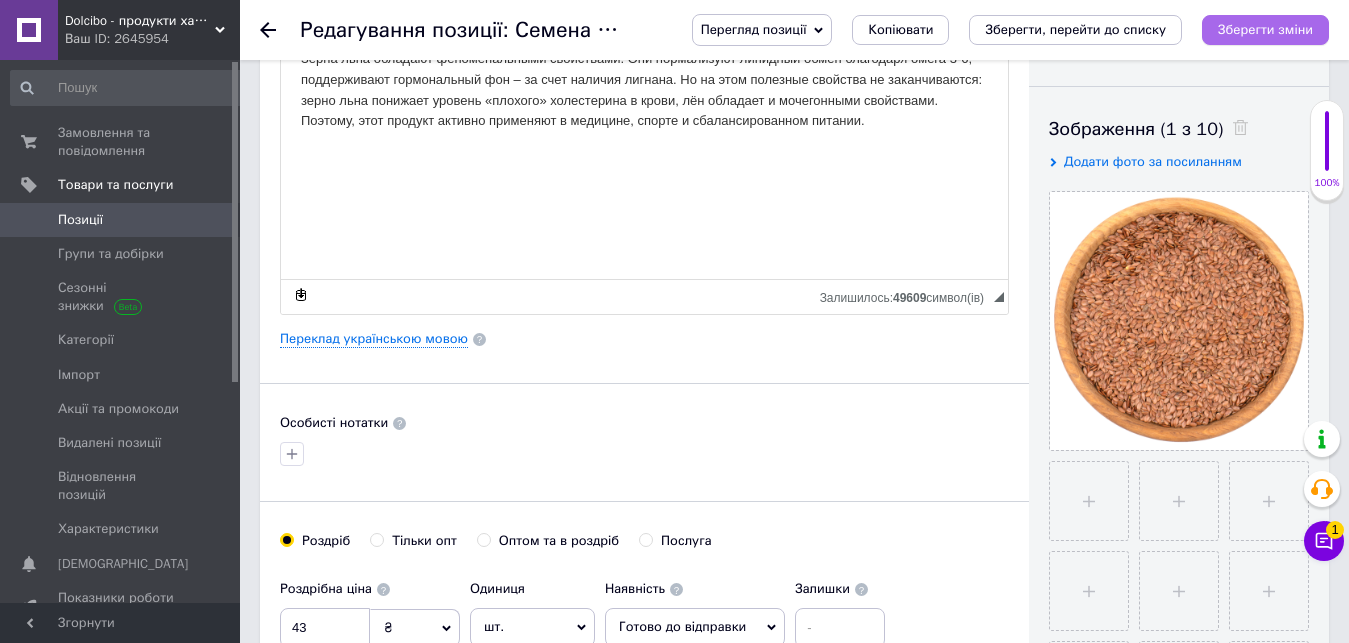 click on "Зберегти зміни" at bounding box center [1265, 29] 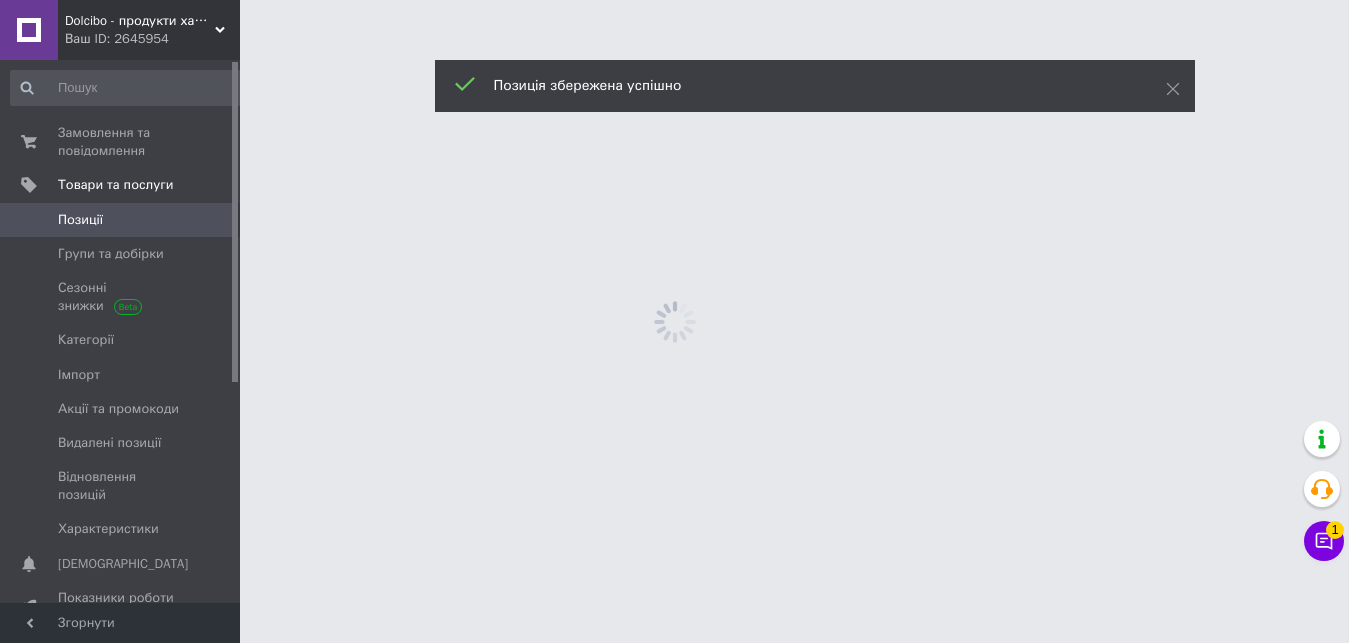scroll, scrollTop: 0, scrollLeft: 0, axis: both 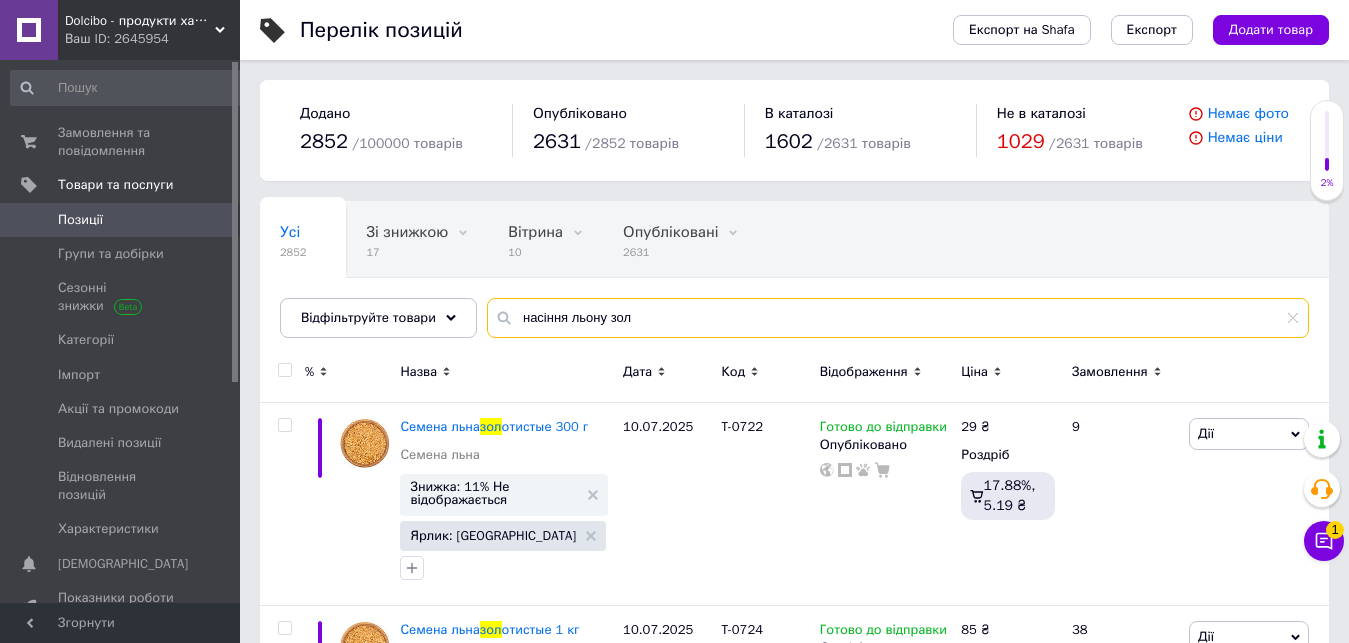 drag, startPoint x: 702, startPoint y: 298, endPoint x: 604, endPoint y: 317, distance: 99.824844 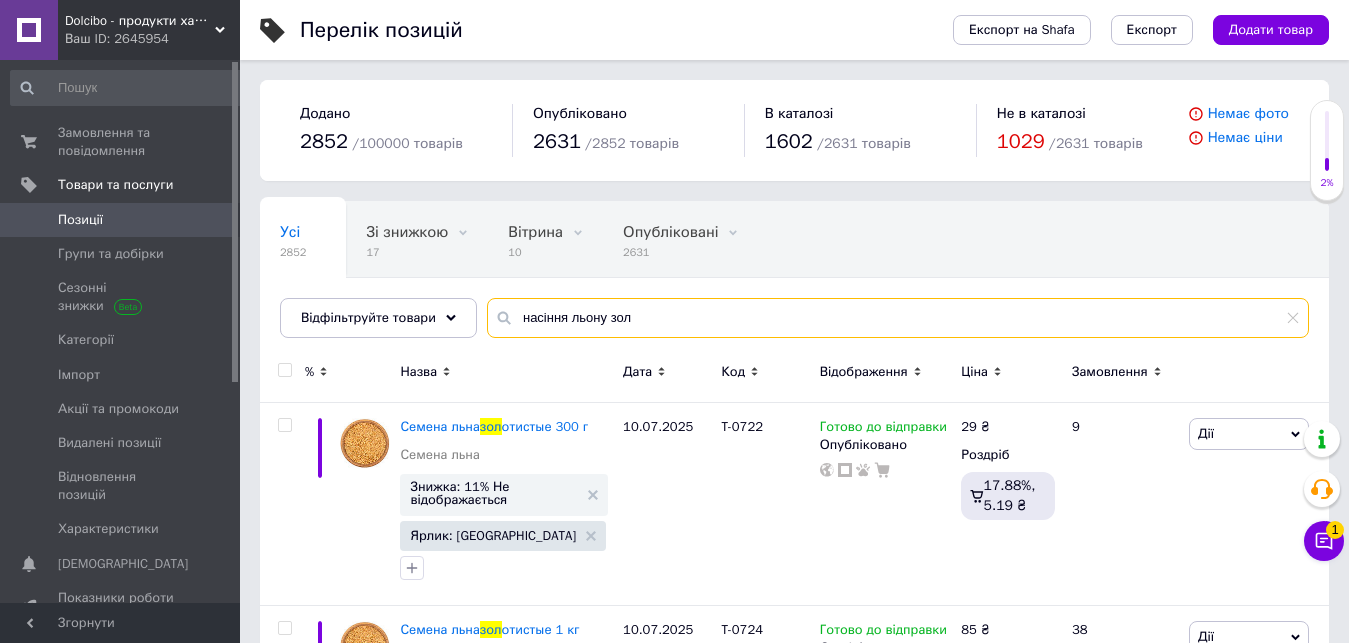 click on "насіння льону зол" at bounding box center [898, 318] 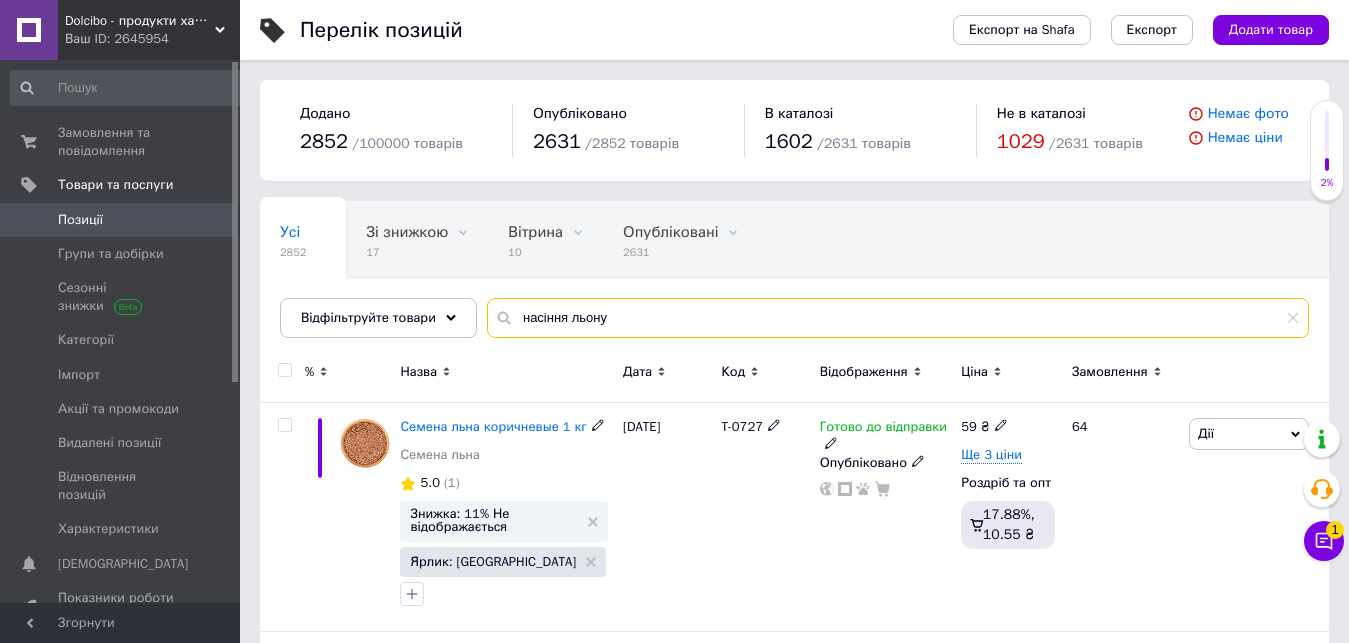 scroll, scrollTop: 306, scrollLeft: 0, axis: vertical 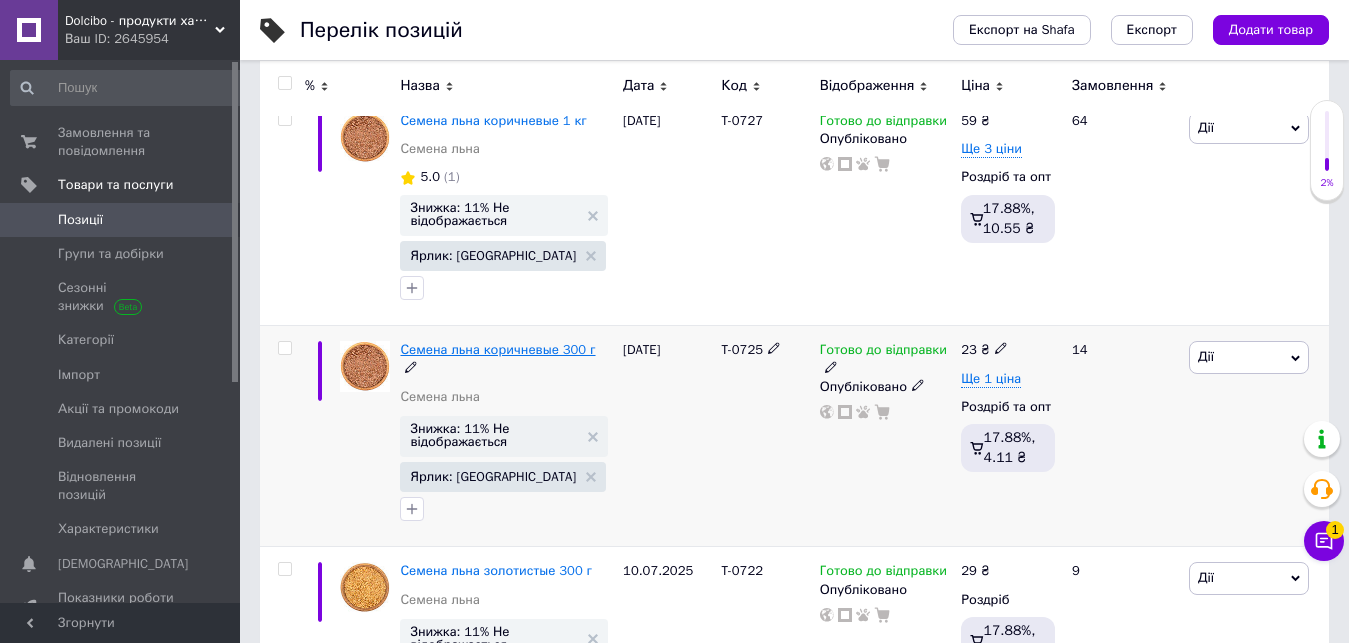 type on "насіння льону" 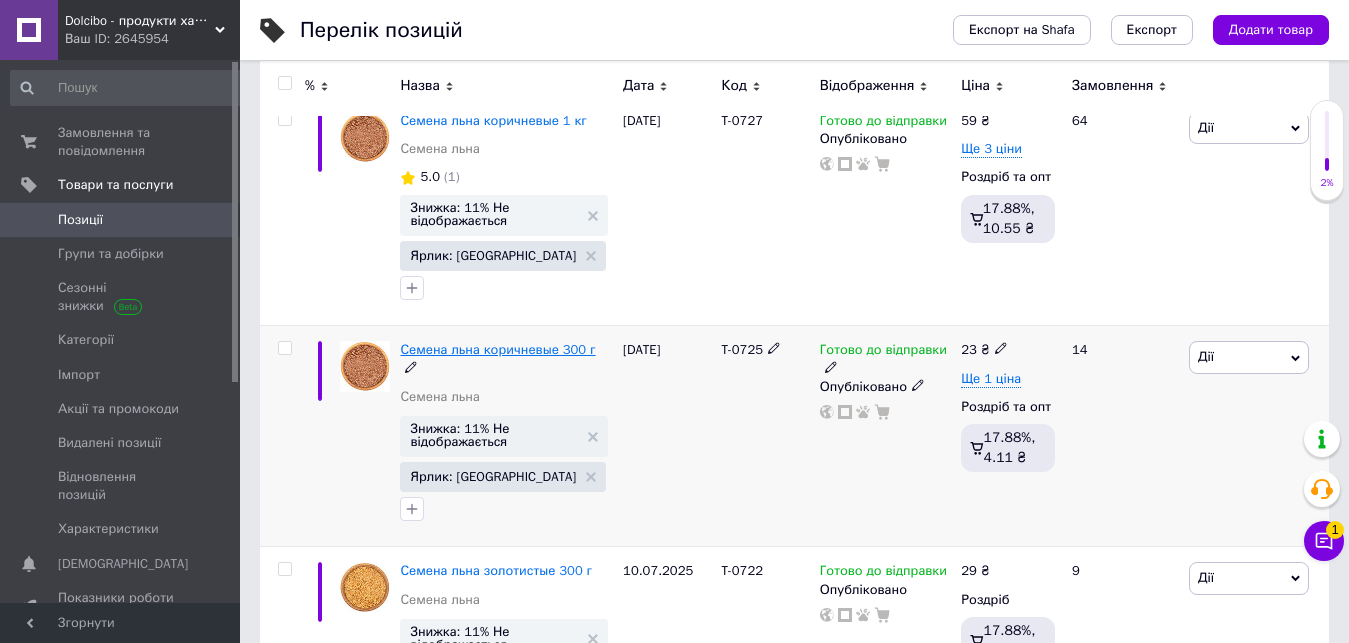 click on "Семена льна коричневые 300 г" at bounding box center [497, 349] 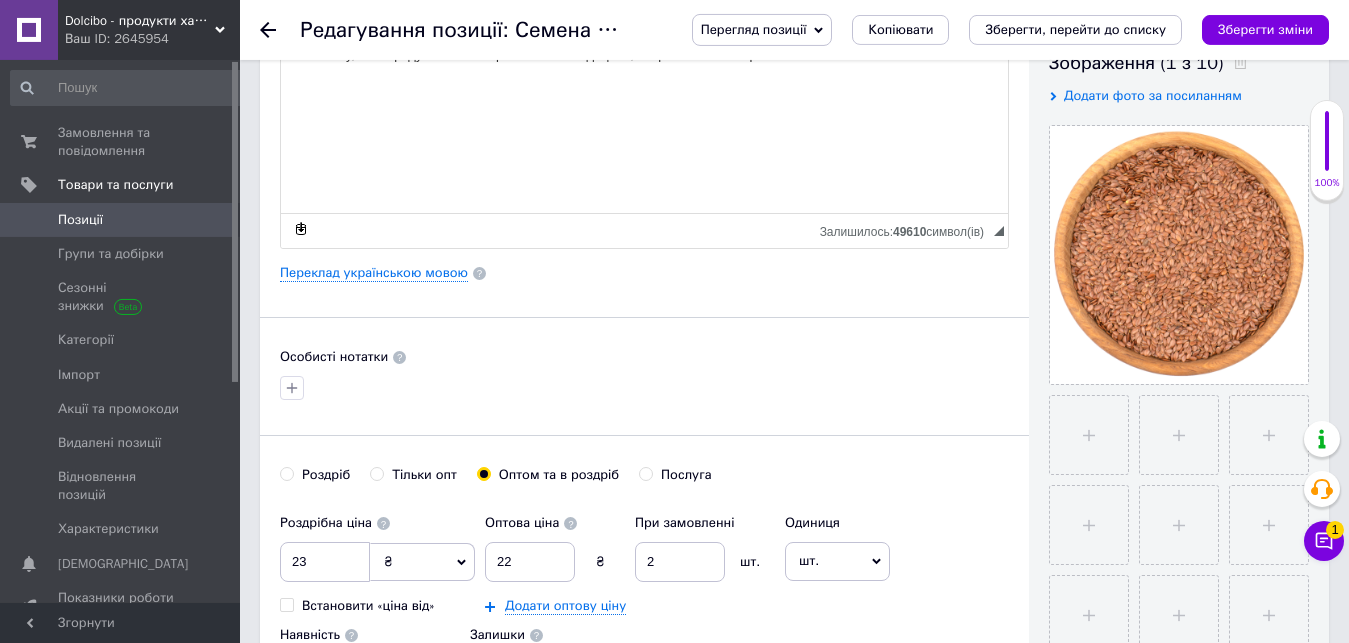 scroll, scrollTop: 408, scrollLeft: 0, axis: vertical 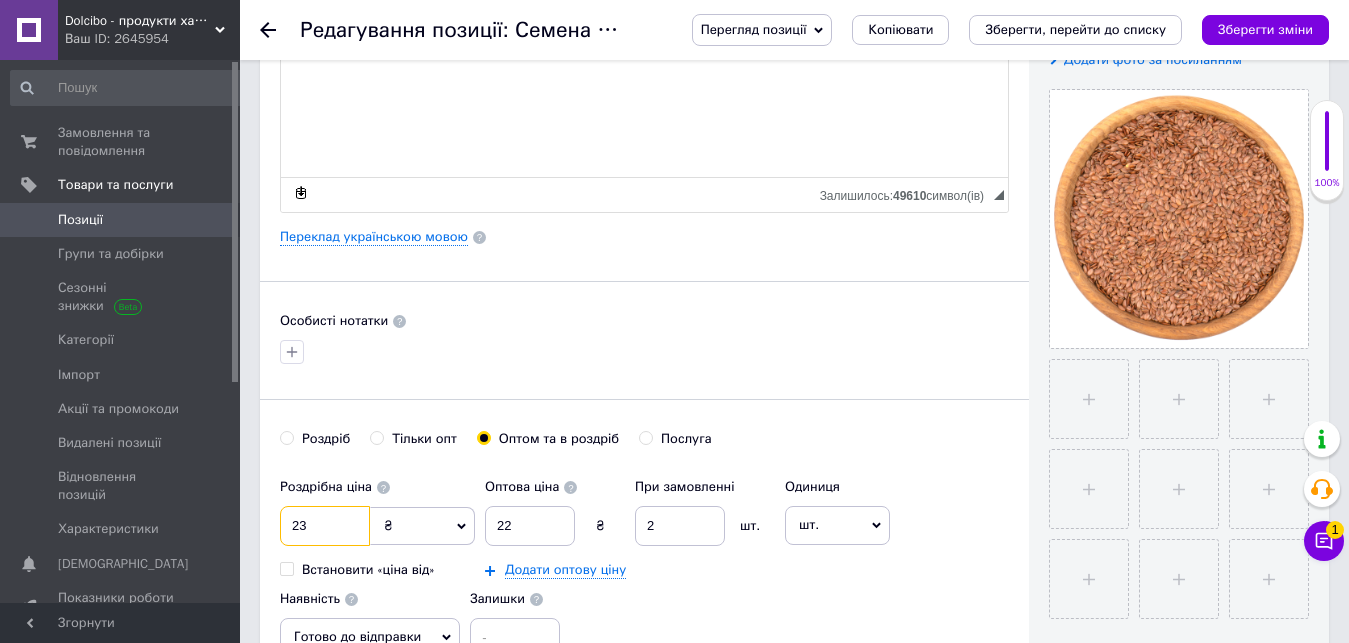 click on "23" at bounding box center (325, 526) 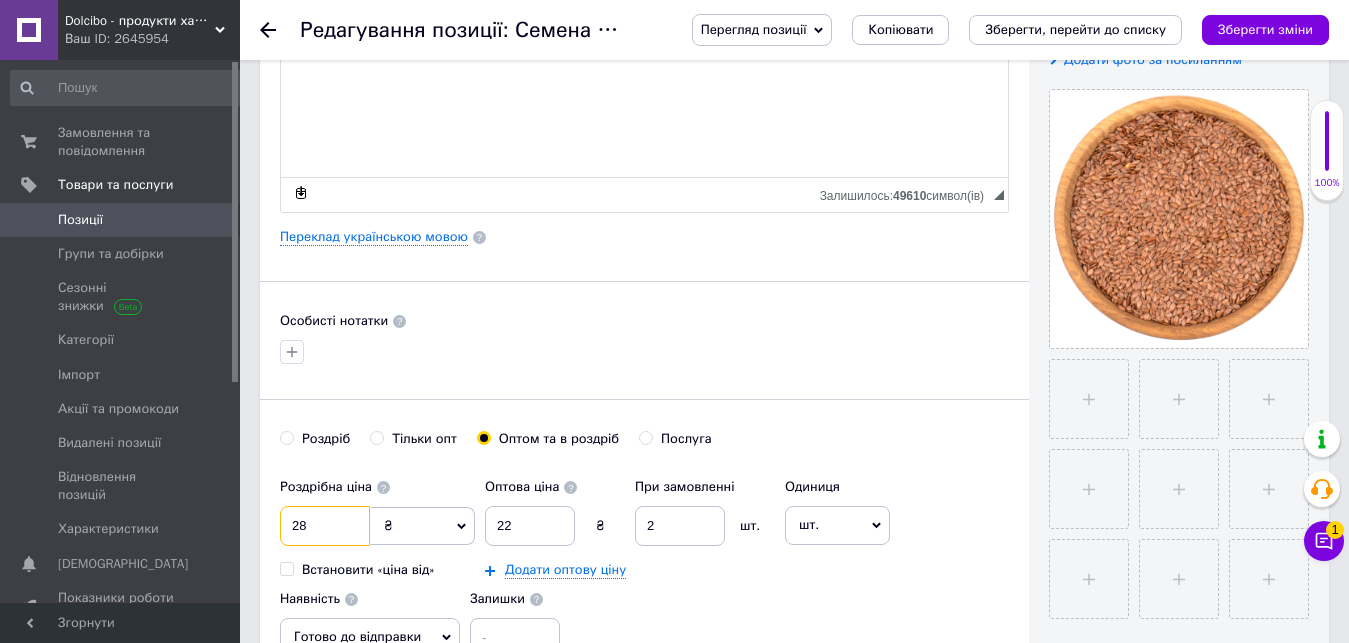 type on "28" 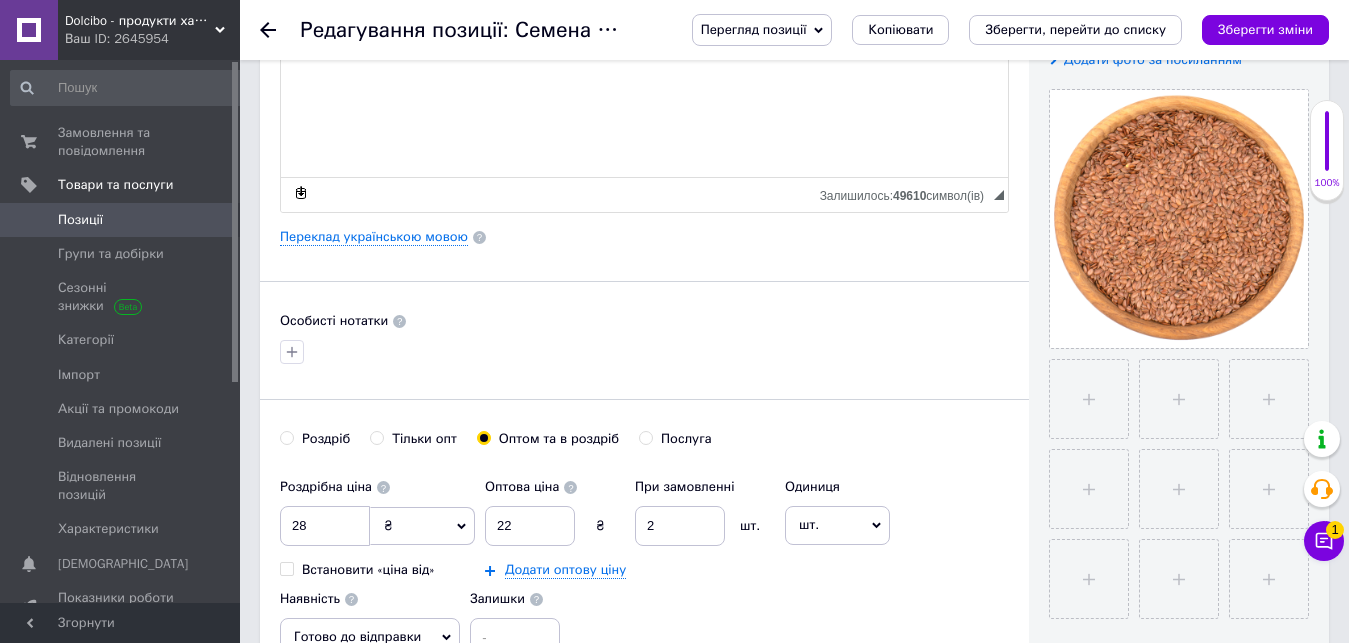 click on "Оптом та в роздріб" at bounding box center (483, 437) 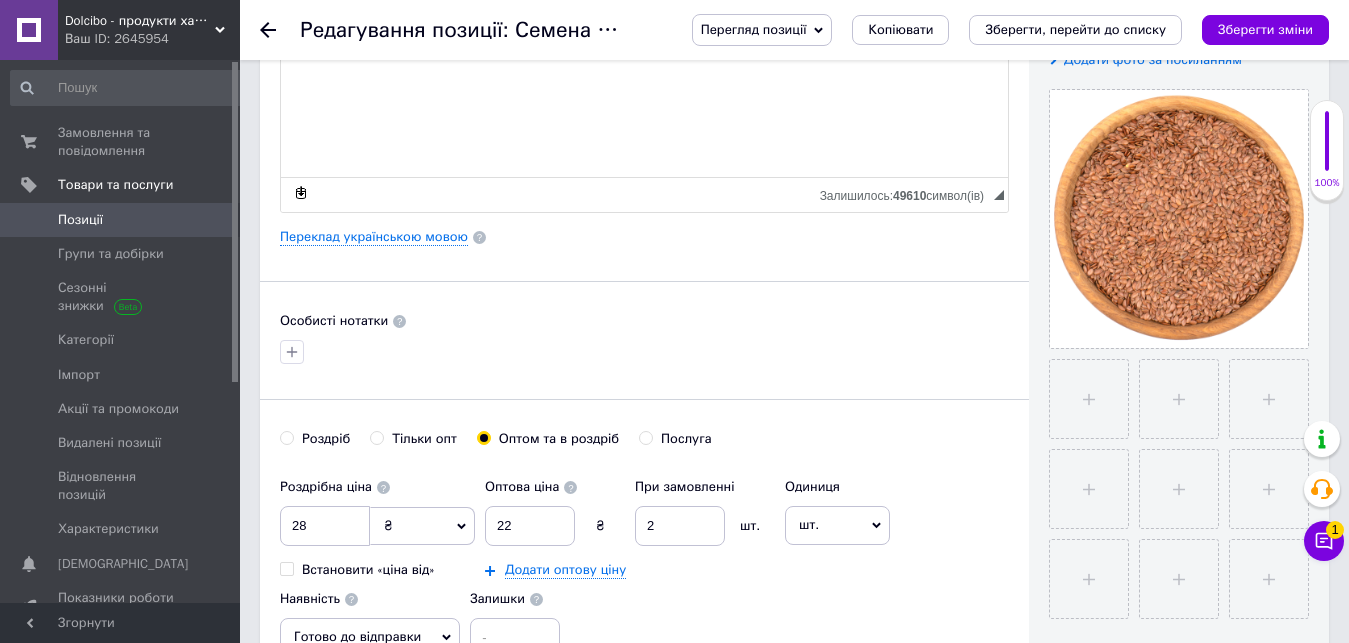 click on "Роздріб" at bounding box center [315, 439] 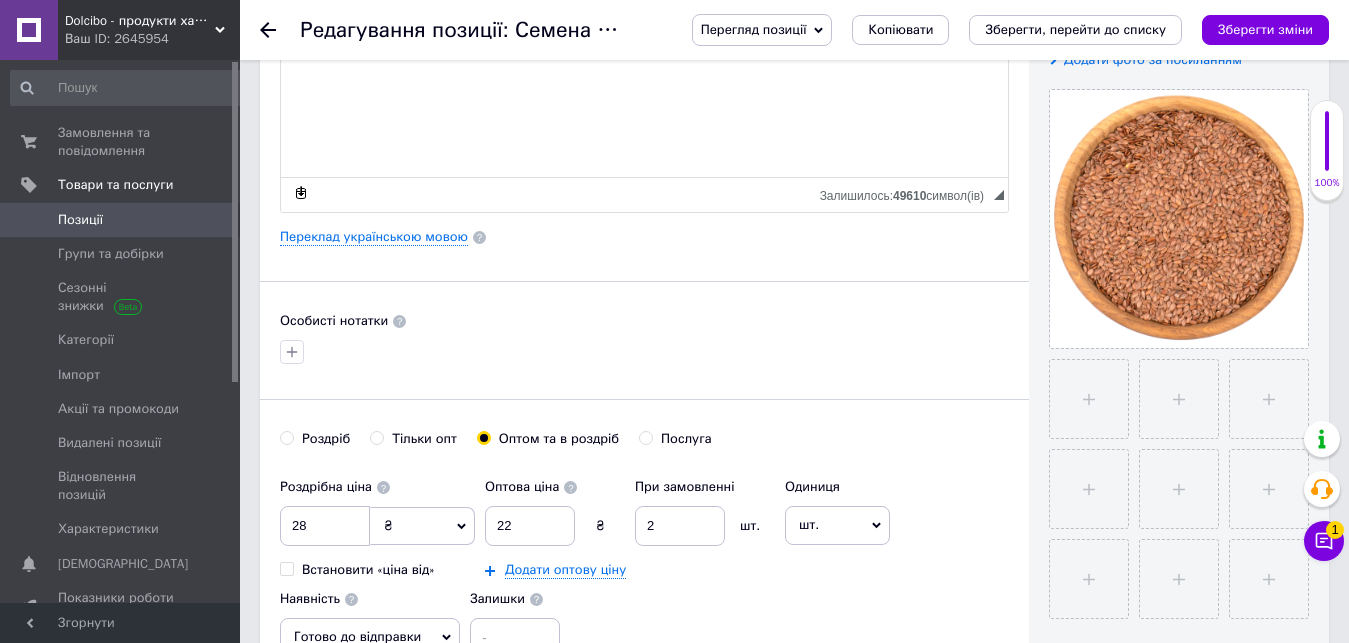 click on "Роздріб" at bounding box center (286, 437) 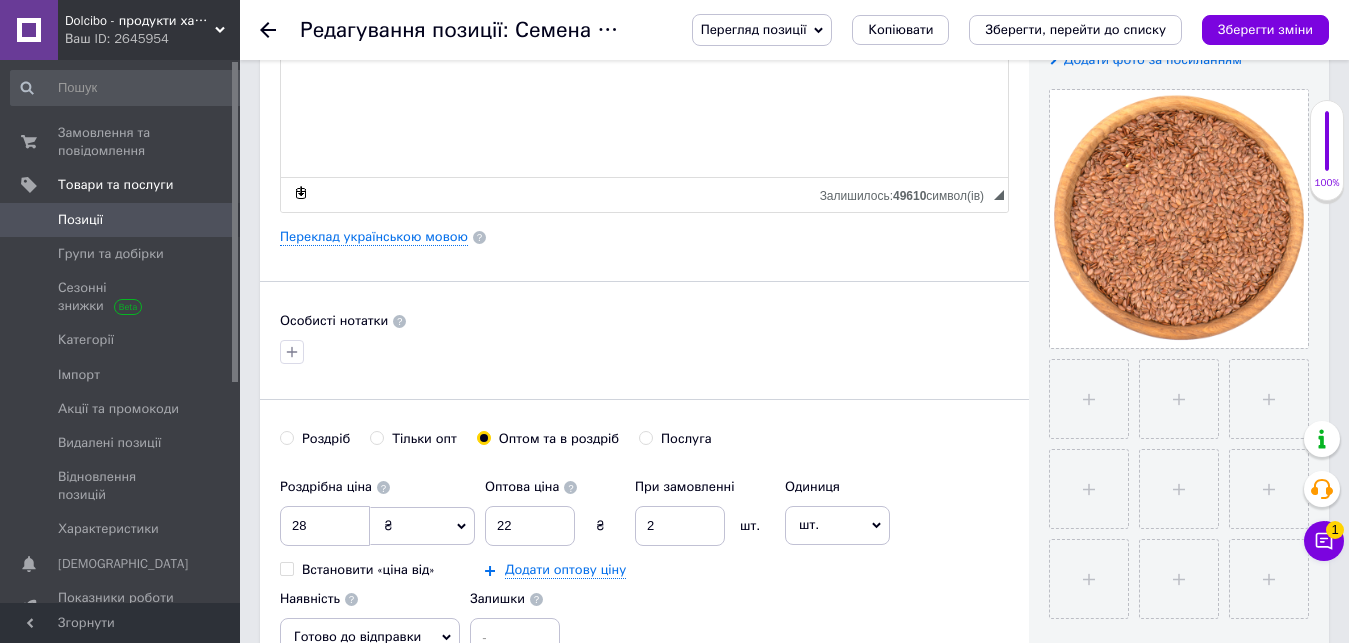 radio on "true" 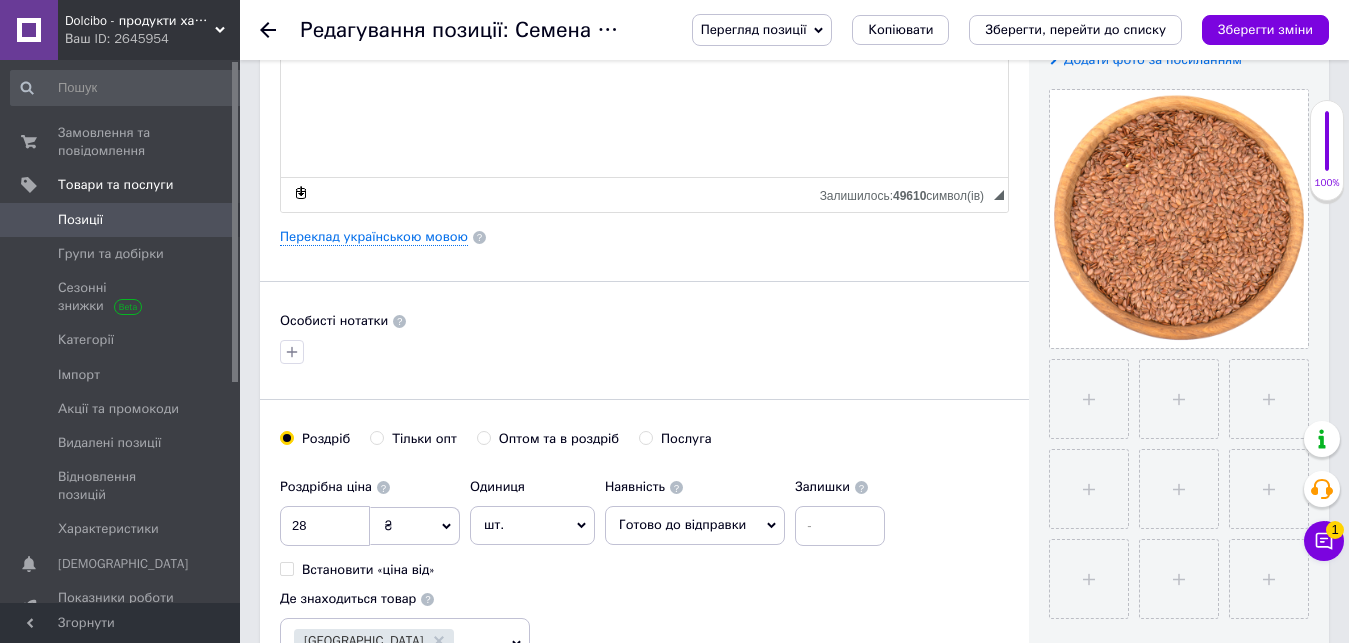 click on "Роздріб" at bounding box center [286, 437] 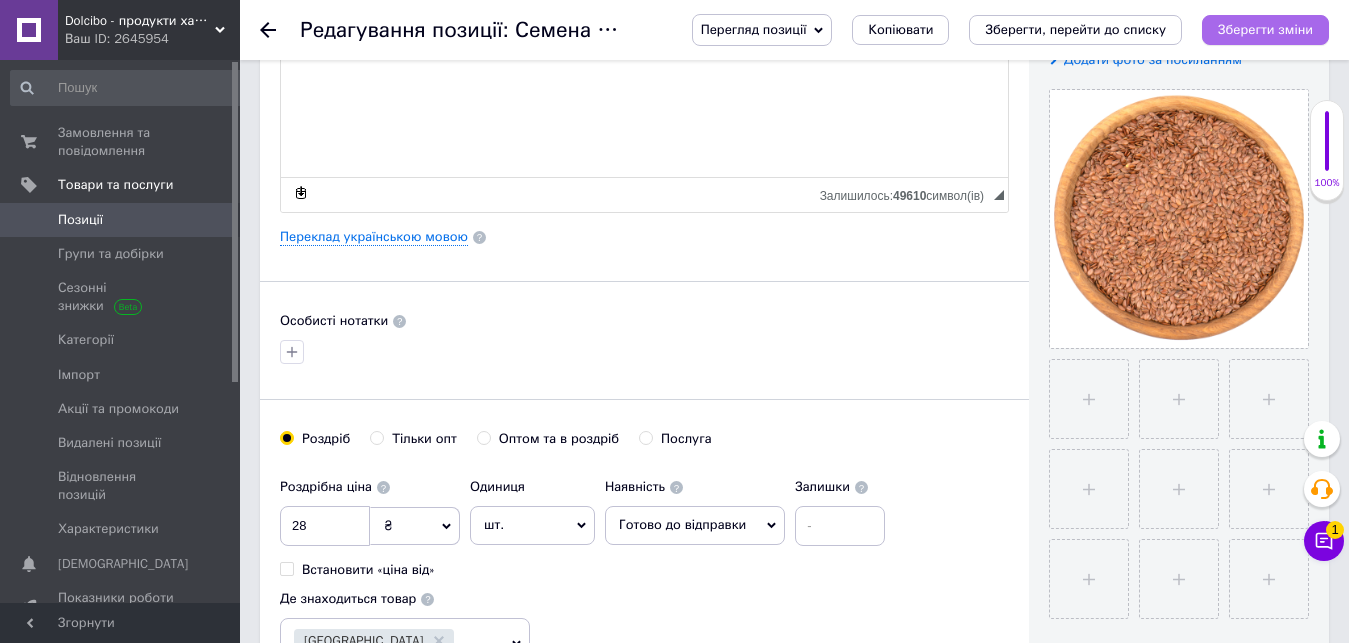 click on "Зберегти зміни" at bounding box center (1265, 29) 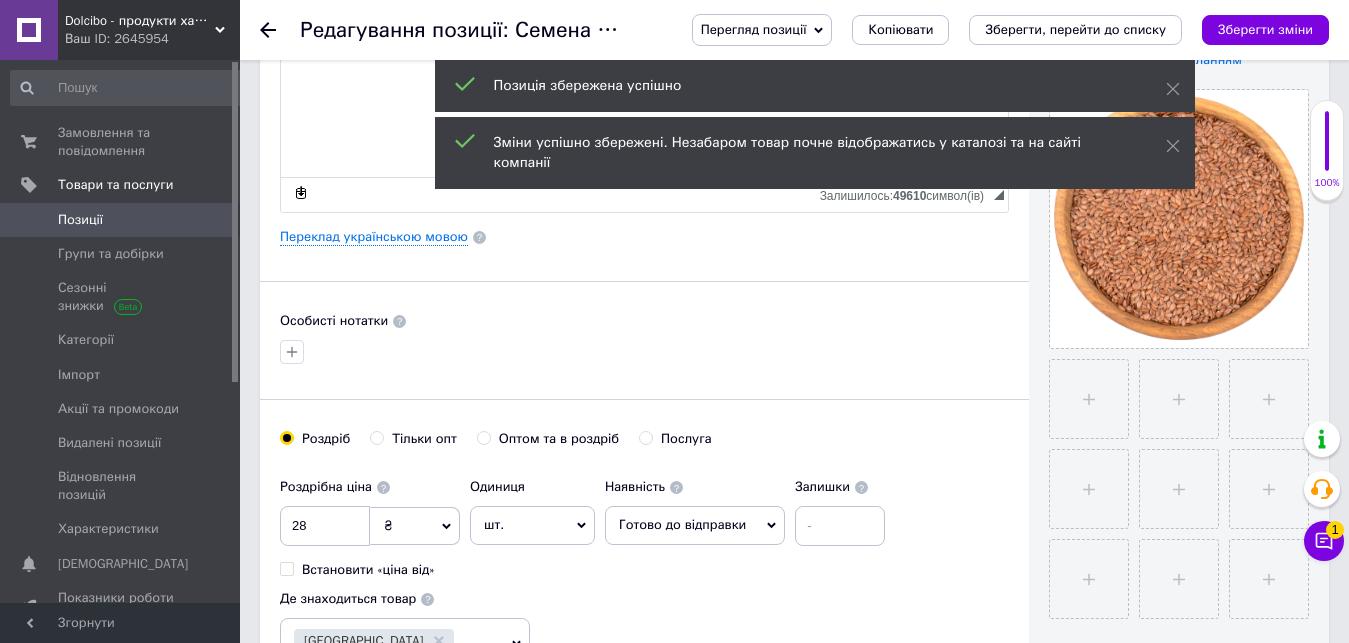 scroll, scrollTop: 0, scrollLeft: 0, axis: both 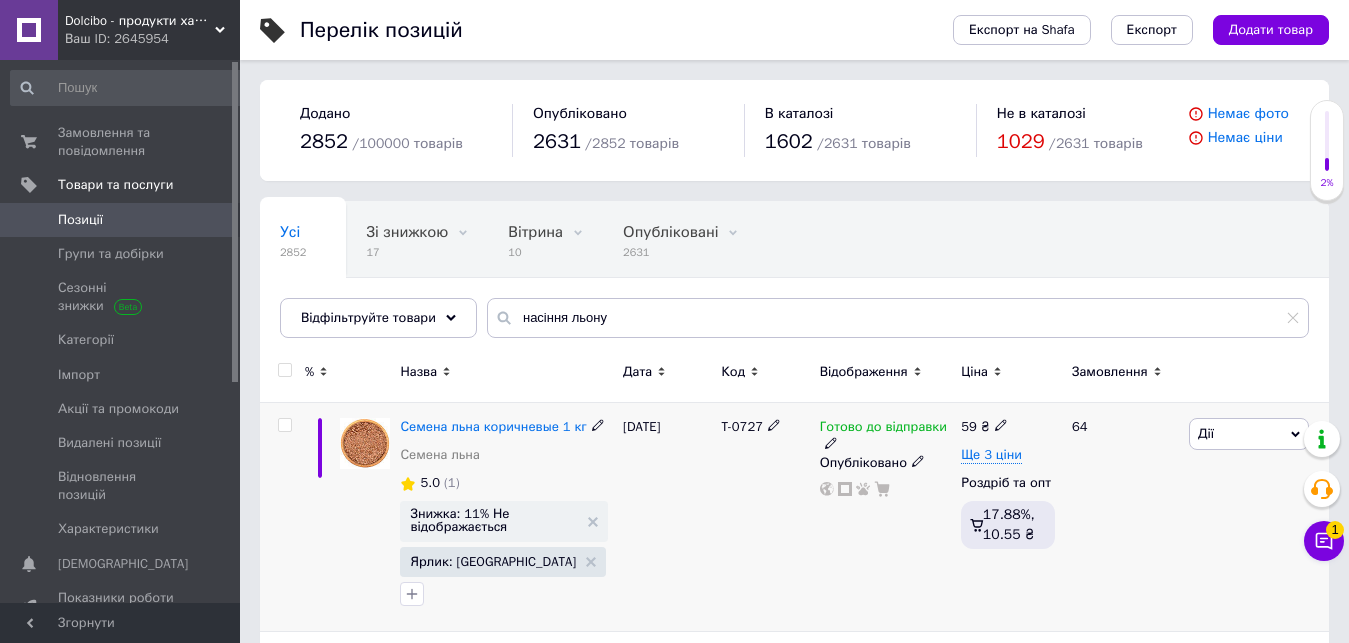 click 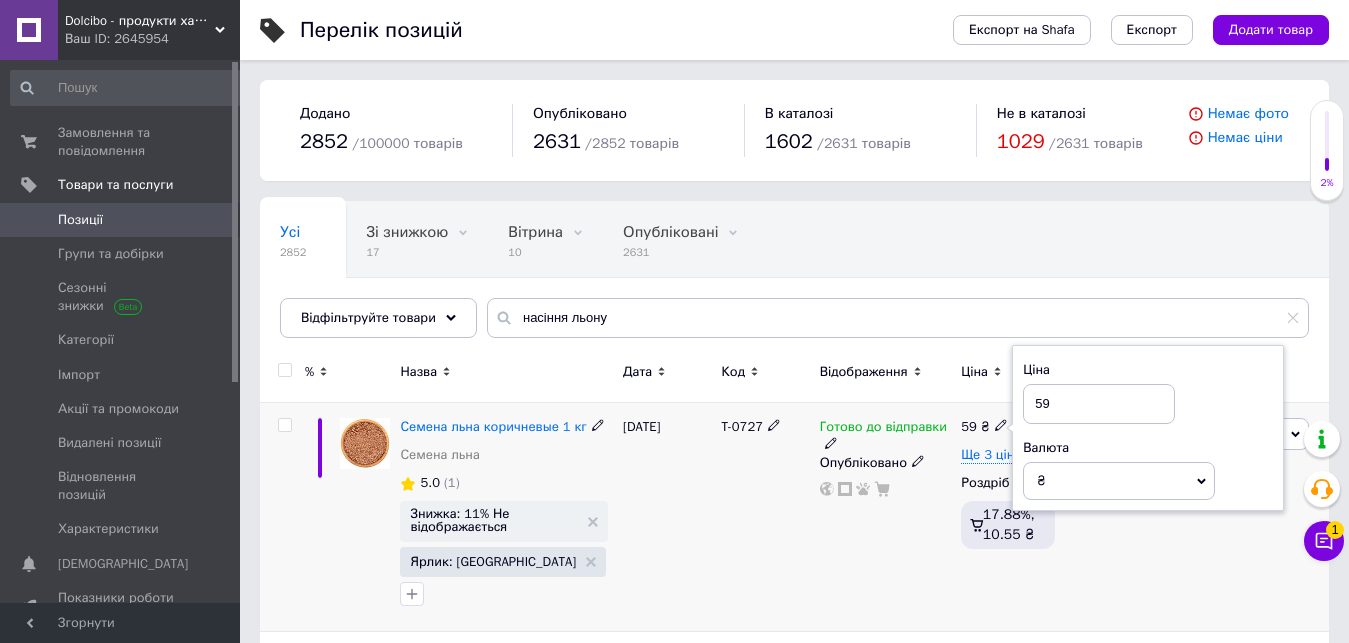 click on "59" at bounding box center (1099, 404) 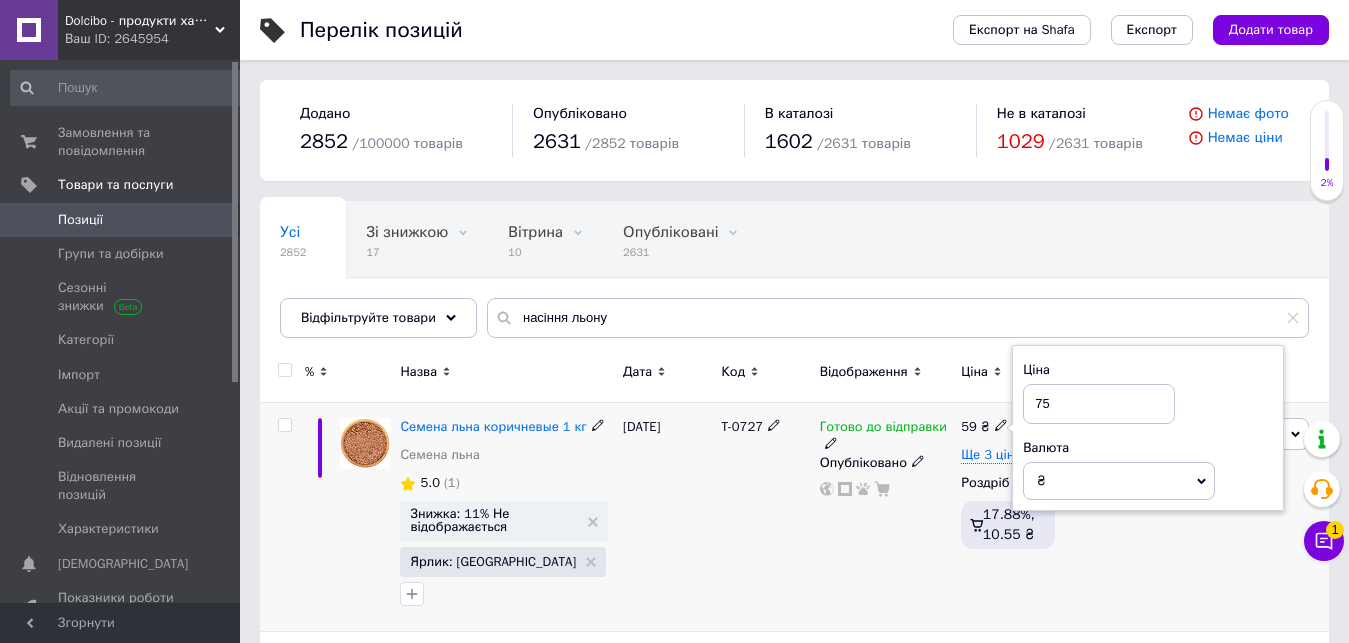 type on "75" 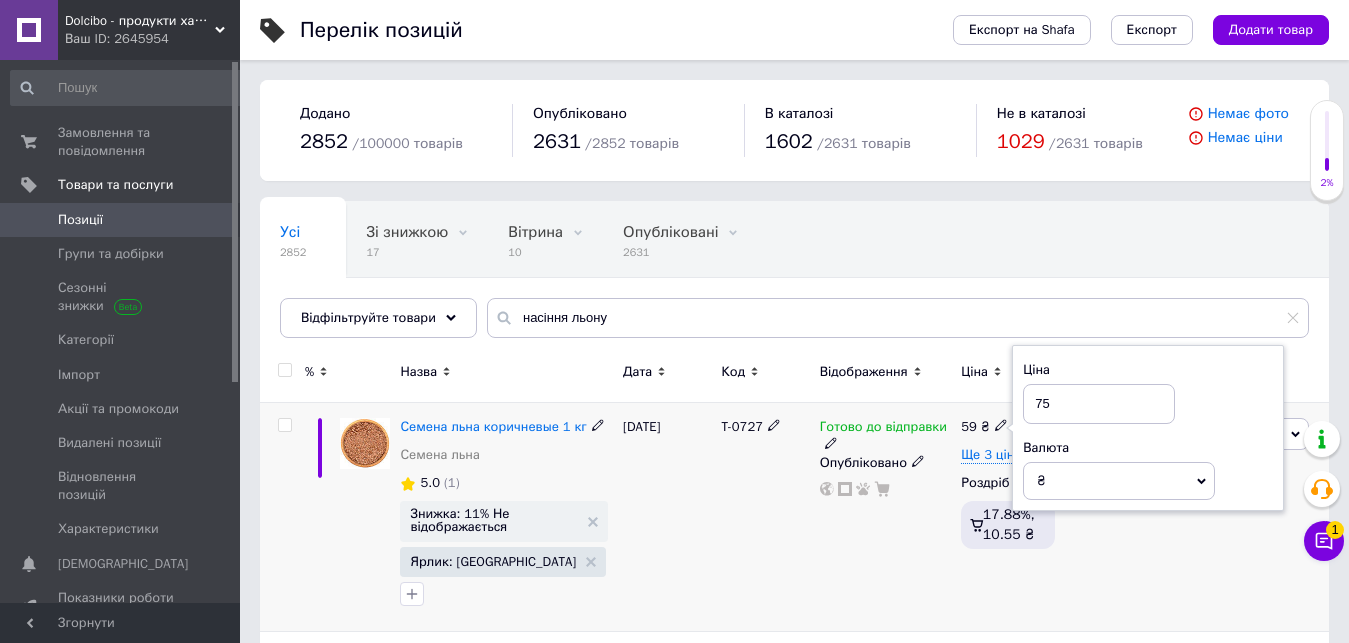 click on "T-0727" at bounding box center (765, 517) 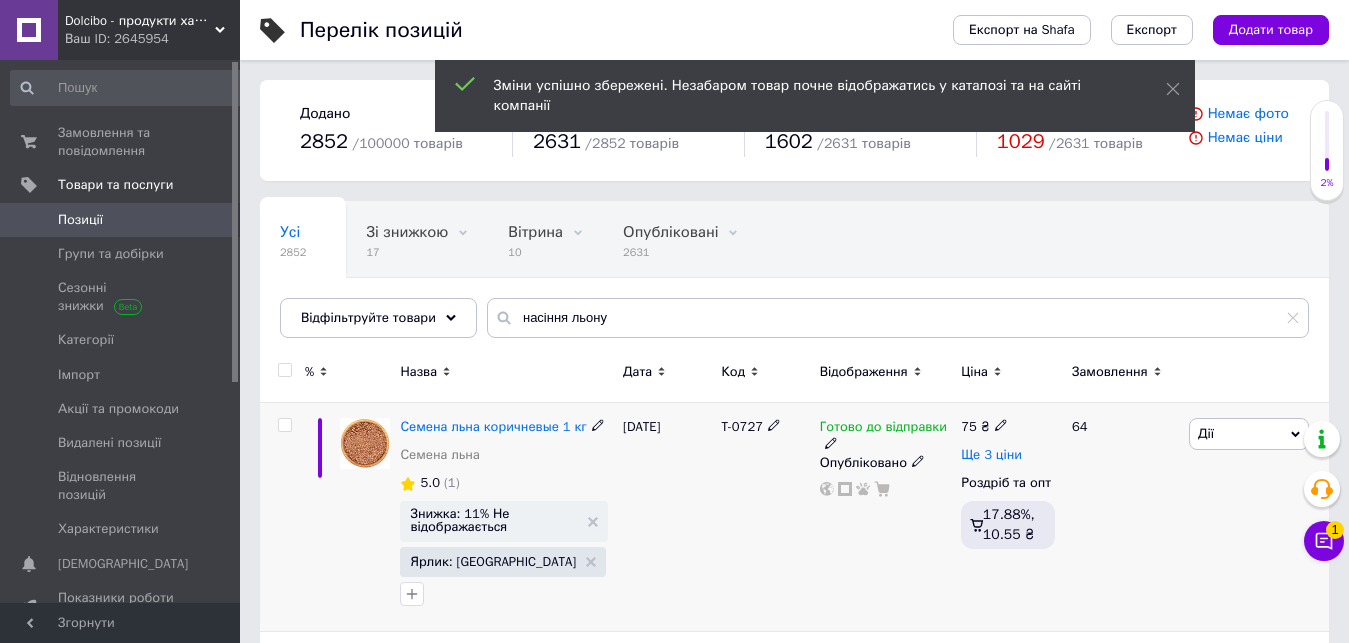 click on "Ще 3 ціни" at bounding box center (991, 455) 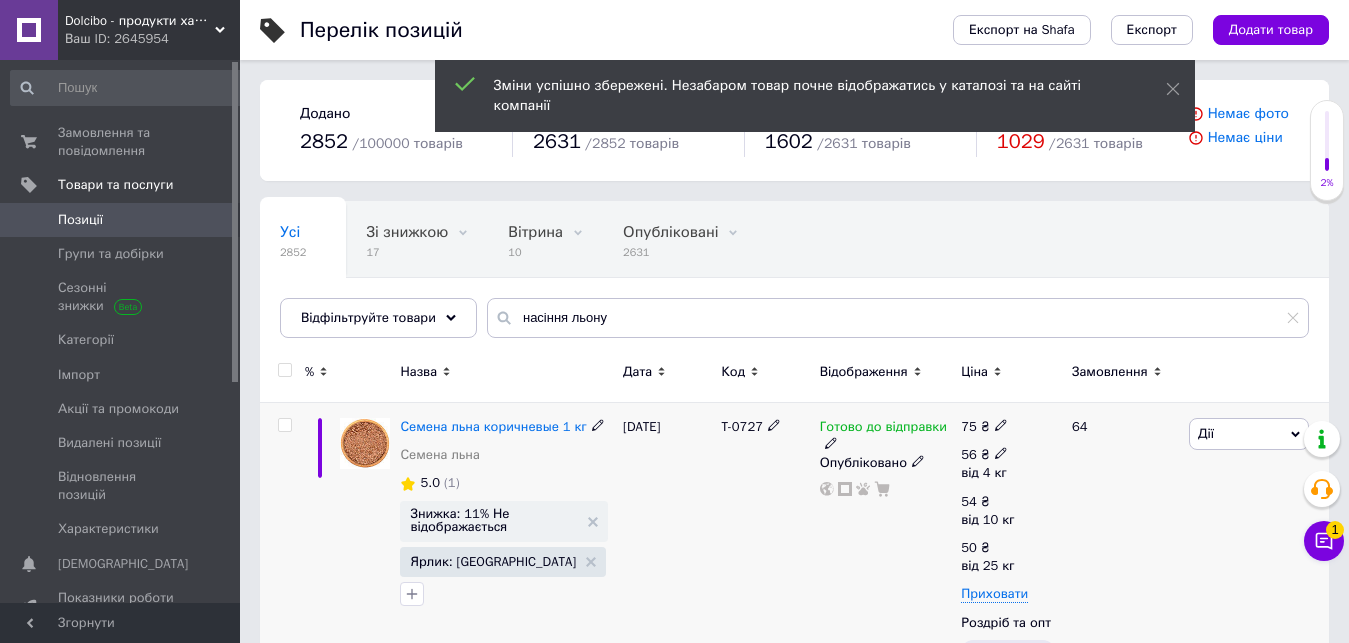 click 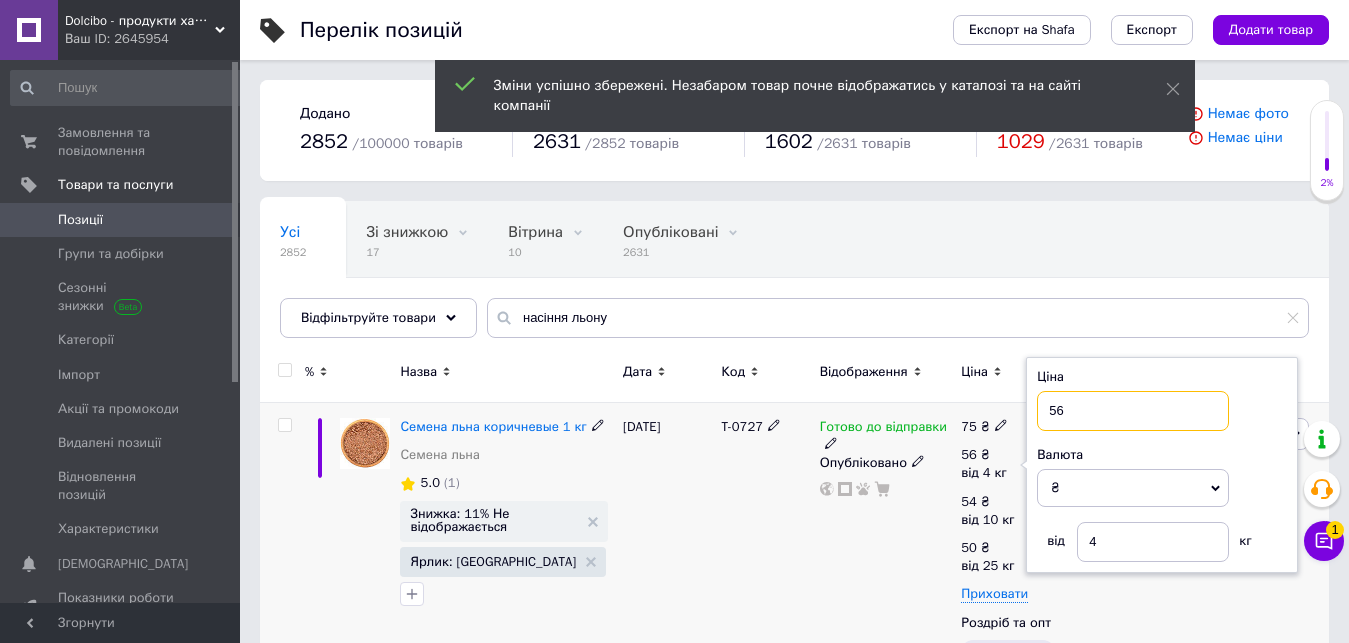 click on "56" at bounding box center (1133, 411) 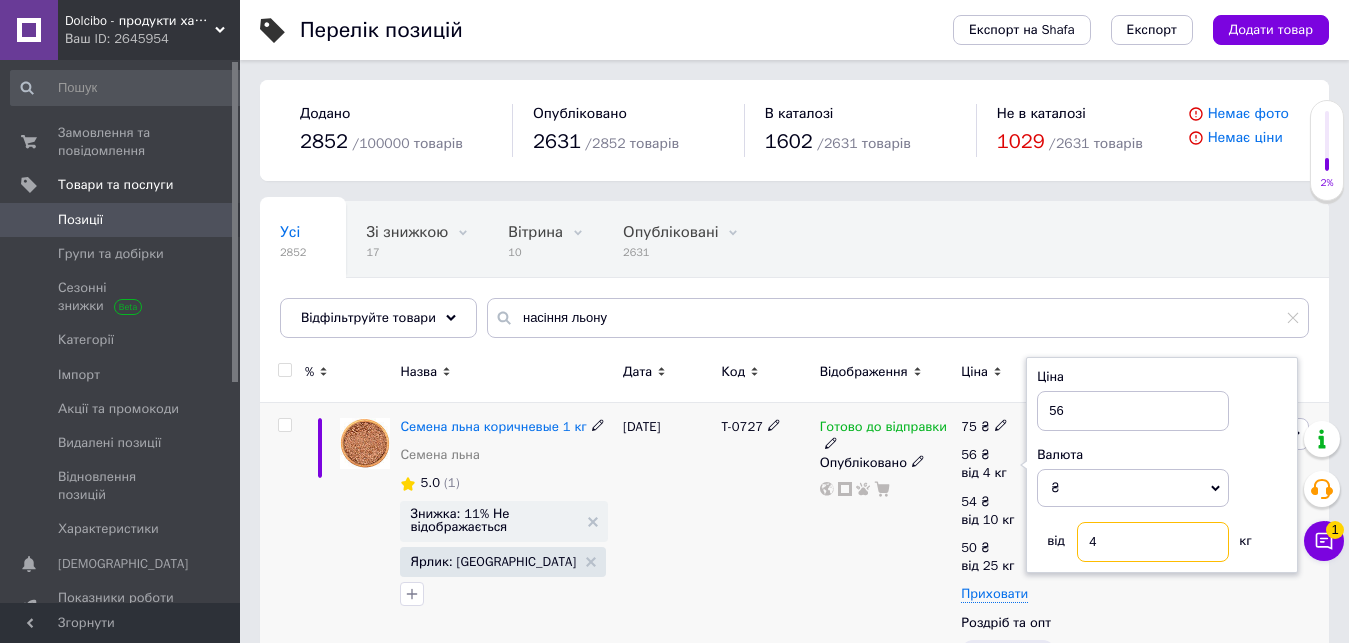 click on "4" at bounding box center [1153, 542] 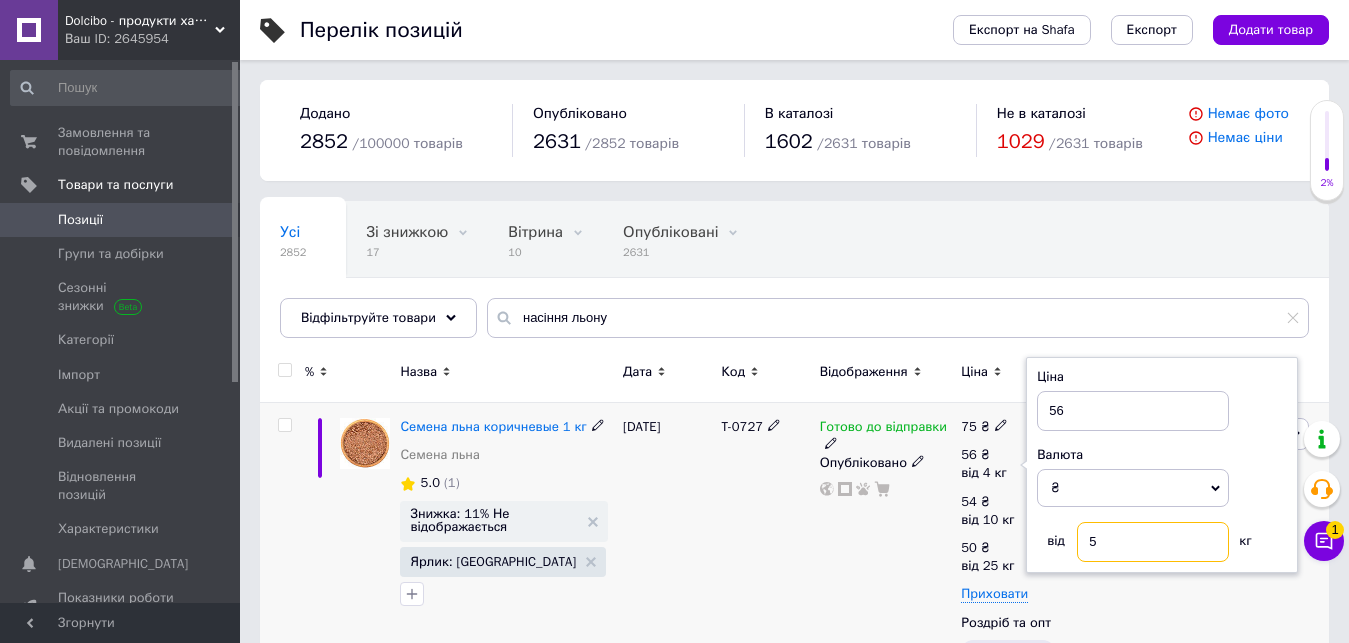 type on "5" 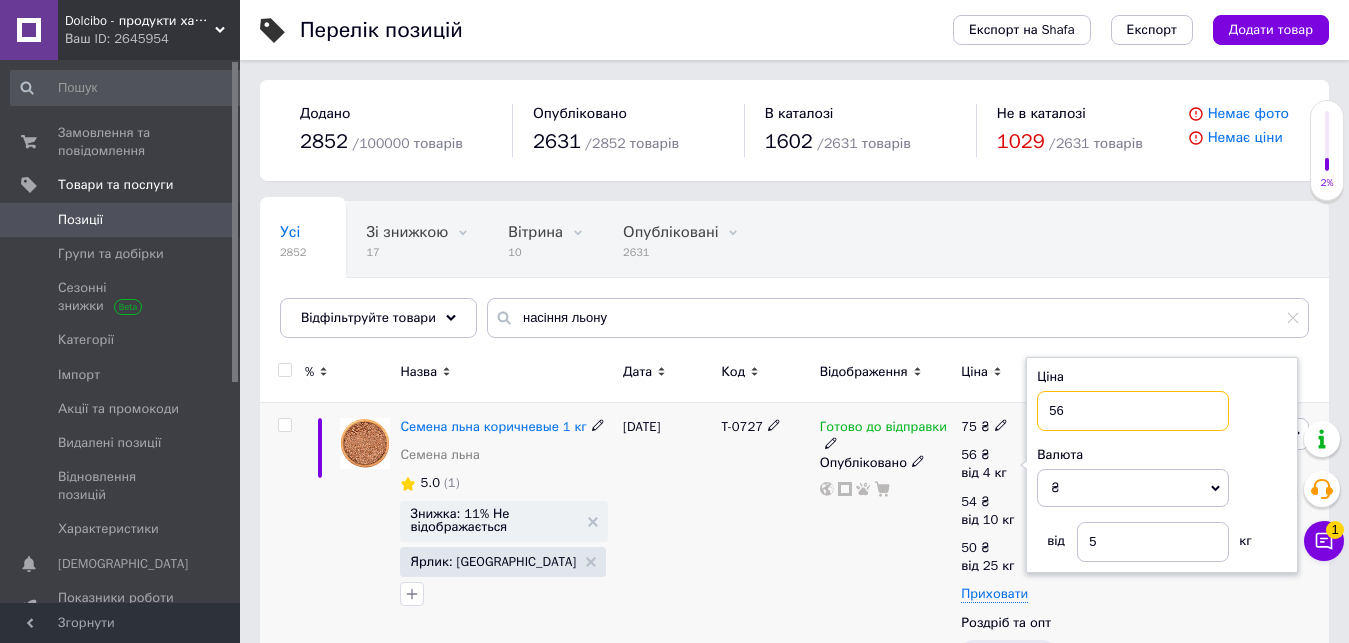 click on "56" at bounding box center (1133, 411) 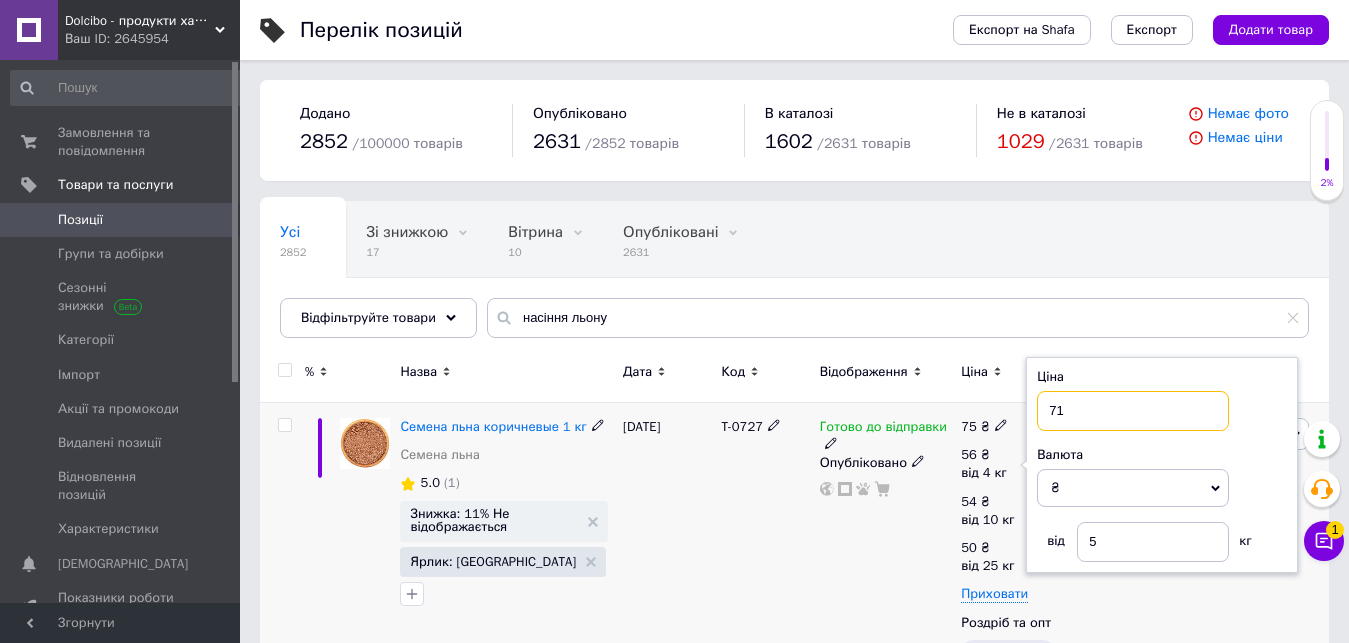 type on "71" 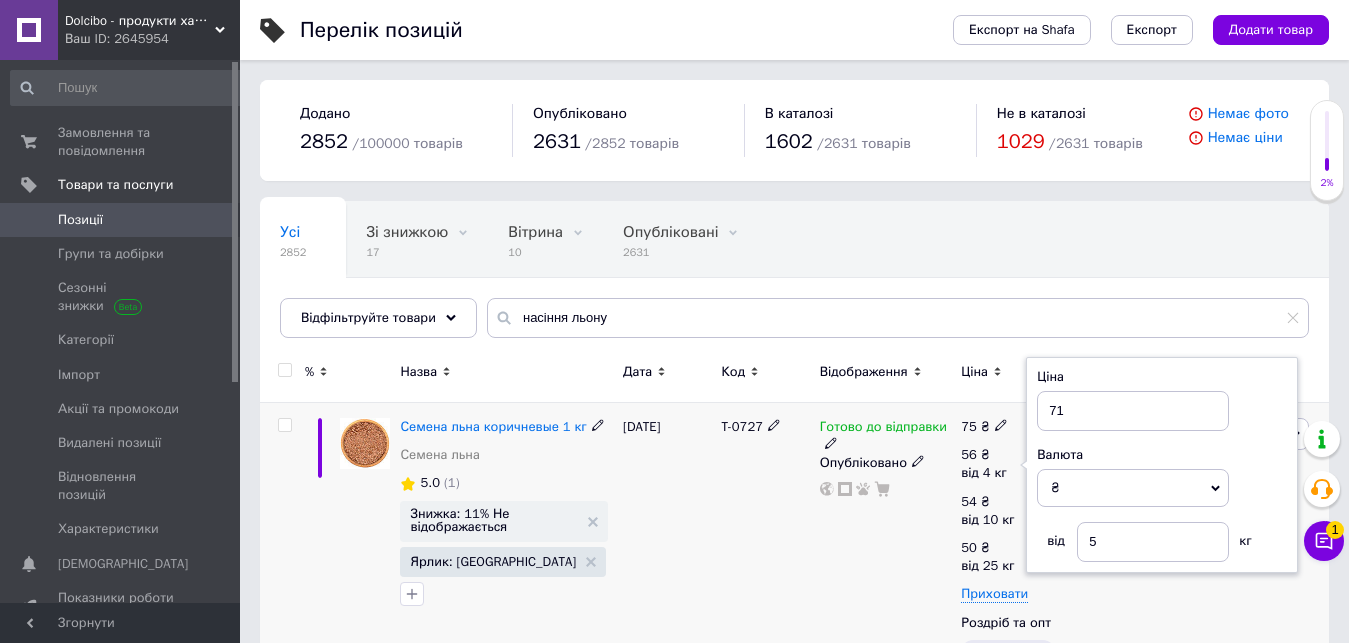 click on "T-0727" at bounding box center (765, 557) 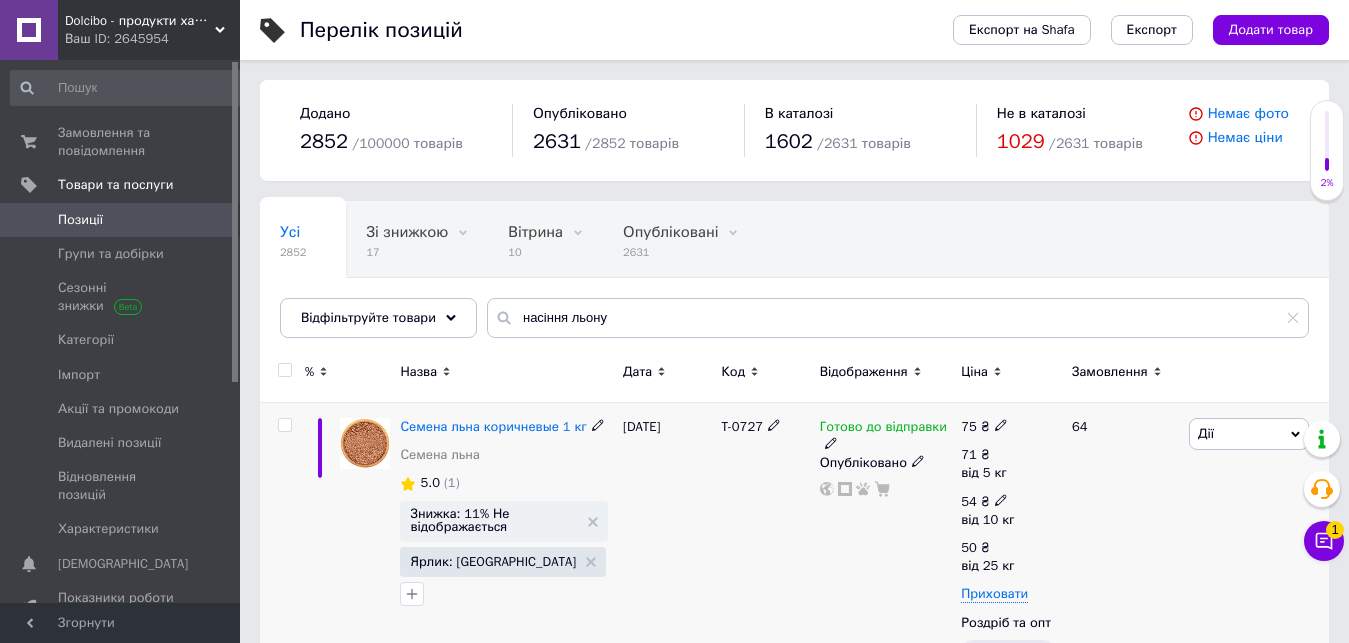 click 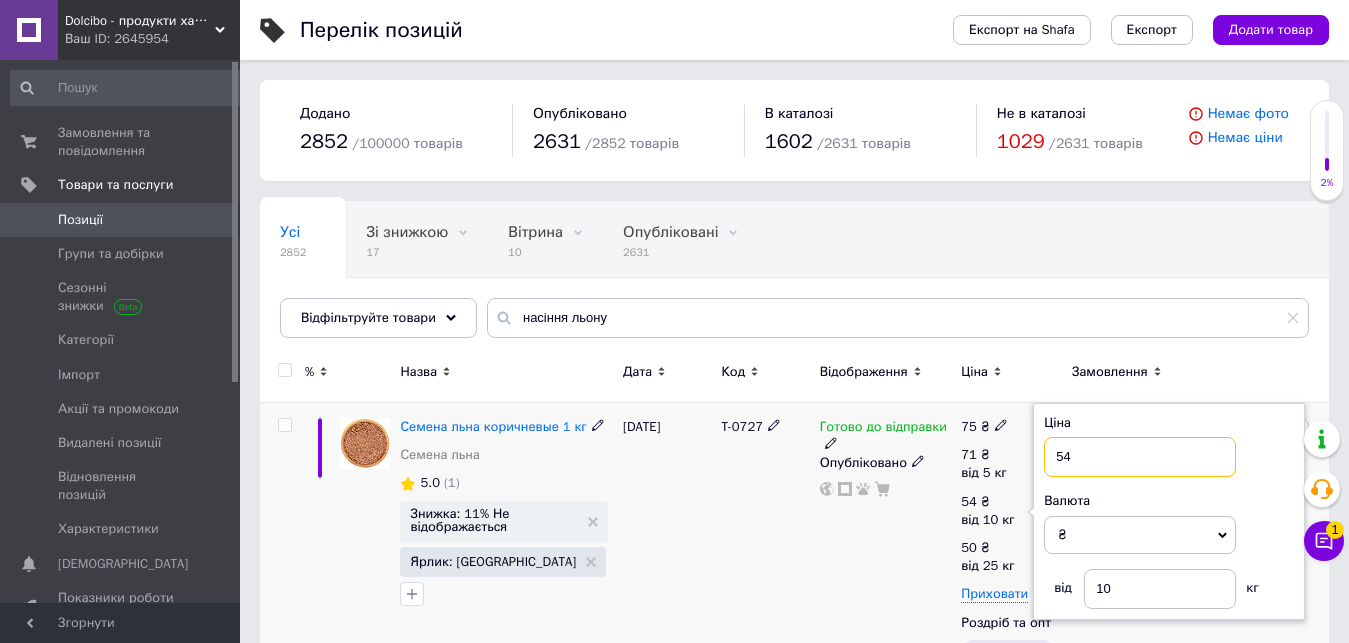 click on "54" at bounding box center (1140, 457) 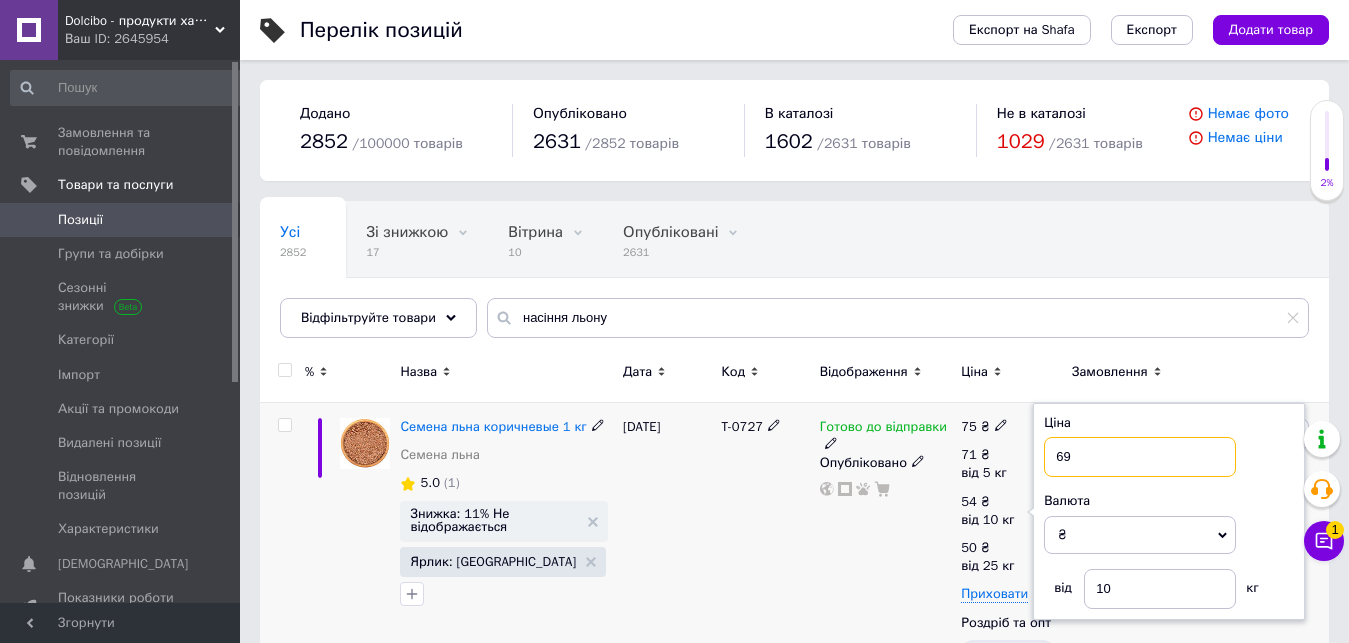 type on "69" 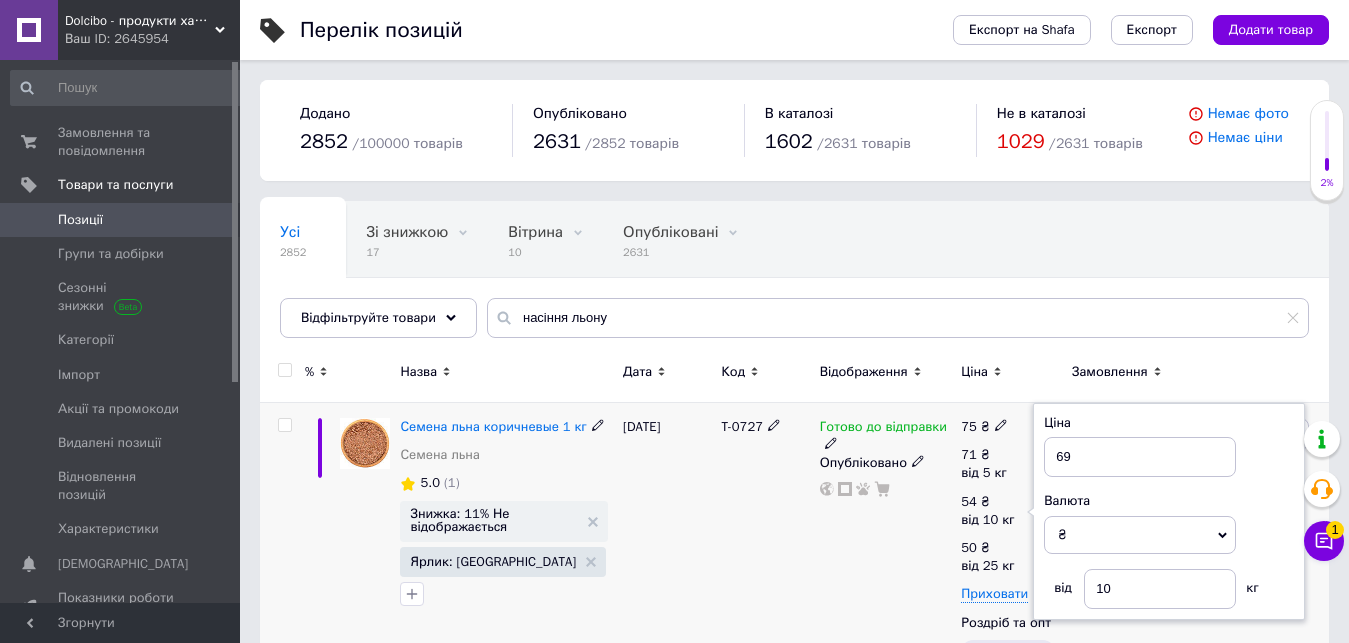 click on "Готово до відправки Опубліковано" at bounding box center (886, 557) 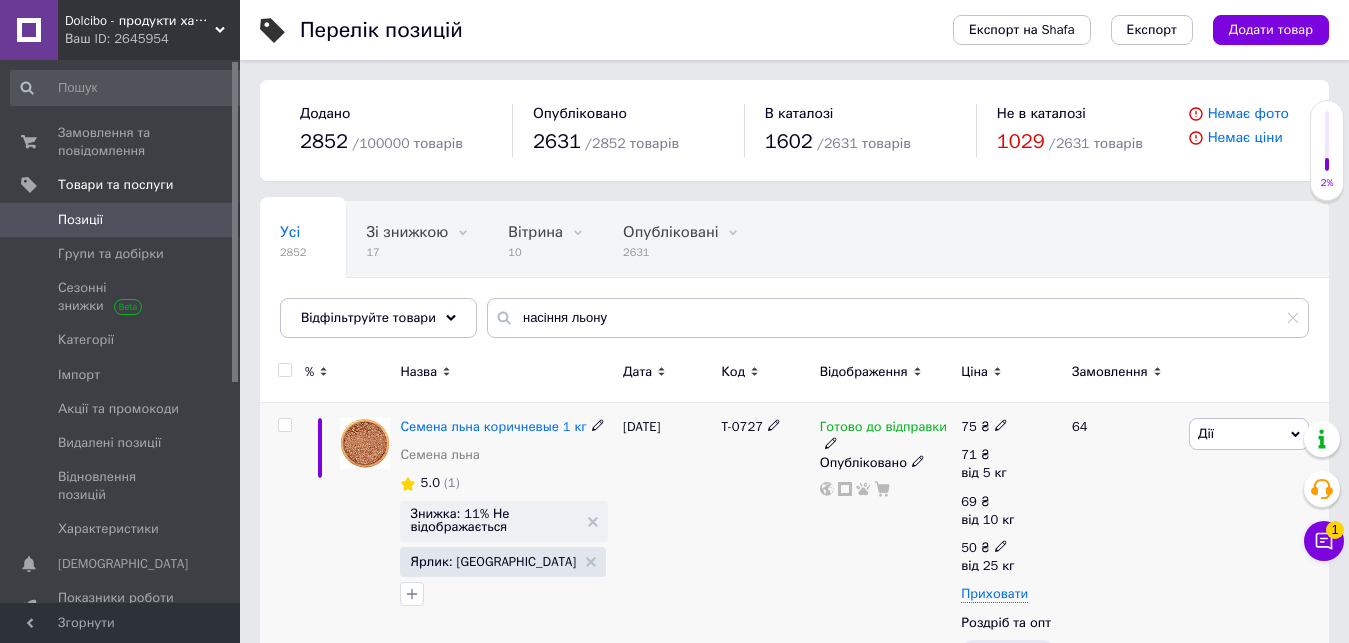 click 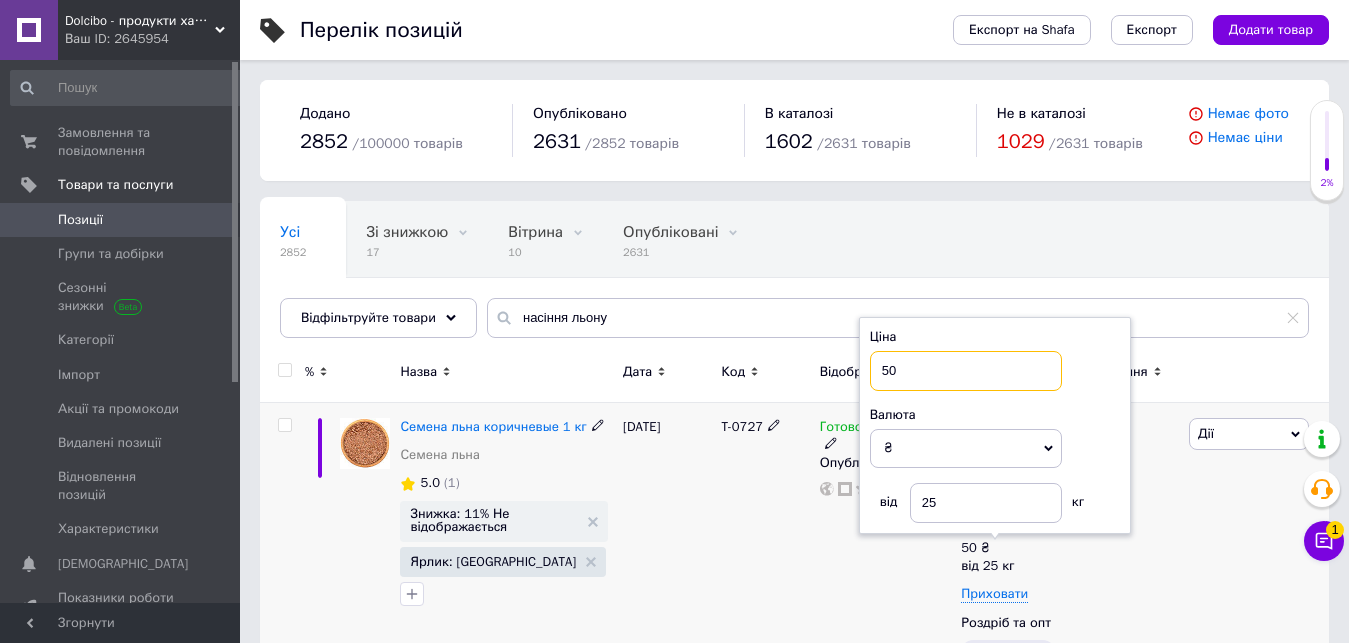 click on "50" at bounding box center (966, 371) 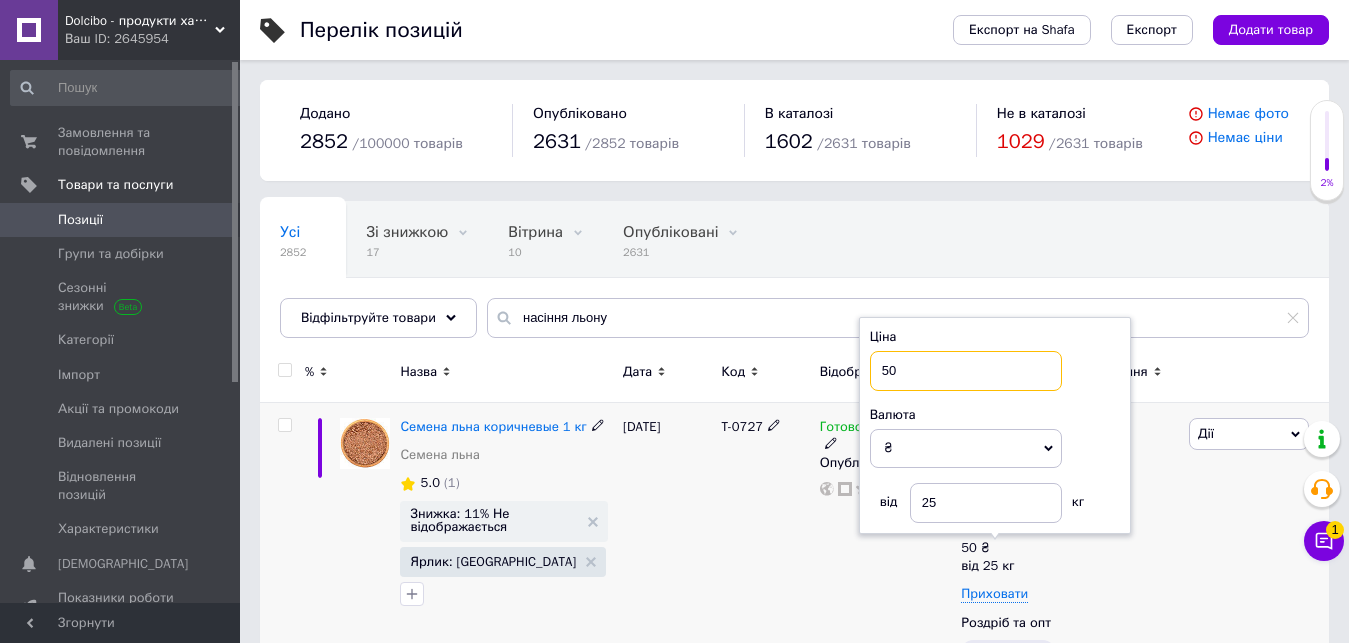 type on "4" 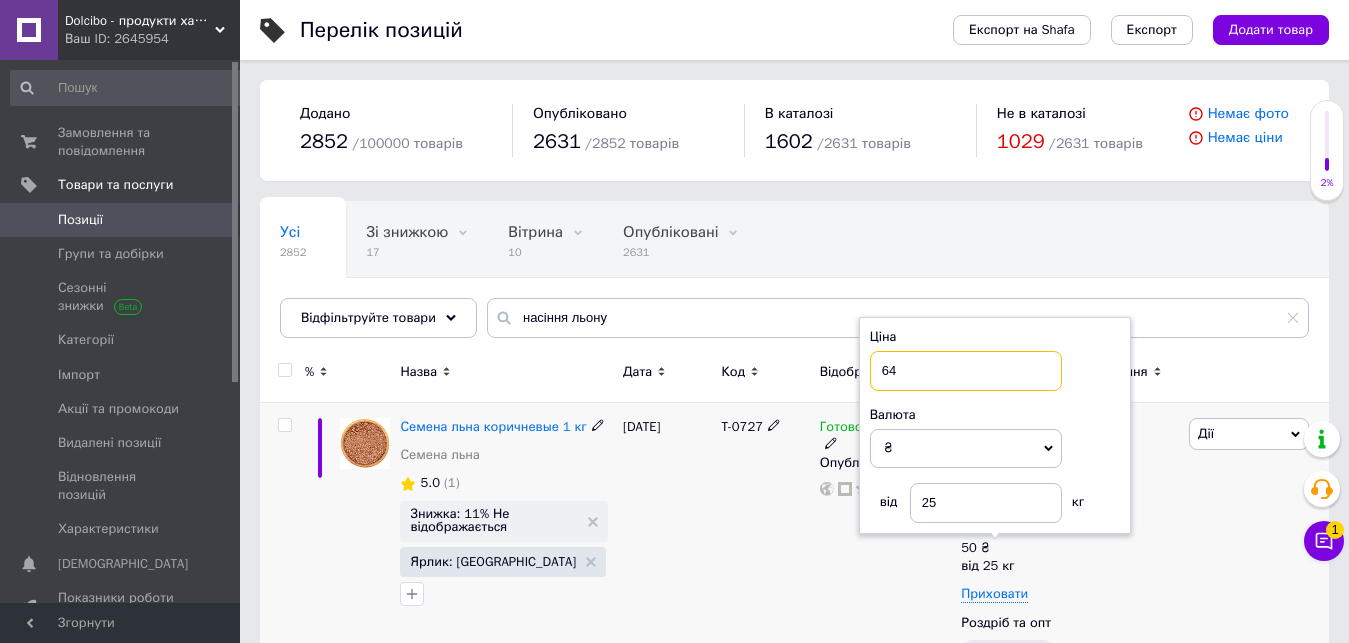 type on "64" 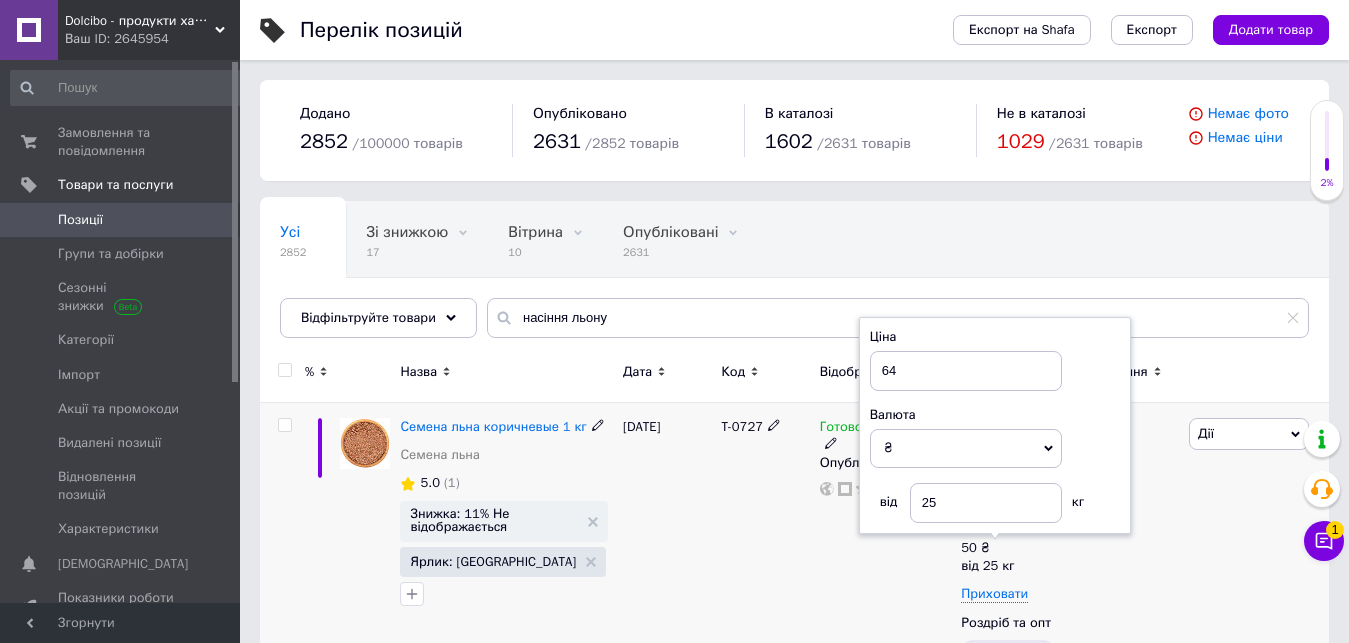 click on "T-0727" at bounding box center [765, 557] 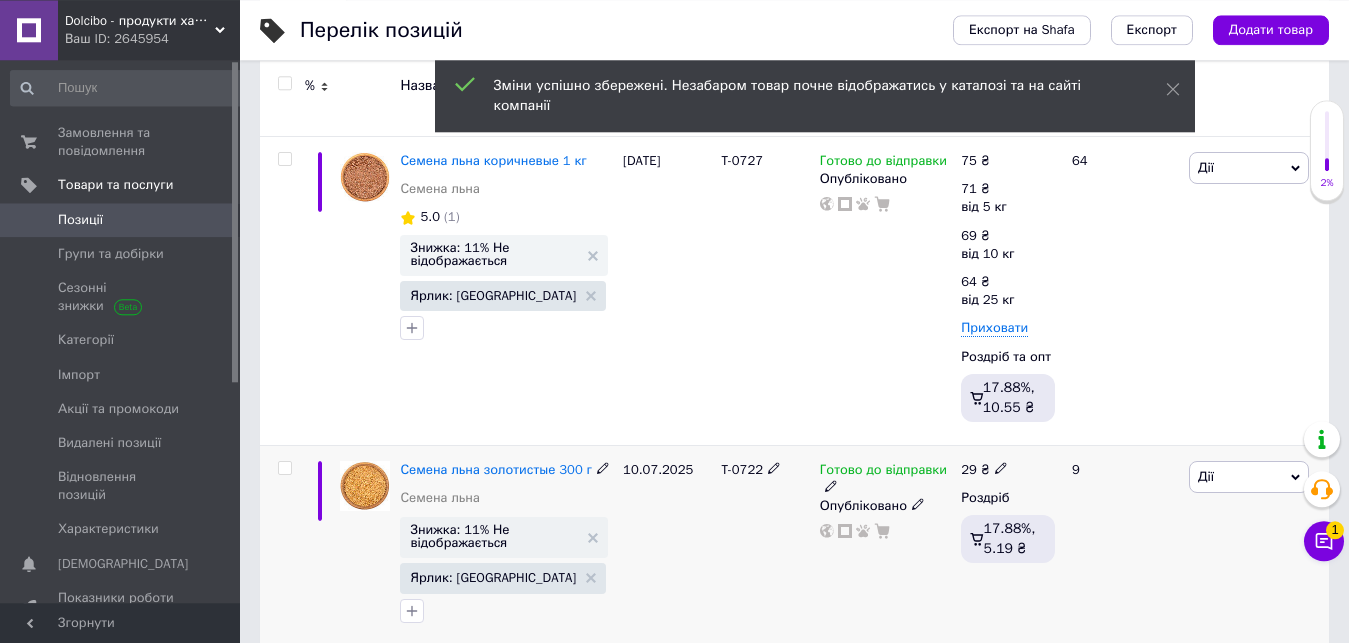 scroll, scrollTop: 306, scrollLeft: 0, axis: vertical 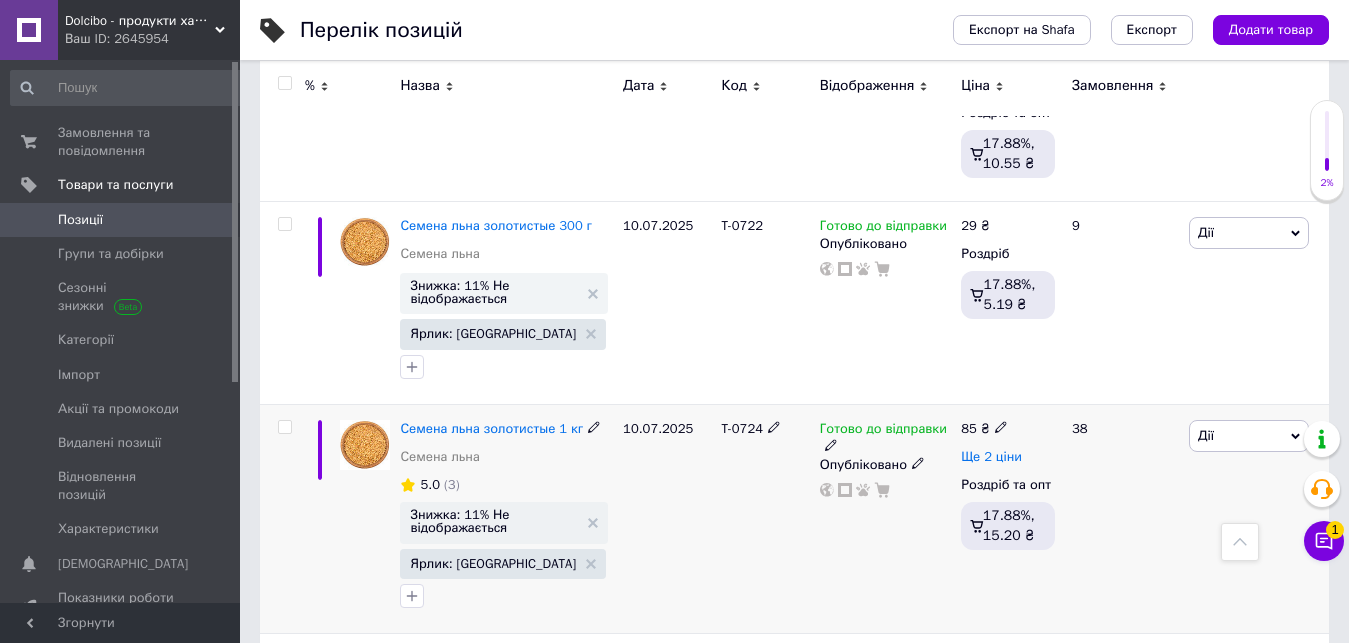 click on "Ще 2 ціни" at bounding box center (991, 457) 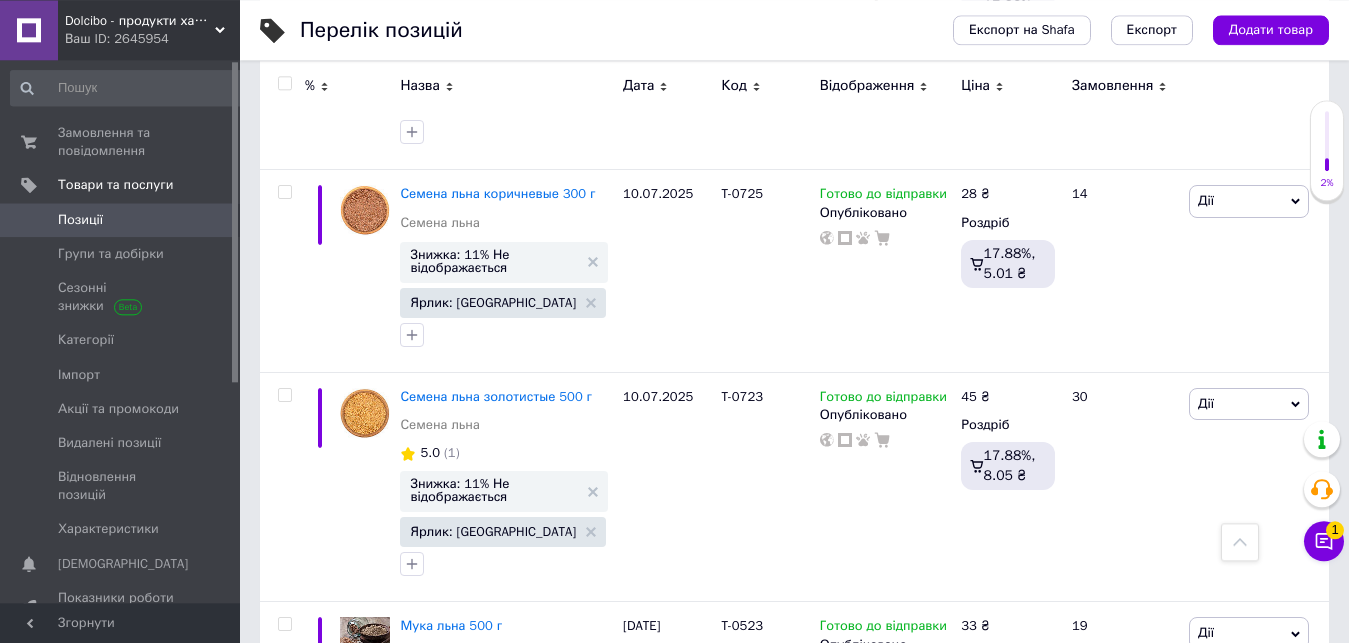 scroll, scrollTop: 1428, scrollLeft: 0, axis: vertical 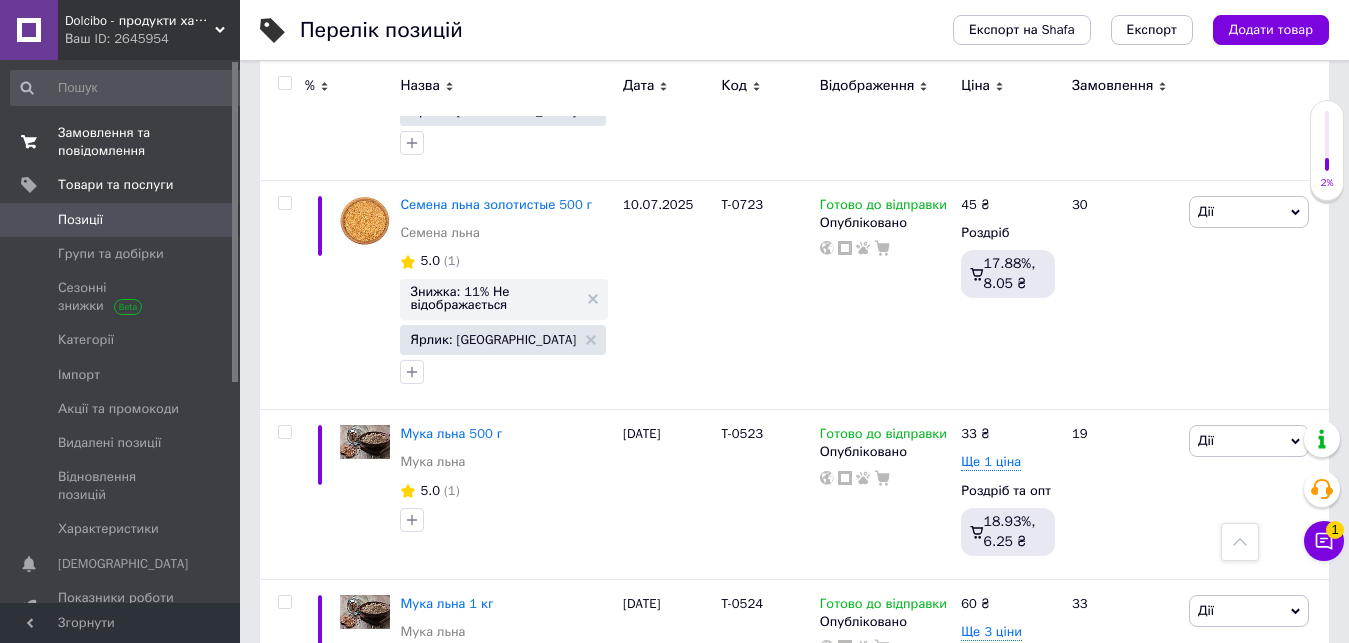 click on "Замовлення та повідомлення" at bounding box center [121, 142] 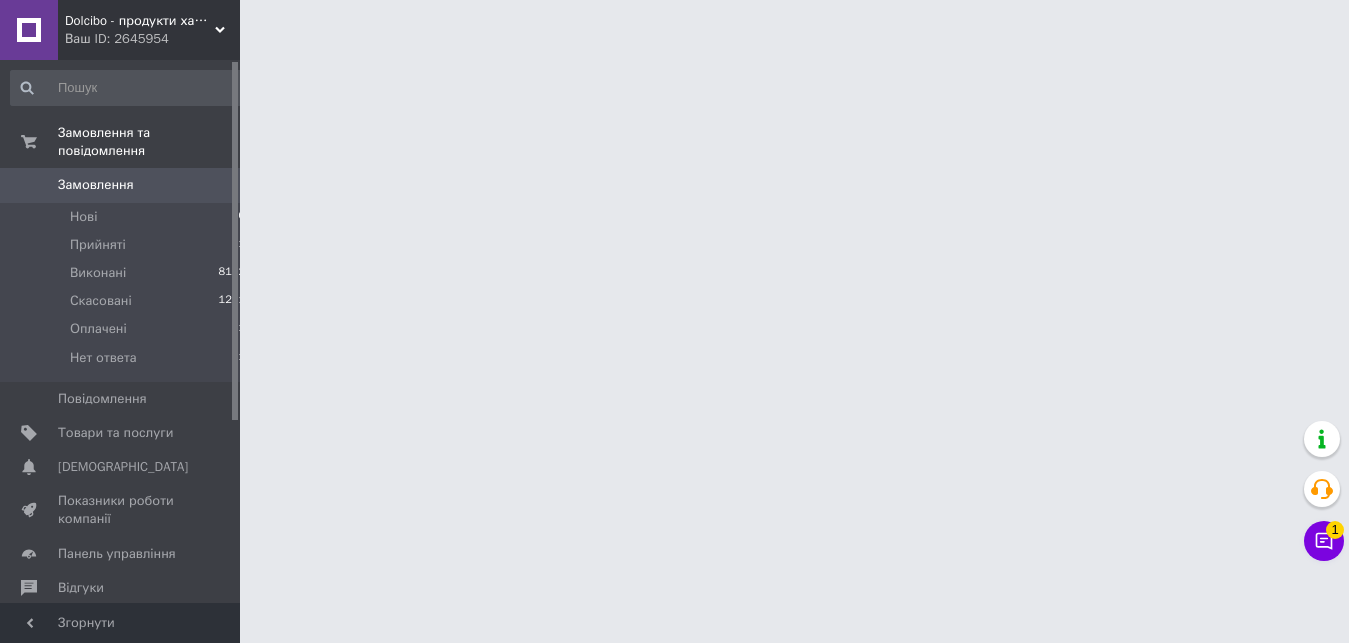 scroll, scrollTop: 0, scrollLeft: 0, axis: both 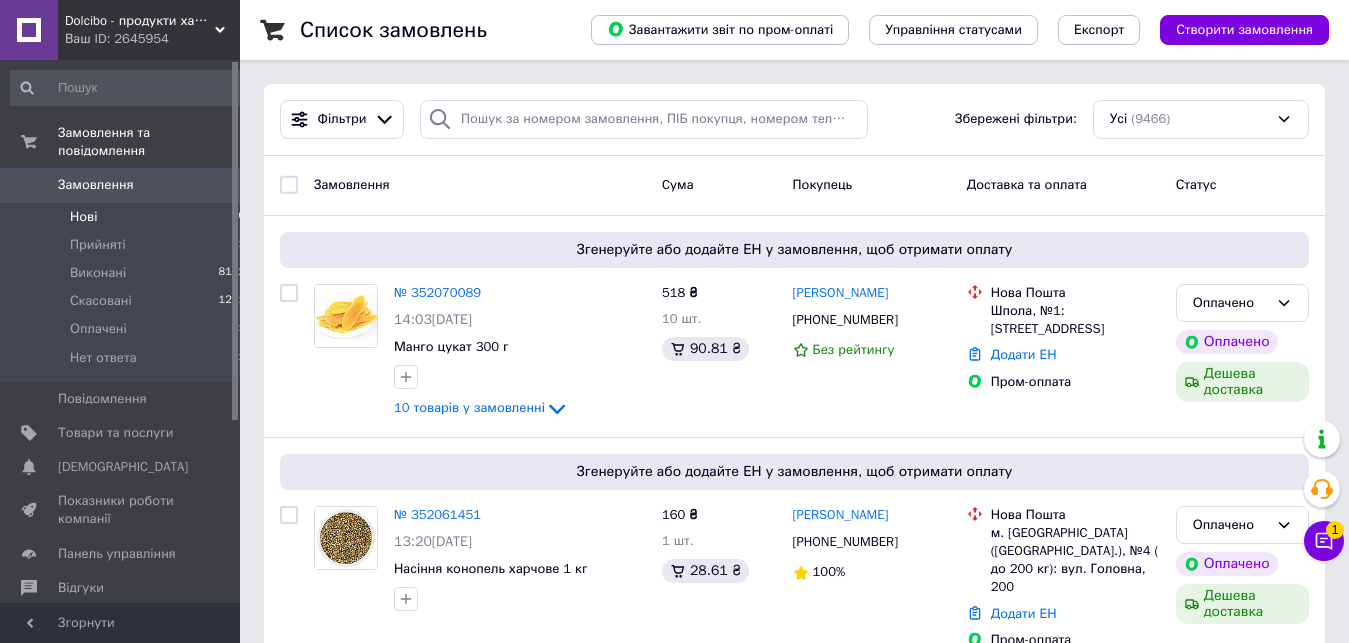 click on "Нові 0" at bounding box center [128, 217] 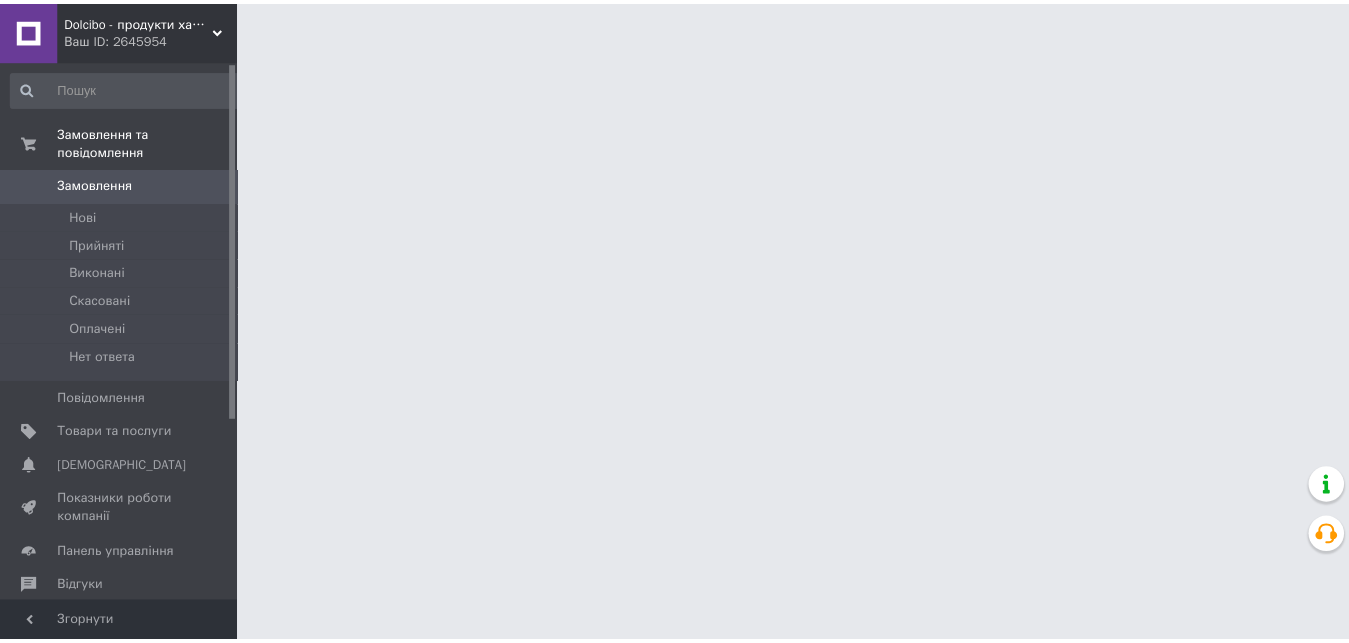 scroll, scrollTop: 0, scrollLeft: 0, axis: both 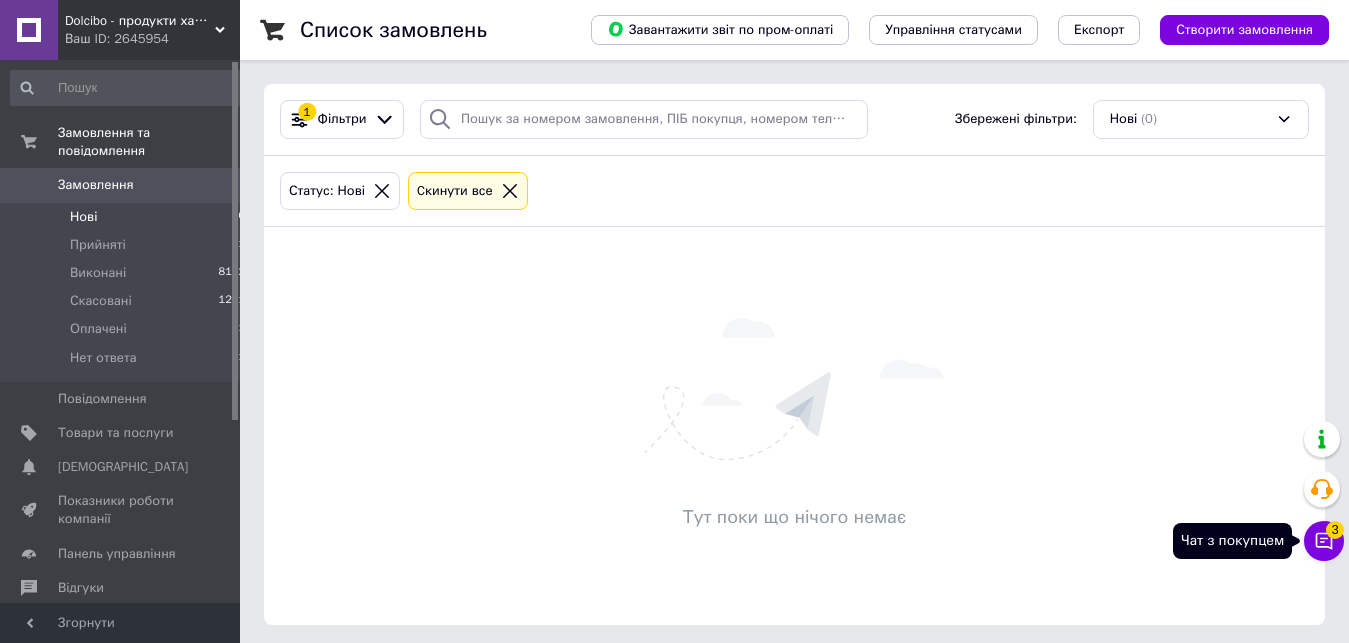 click on "Чат з покупцем 3" at bounding box center (1324, 541) 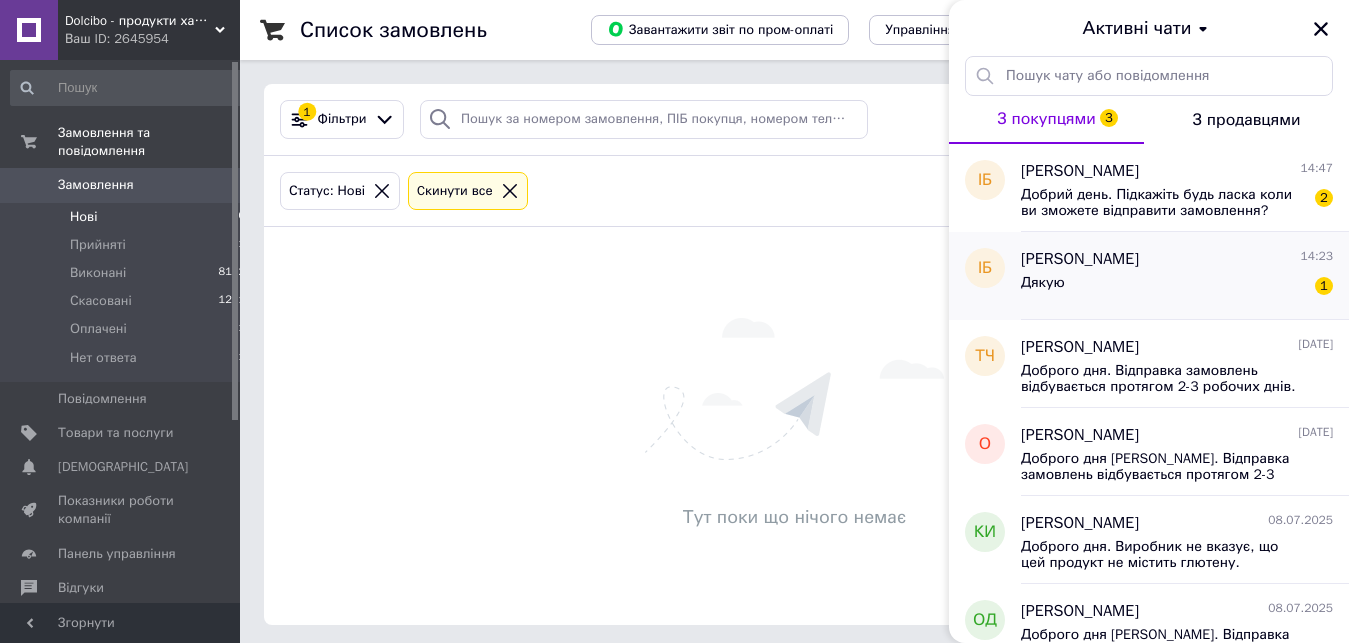 click on "Дякую 1" at bounding box center [1177, 287] 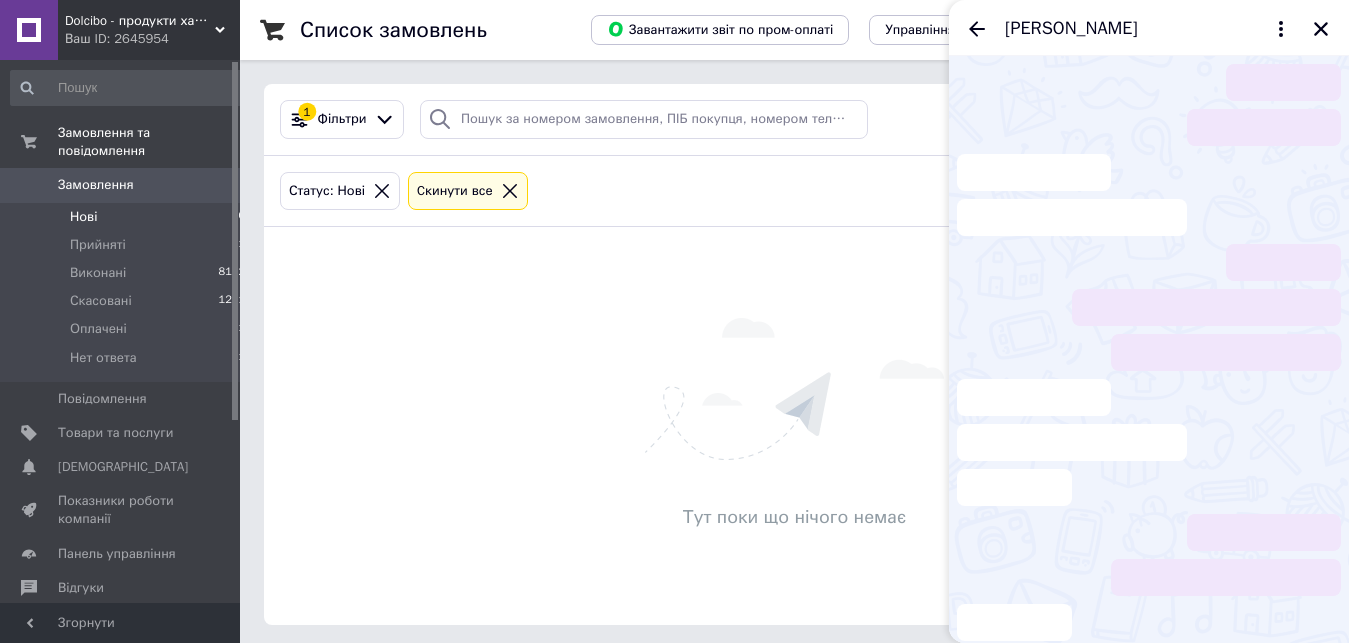 scroll, scrollTop: 136, scrollLeft: 0, axis: vertical 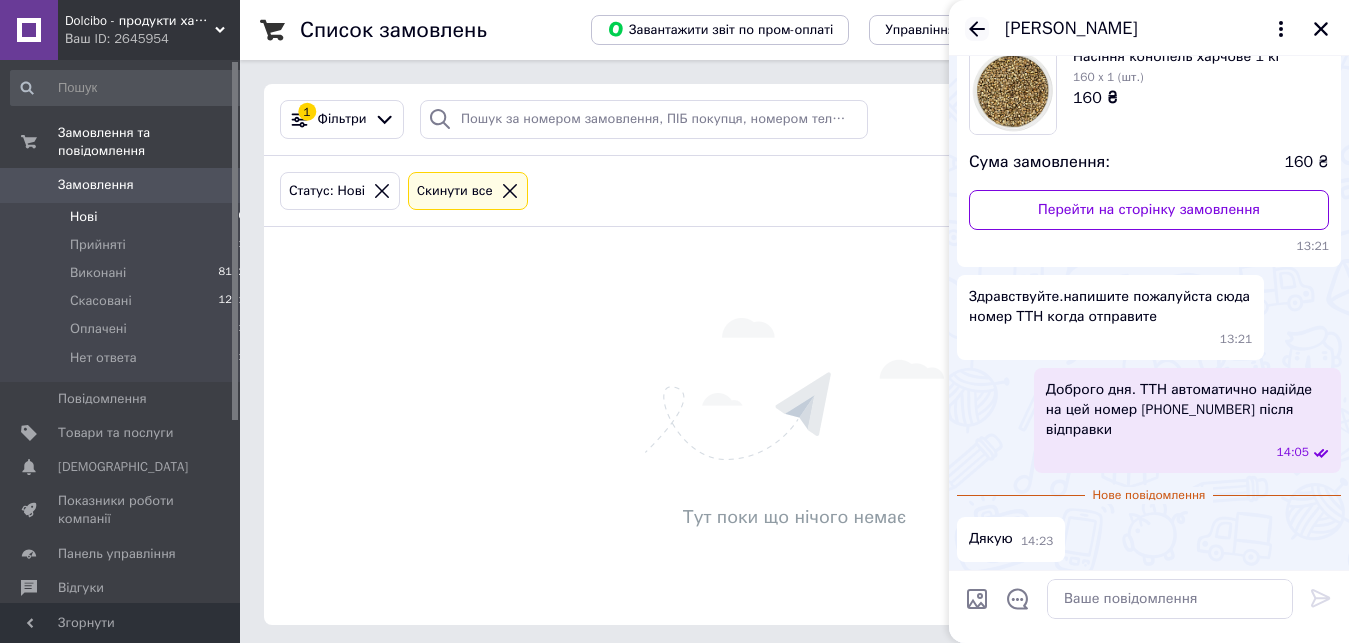 click 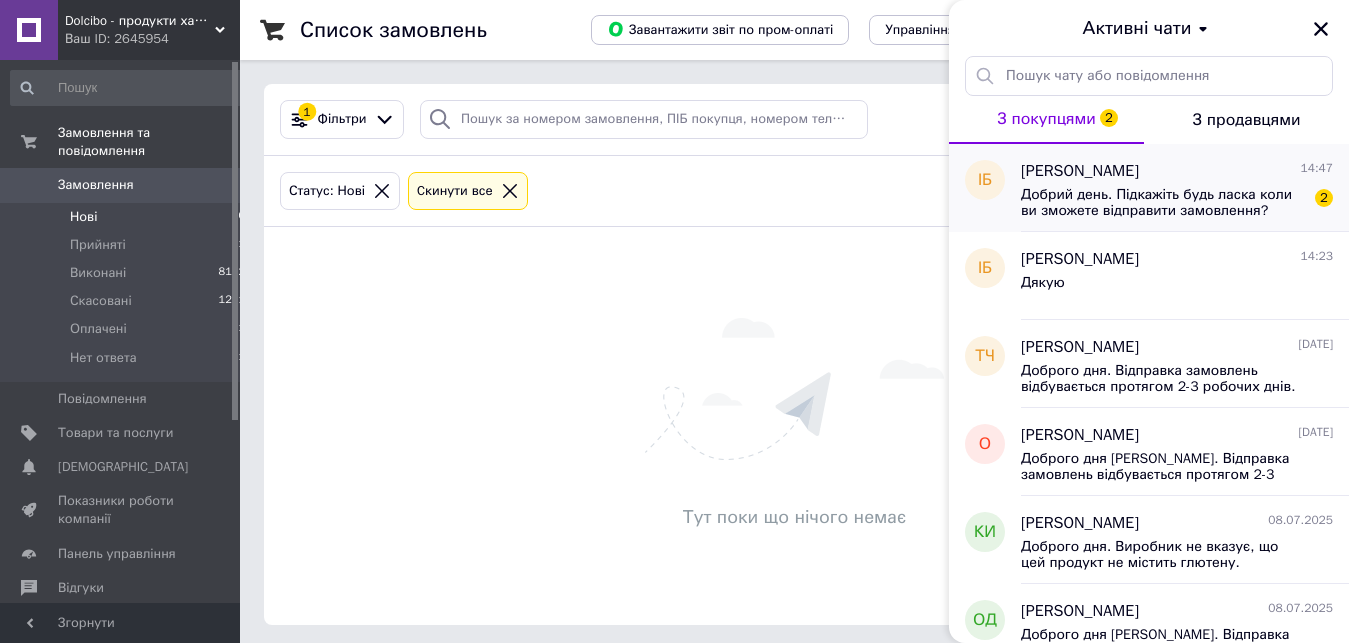 click on "Добрий день. Підкажіть будь ласка коли ви зможете відправити замовлення?" at bounding box center [1163, 203] 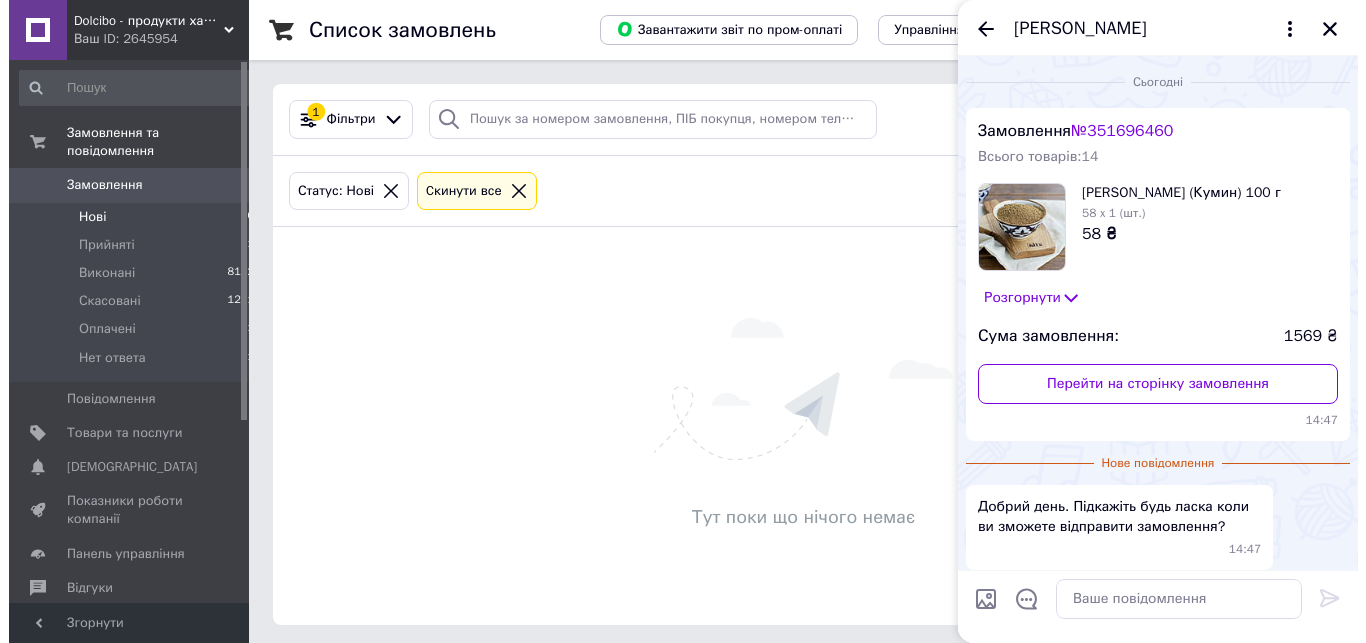 scroll, scrollTop: 81, scrollLeft: 0, axis: vertical 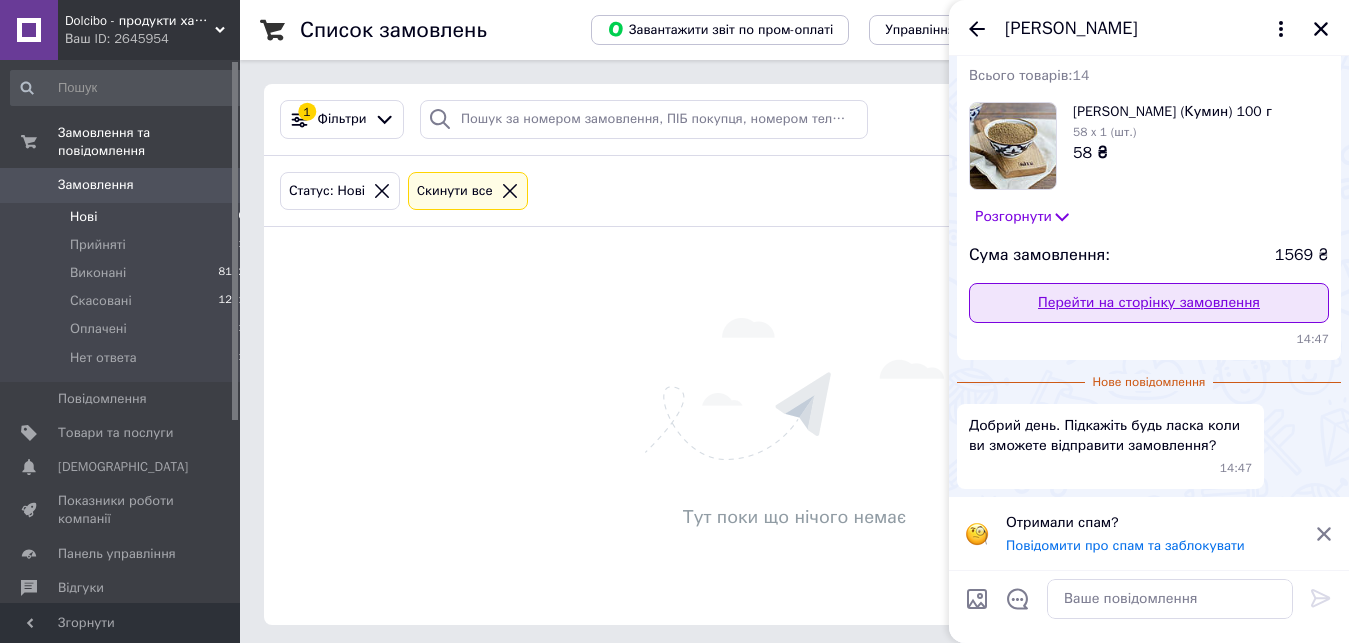 click on "Перейти на сторінку замовлення" at bounding box center (1149, 303) 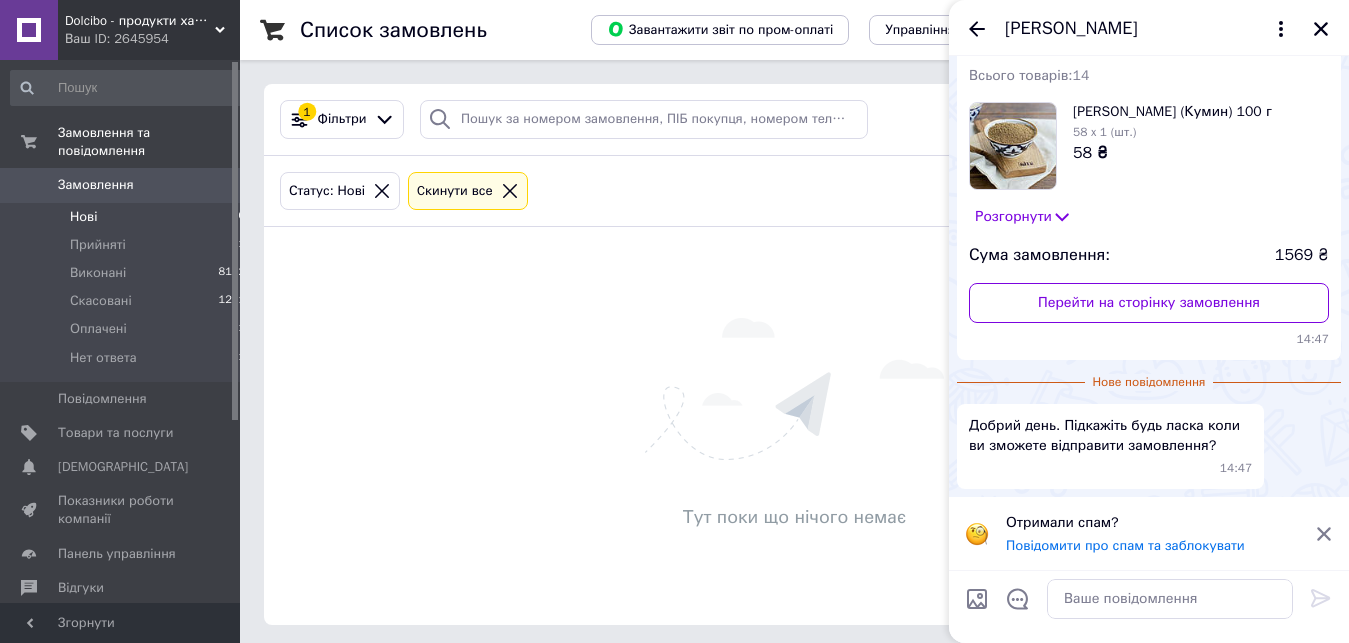 click on "Замовлення" at bounding box center [96, 185] 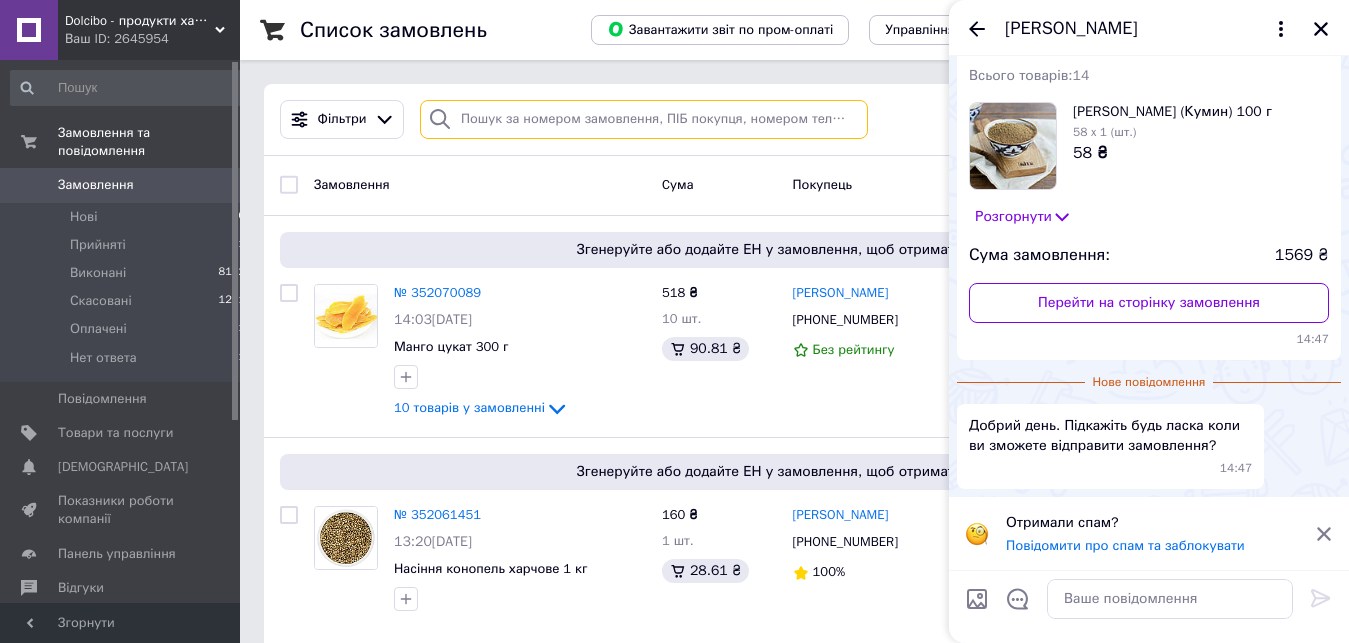 click at bounding box center [644, 119] 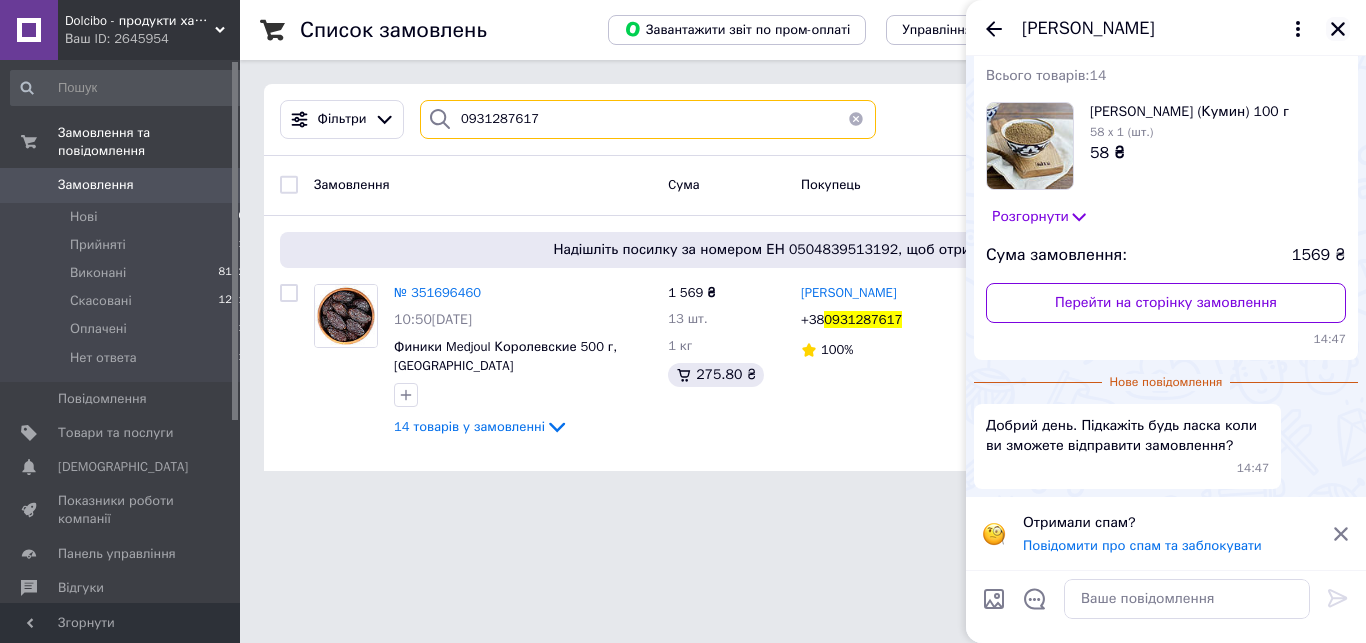 type on "0931287617" 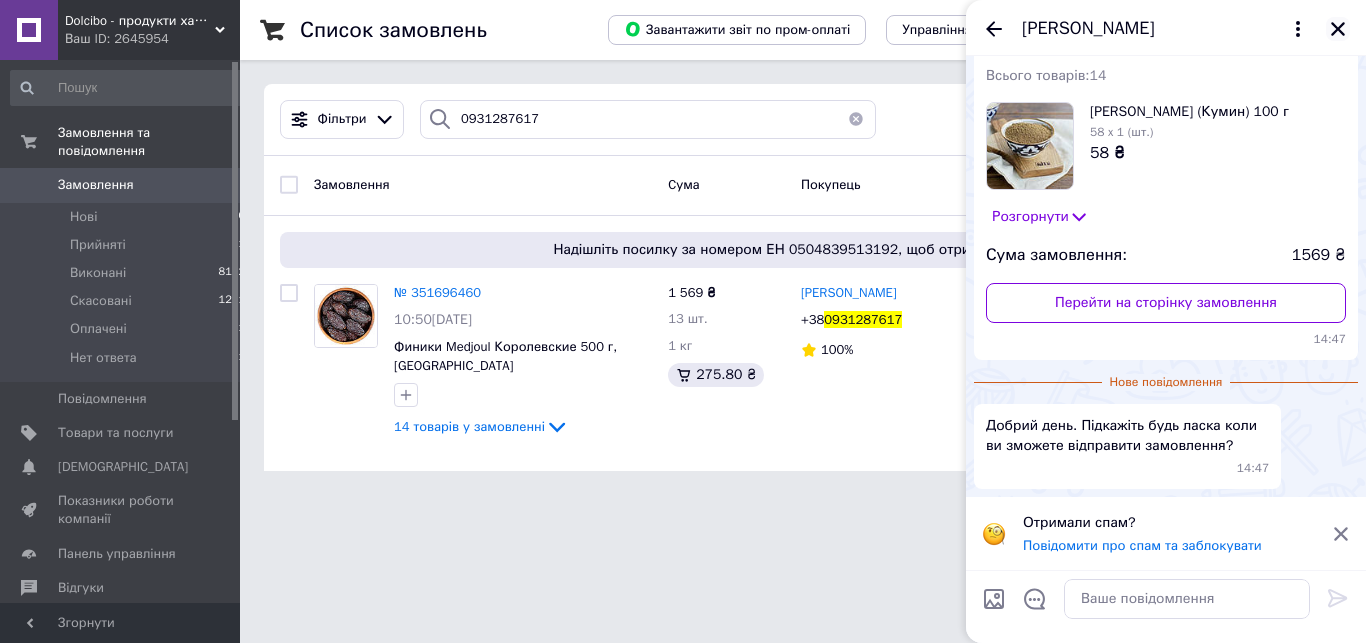 click 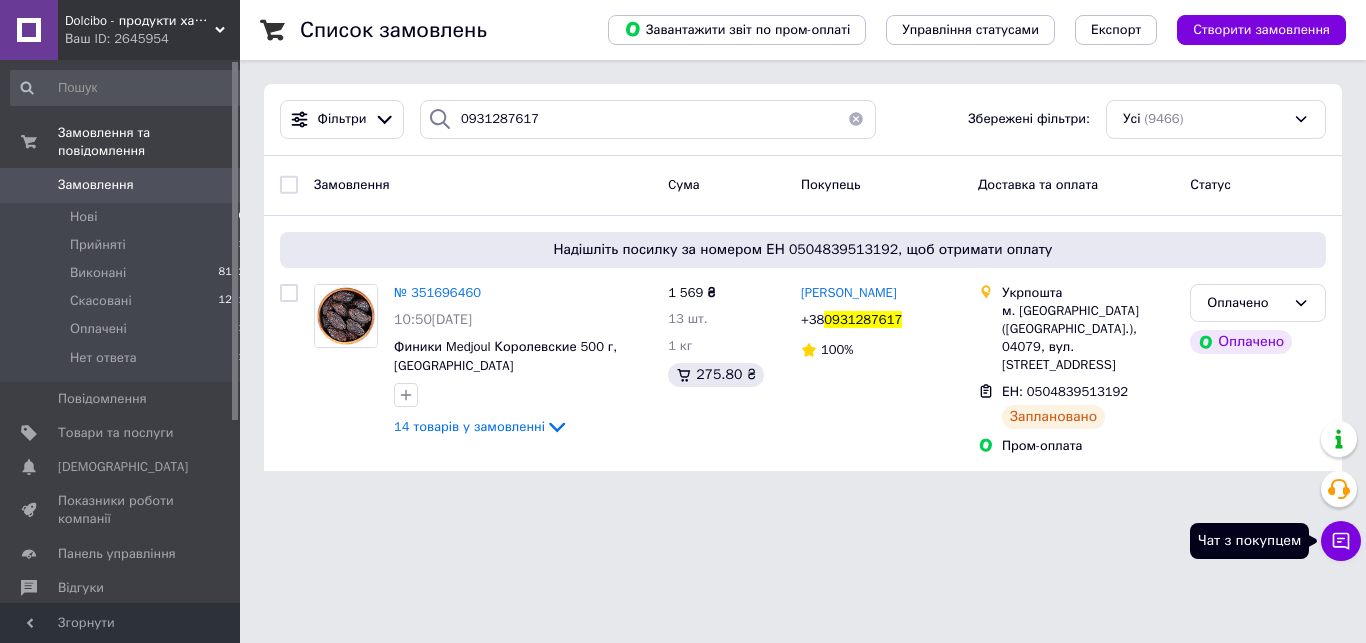 click on "Чат з покупцем" at bounding box center (1341, 541) 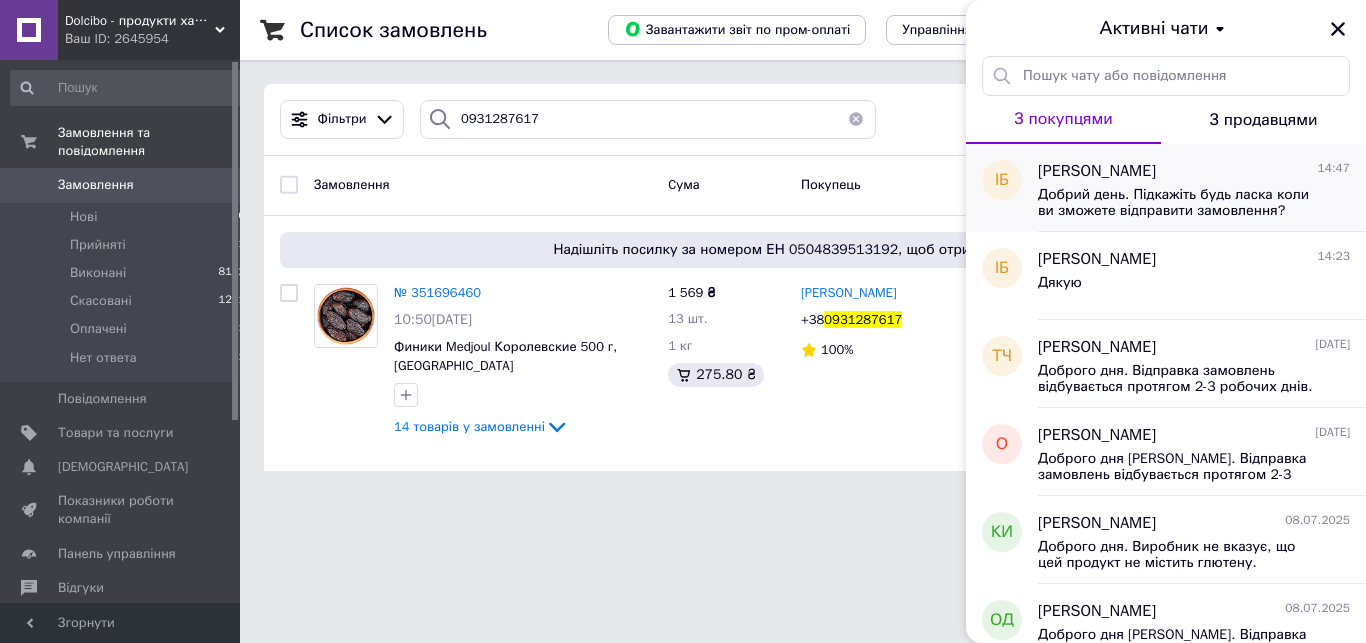 click on "Добрий день. Підкажіть будь ласка коли ви зможете відправити замовлення?" at bounding box center [1180, 203] 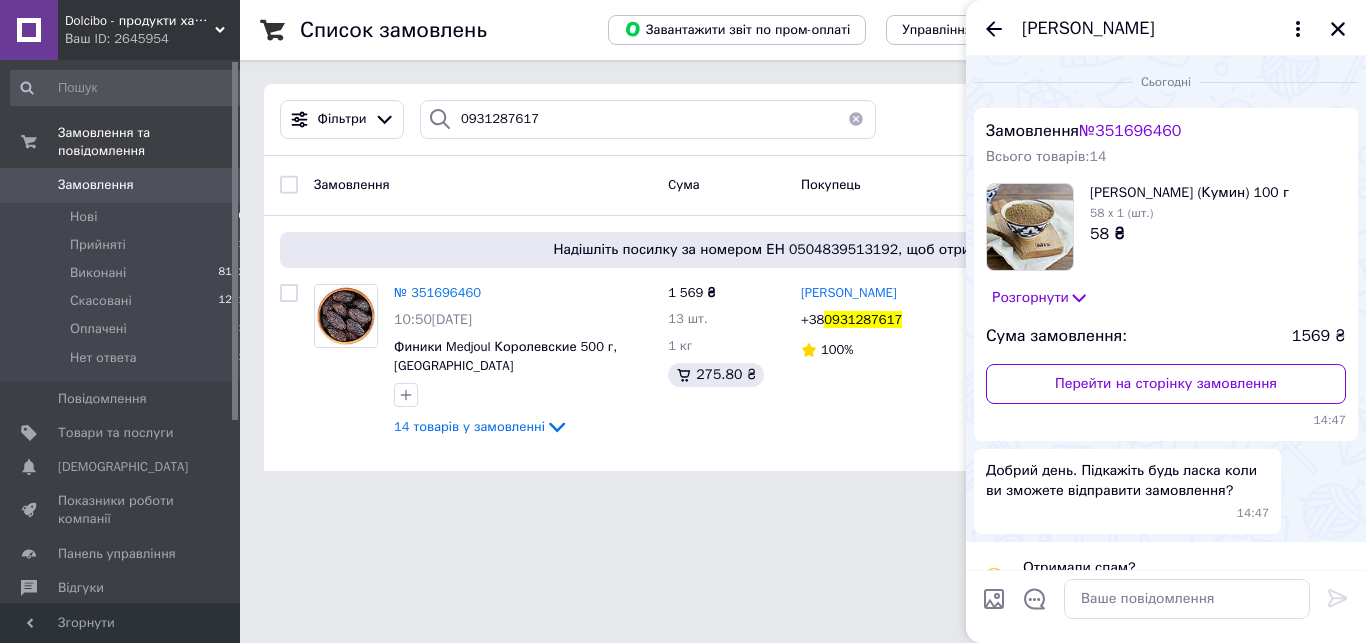 scroll, scrollTop: 45, scrollLeft: 0, axis: vertical 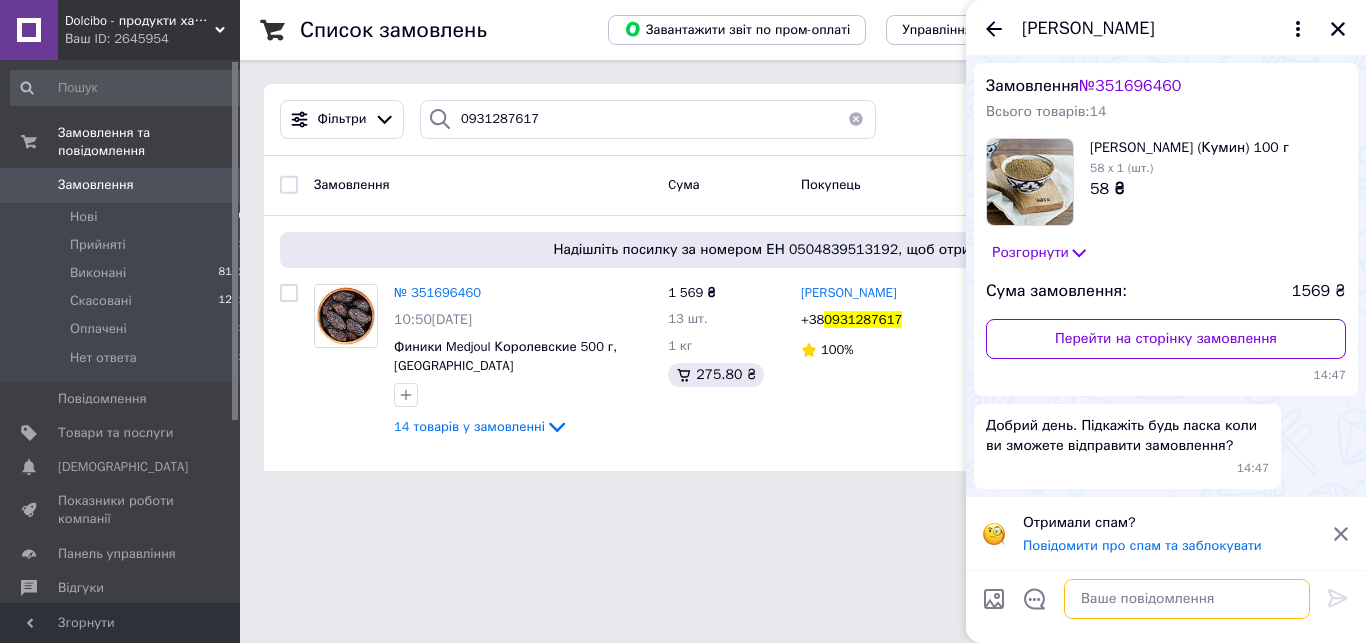 click at bounding box center (1187, 599) 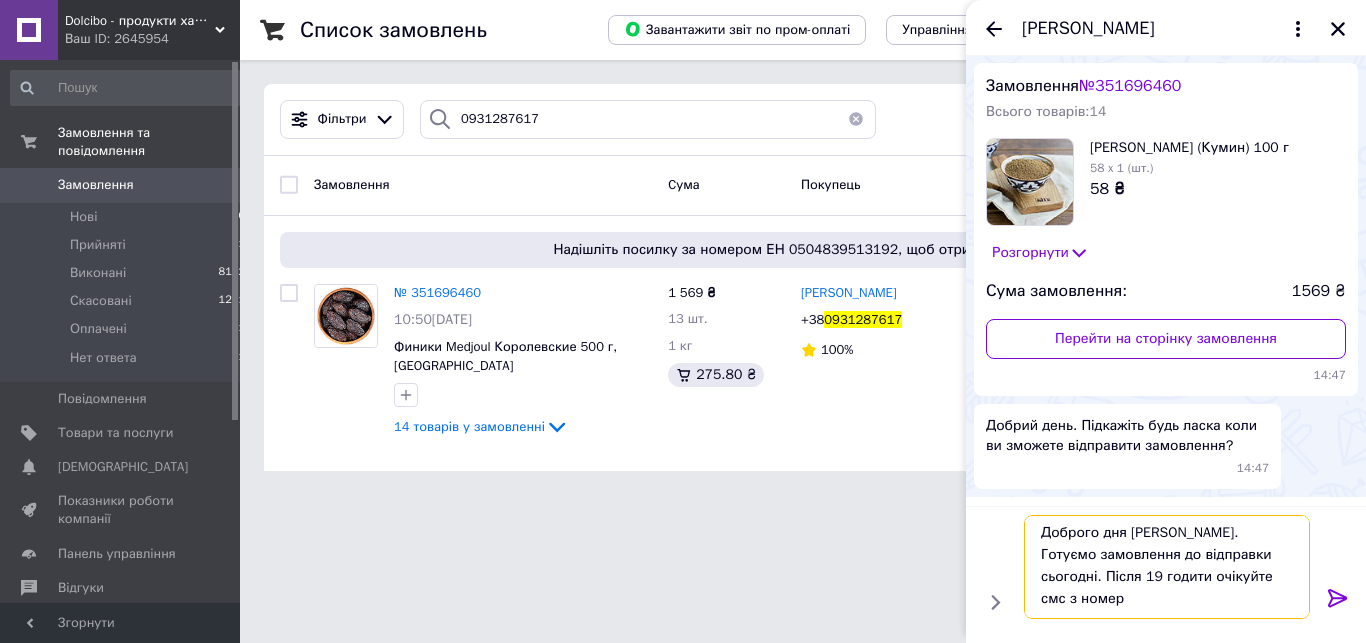 scroll, scrollTop: 2, scrollLeft: 0, axis: vertical 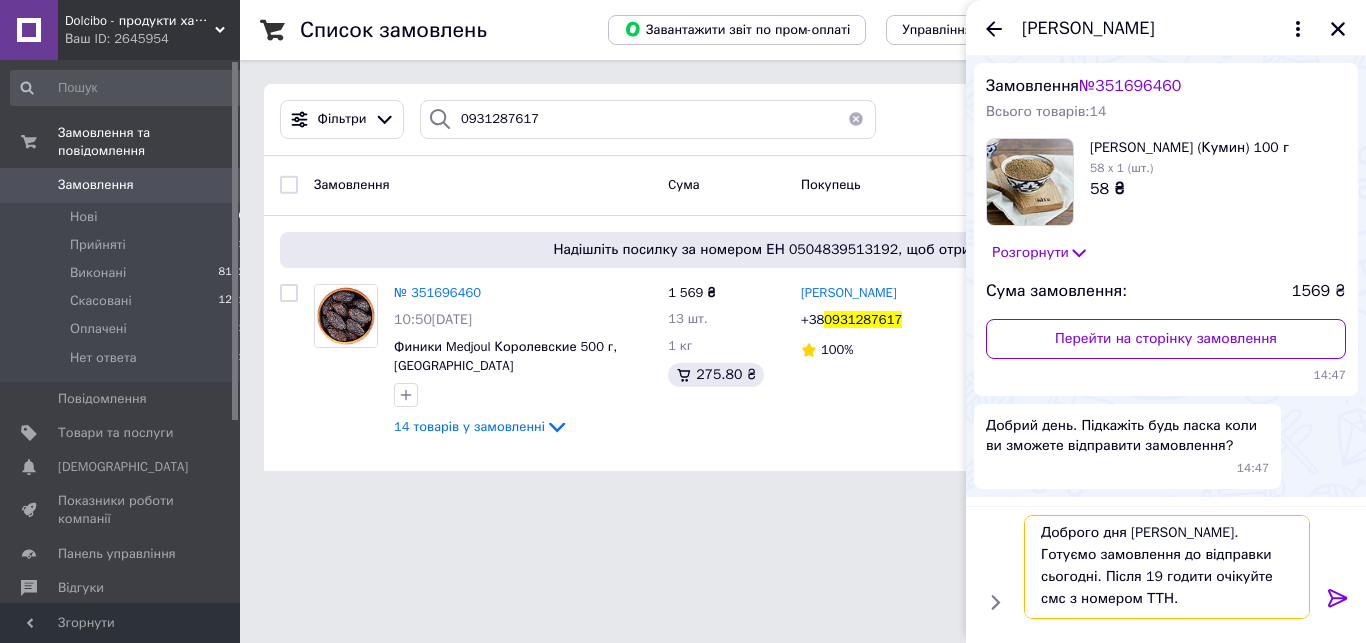 click on "Доброго дня Ігор. Готуємо замовлення до відправки сьогодні. Після 19 годити очікуйте смс з номером ТТН." at bounding box center (1167, 567) 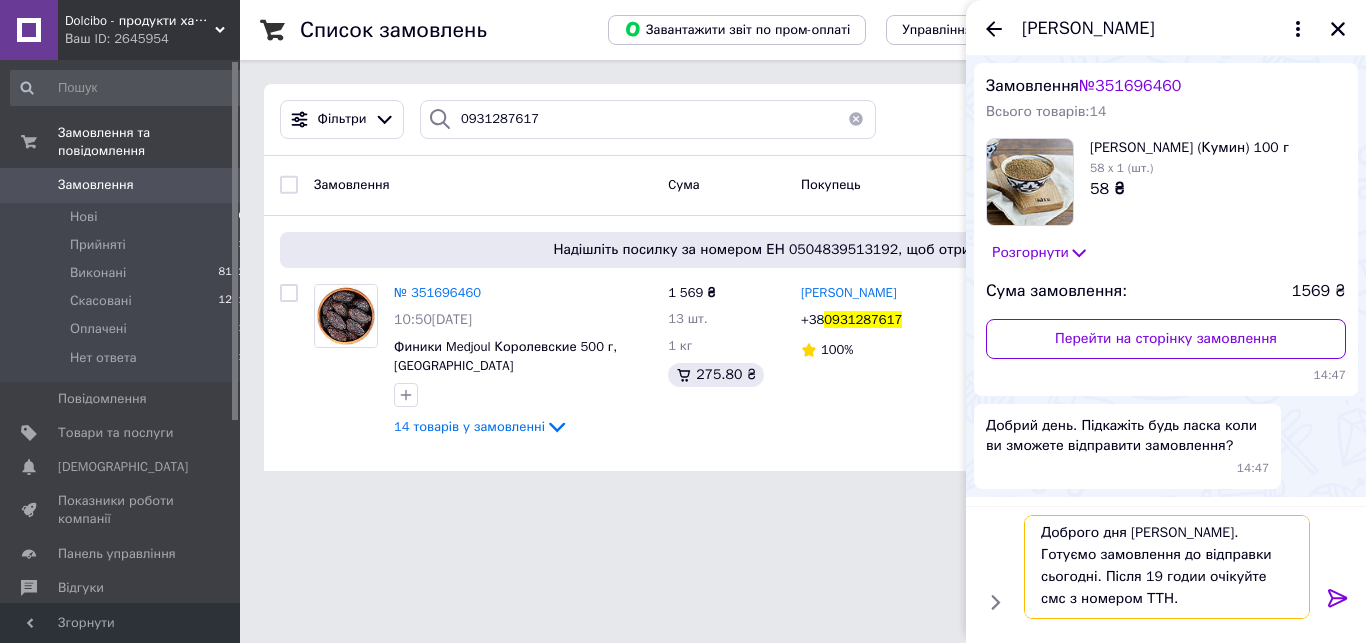 type on "Доброго дня Ігор. Готуємо замовлення до відправки сьогодні. Після 19 години очікуйте смс з номером ТТН." 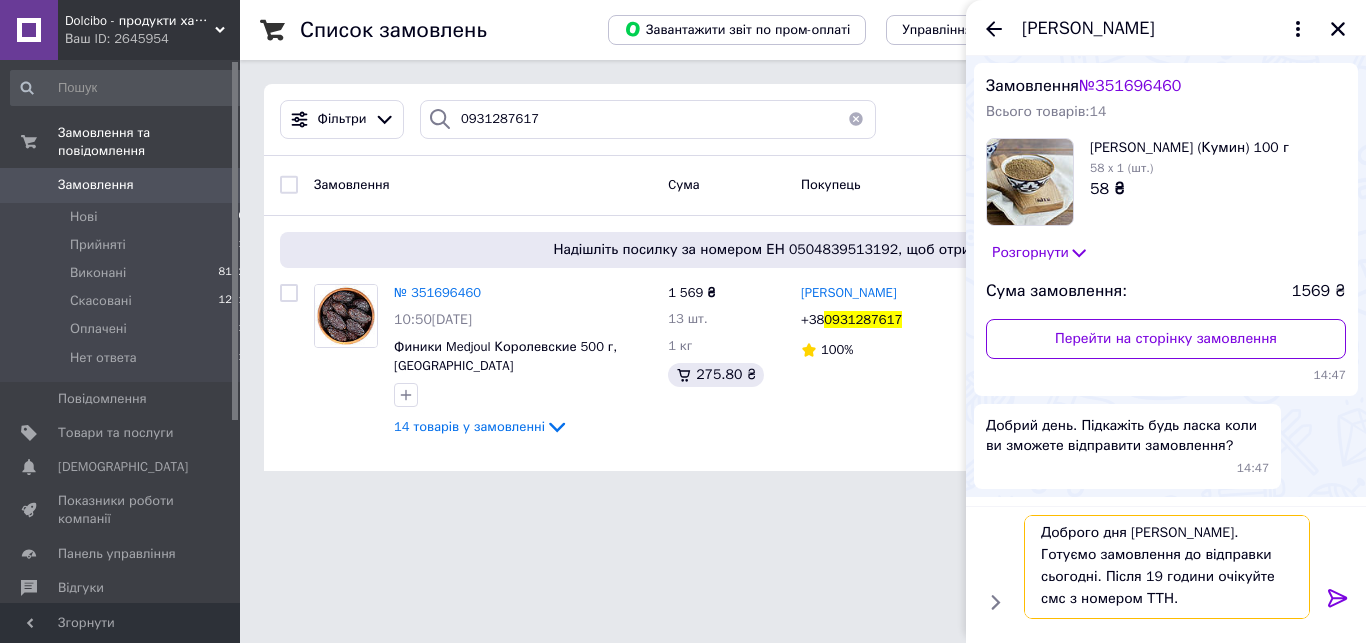 click on "Доброго дня Ігор. Готуємо замовлення до відправки сьогодні. Після 19 години очікуйте смс з номером ТТН." at bounding box center [1167, 567] 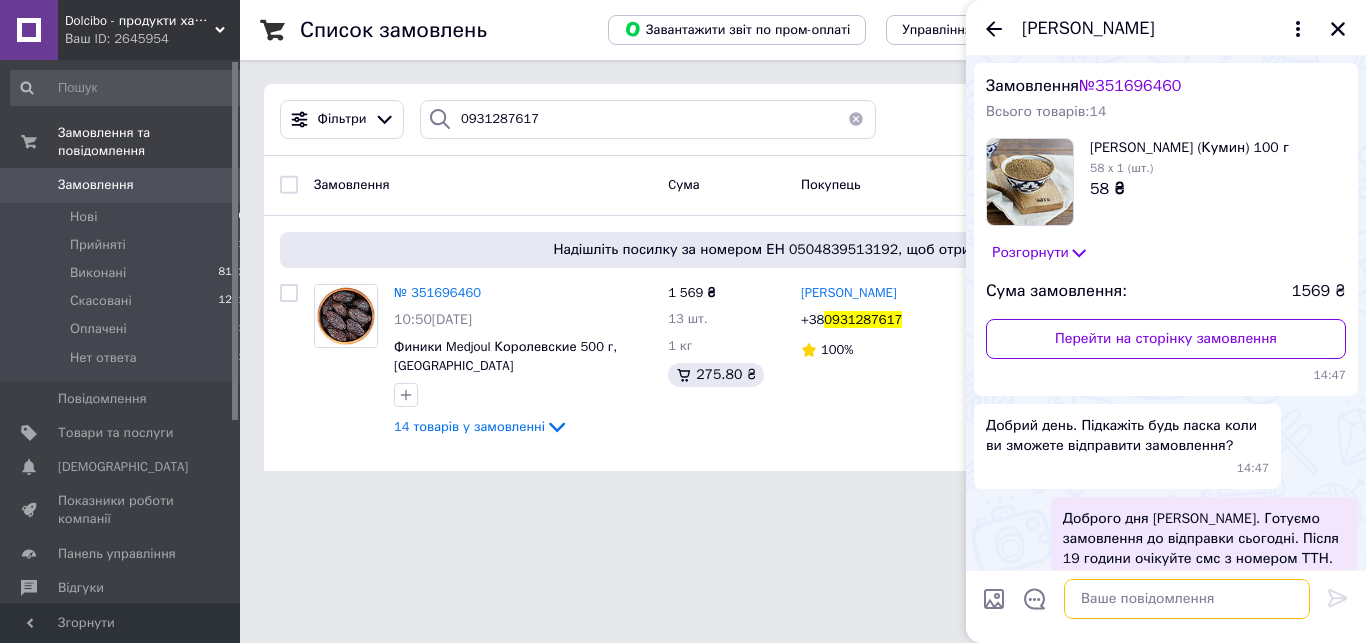 scroll, scrollTop: 0, scrollLeft: 0, axis: both 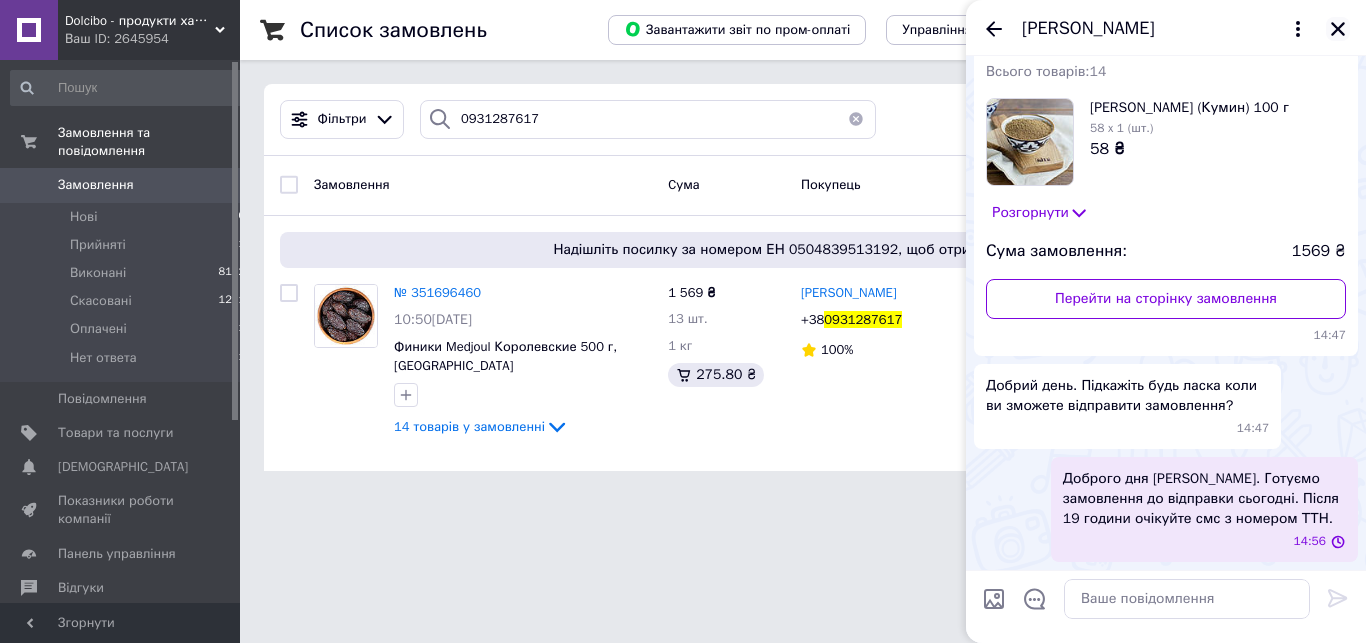 click 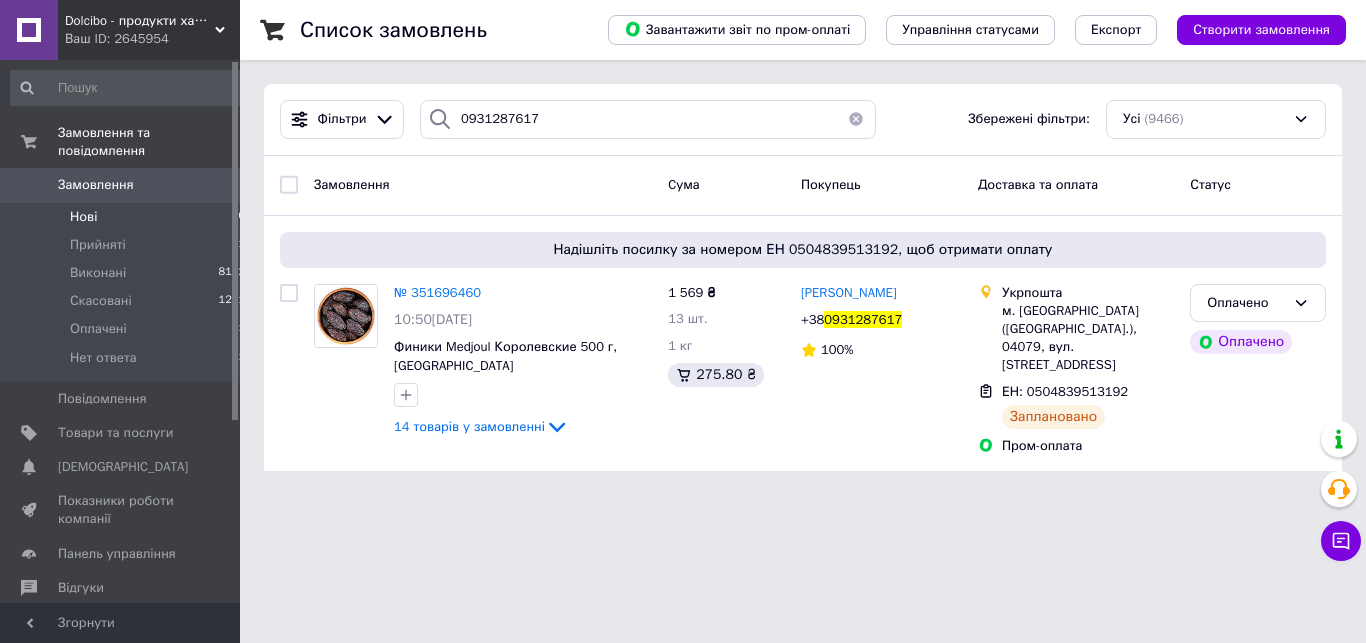click on "Нові 0" at bounding box center (128, 217) 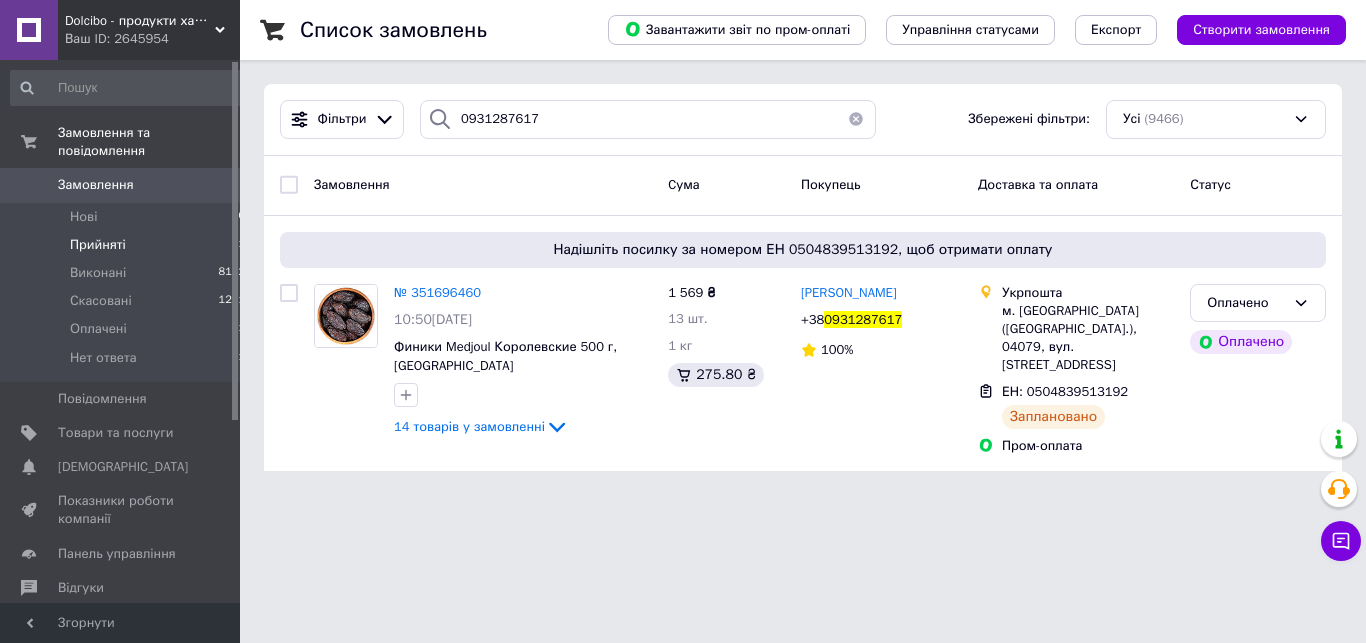 type 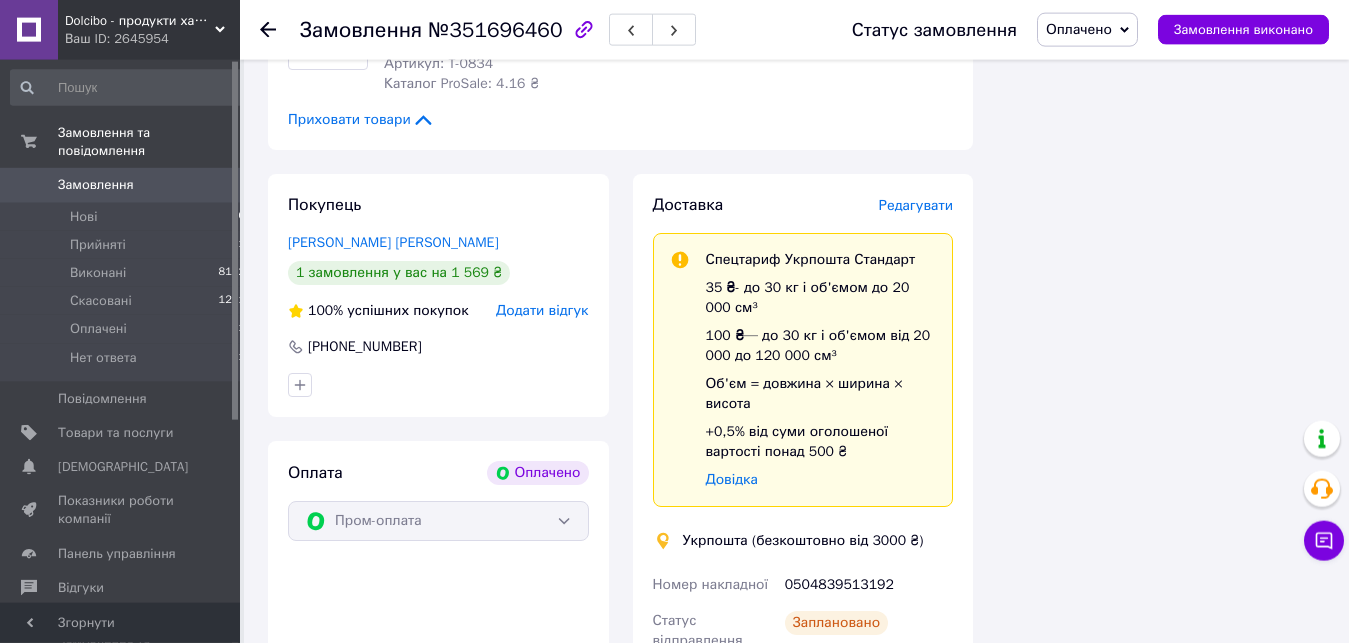 scroll, scrollTop: 2754, scrollLeft: 0, axis: vertical 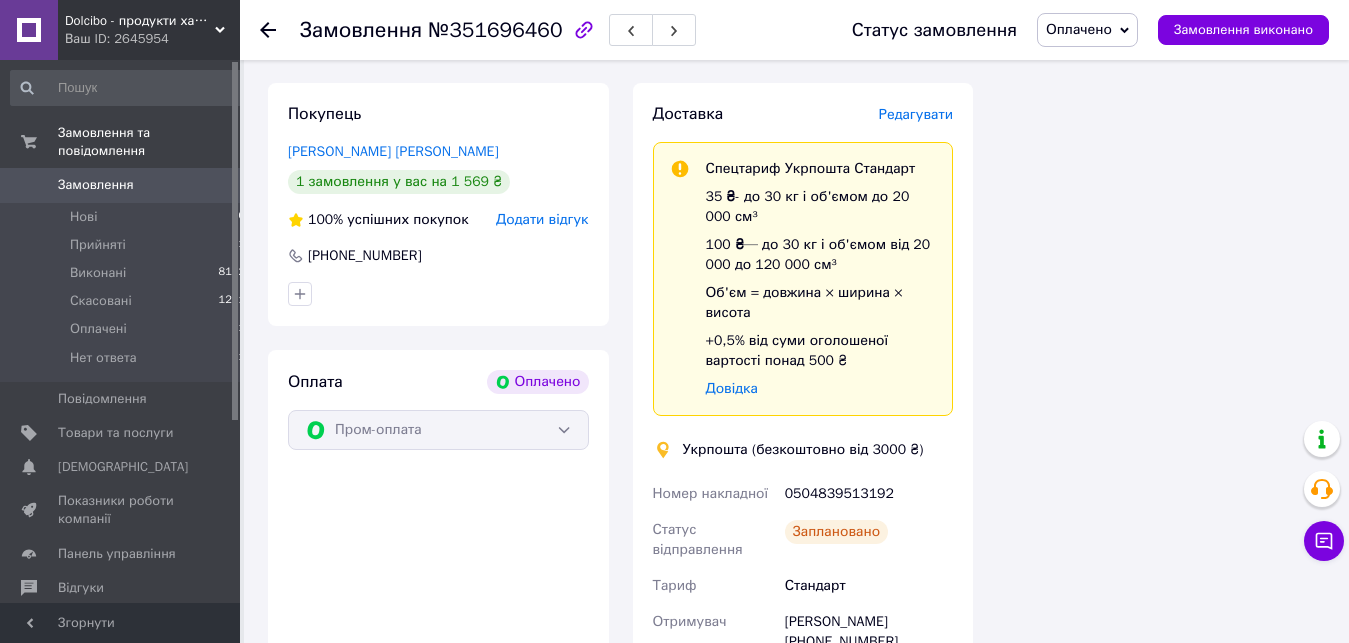 drag, startPoint x: 907, startPoint y: 564, endPoint x: 808, endPoint y: 579, distance: 100.12991 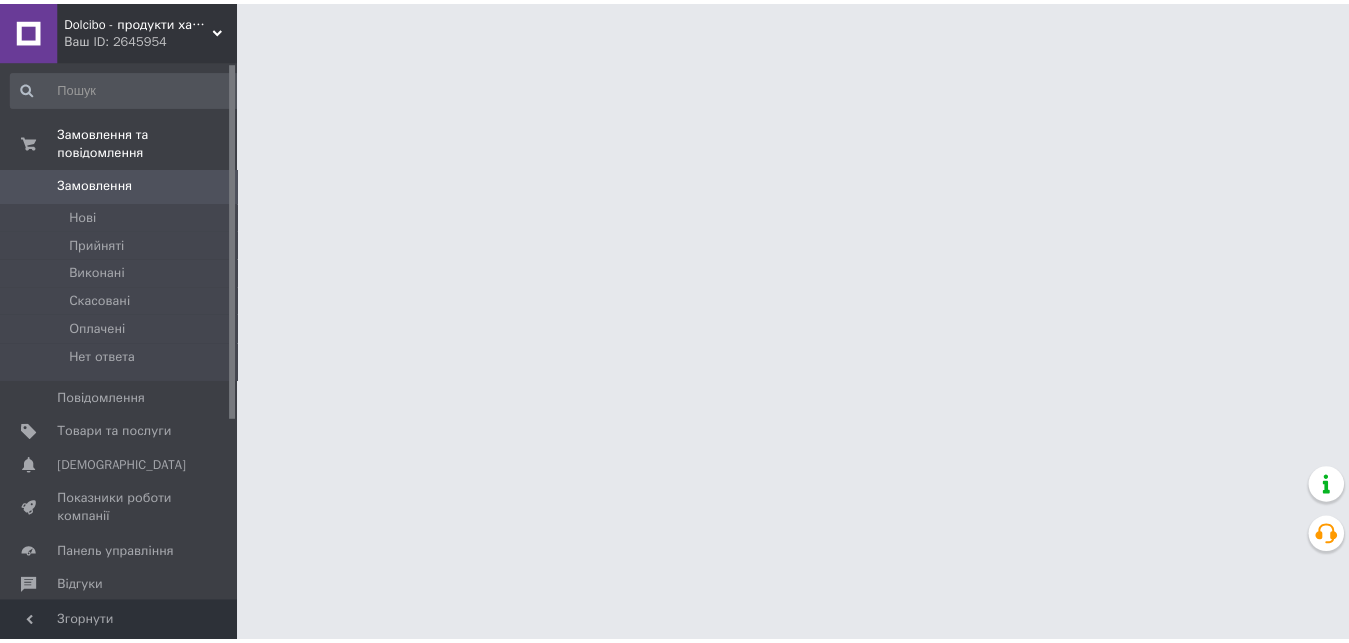 scroll, scrollTop: 0, scrollLeft: 0, axis: both 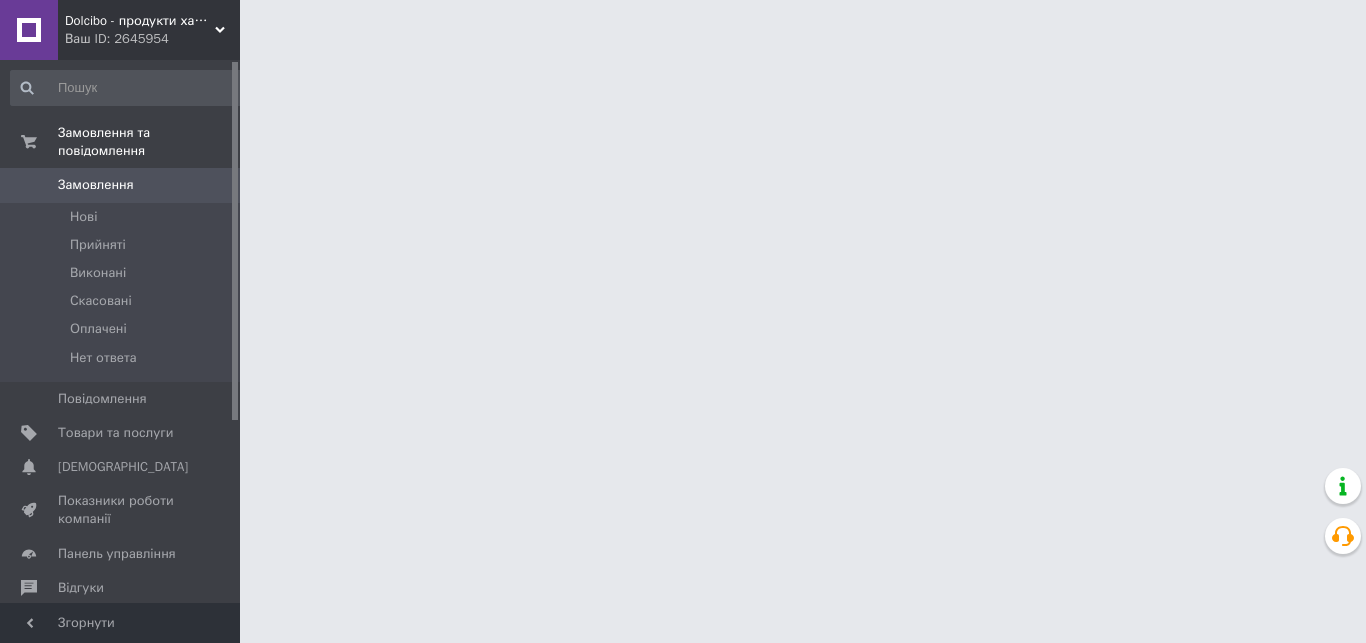 click on "Dolcibo - продукти харчування з усього світу! Ваш ID: 2645954 Сайт Dolcibo - продукти харчування з усь... Кабінет покупця Перевірити стан системи Сторінка на порталі ECOLOTOS Інтернет-магазин натуральних пр... Довідка Вийти Замовлення та повідомлення Замовлення 0 [GEOGRAPHIC_DATA] Виконані Скасовані Оплачені Нет ответа Повідомлення 0 Товари та послуги Сповіщення 0 0 Показники роботи компанії Панель управління Відгуки Клієнти Каталог ProSale Аналітика Управління сайтом Гаманець компанії [PERSON_NAME] Тарифи та рахунки" at bounding box center [683, 25] 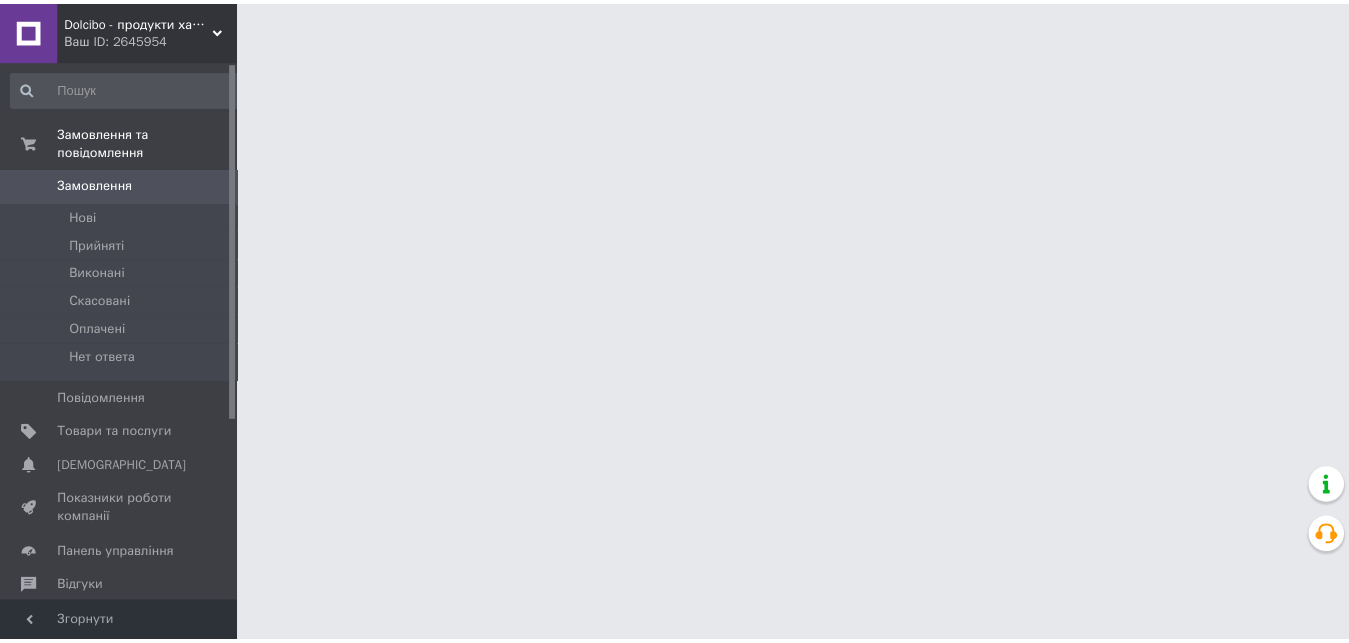 scroll, scrollTop: 0, scrollLeft: 0, axis: both 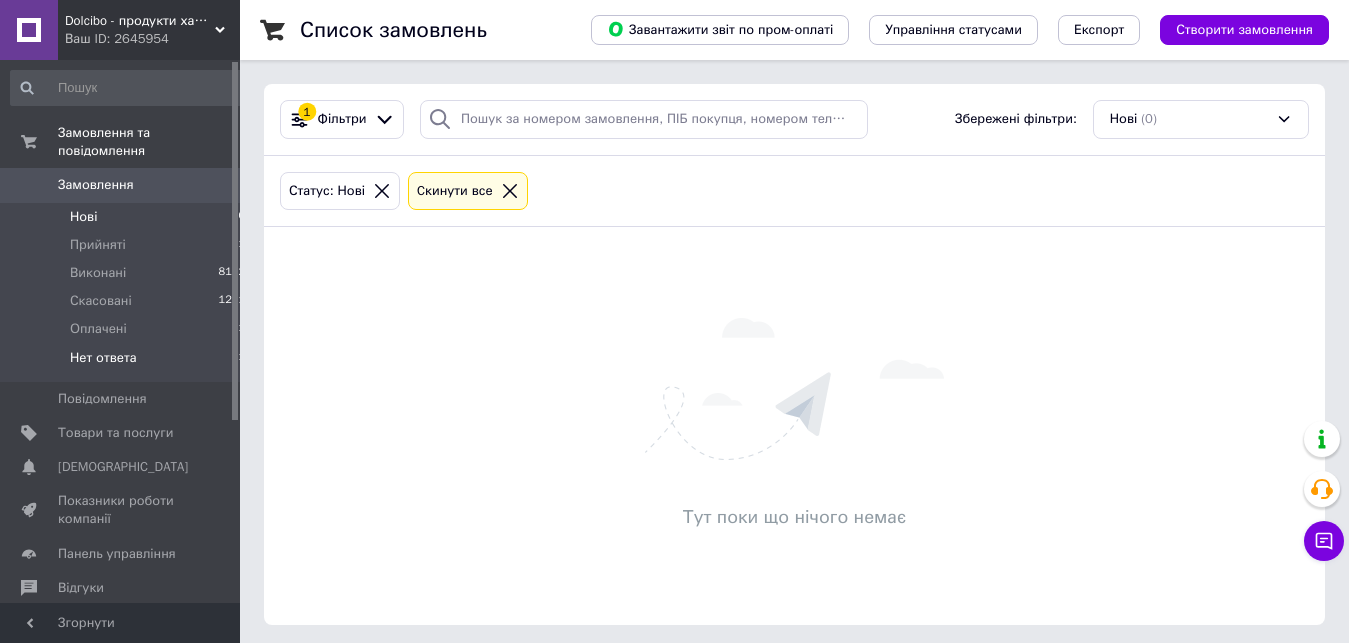 click on "Нет ответа 1" at bounding box center [128, 363] 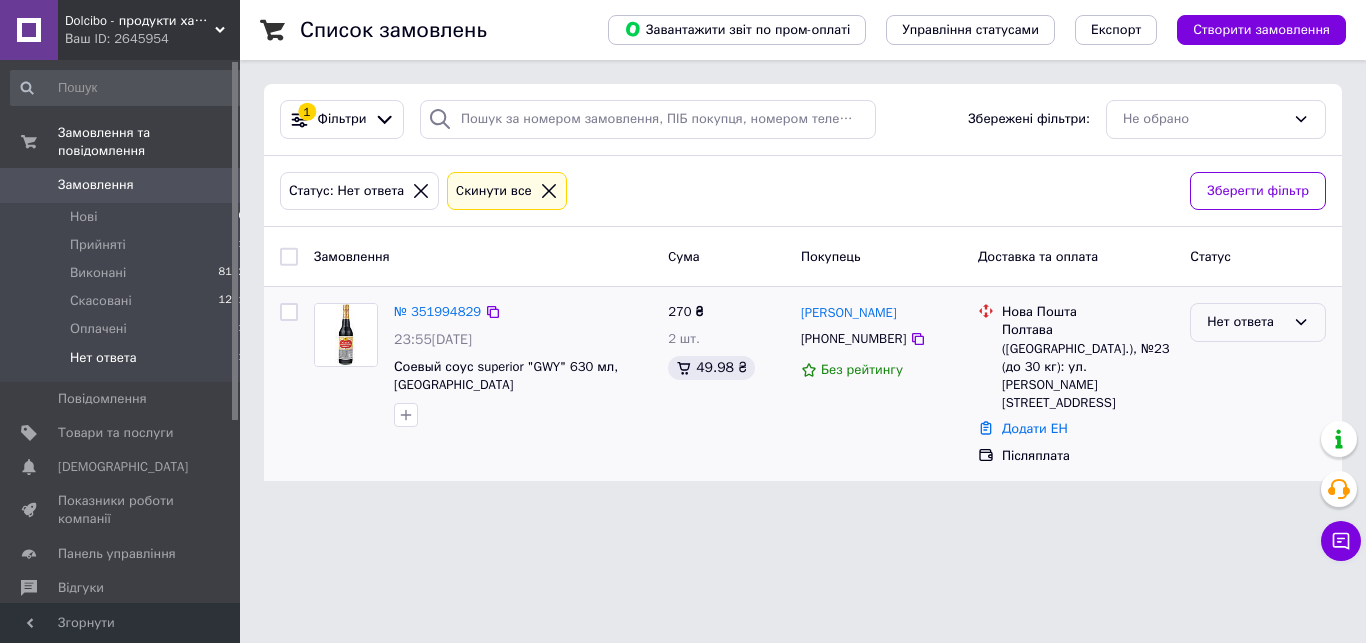 click on "Нет ответа" at bounding box center (1258, 322) 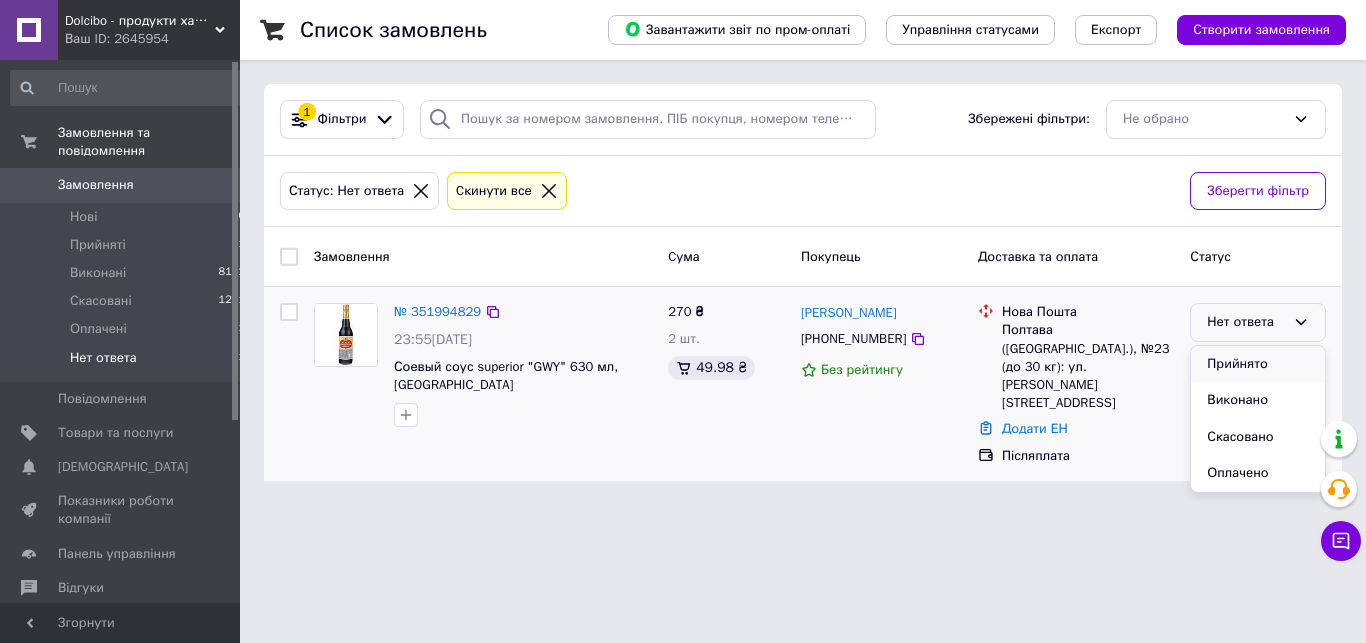click on "Прийнято" at bounding box center [1258, 364] 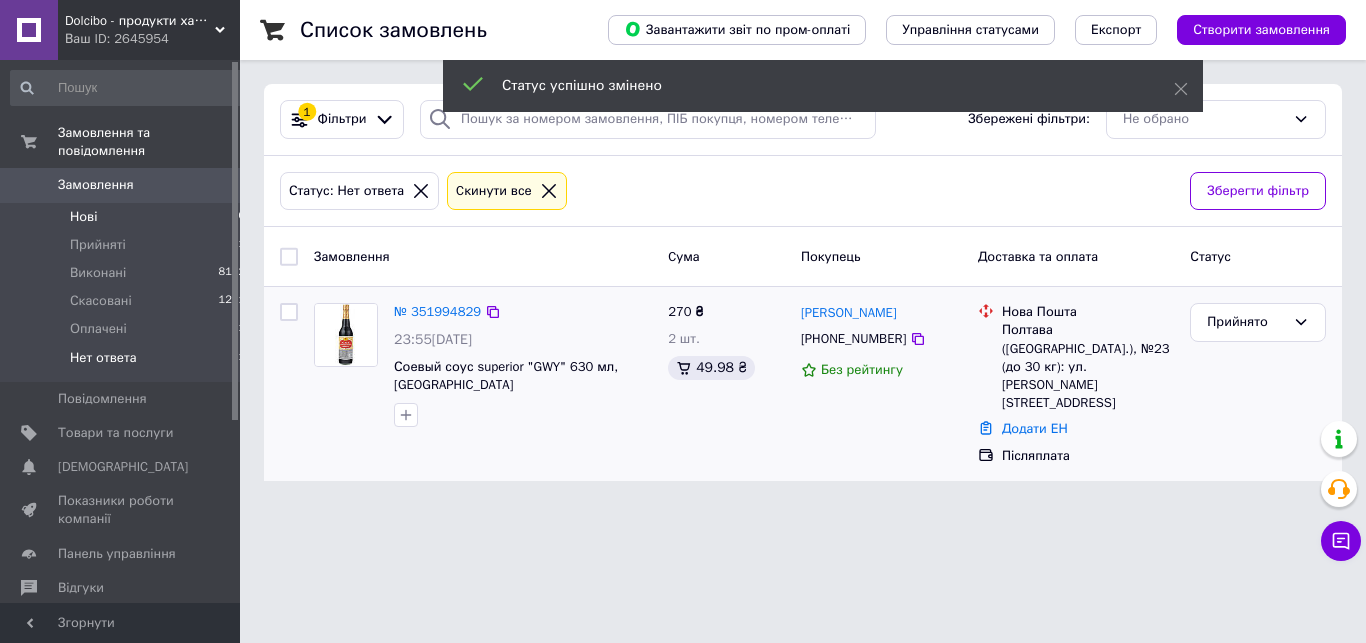 click on "Нові 0" at bounding box center [128, 217] 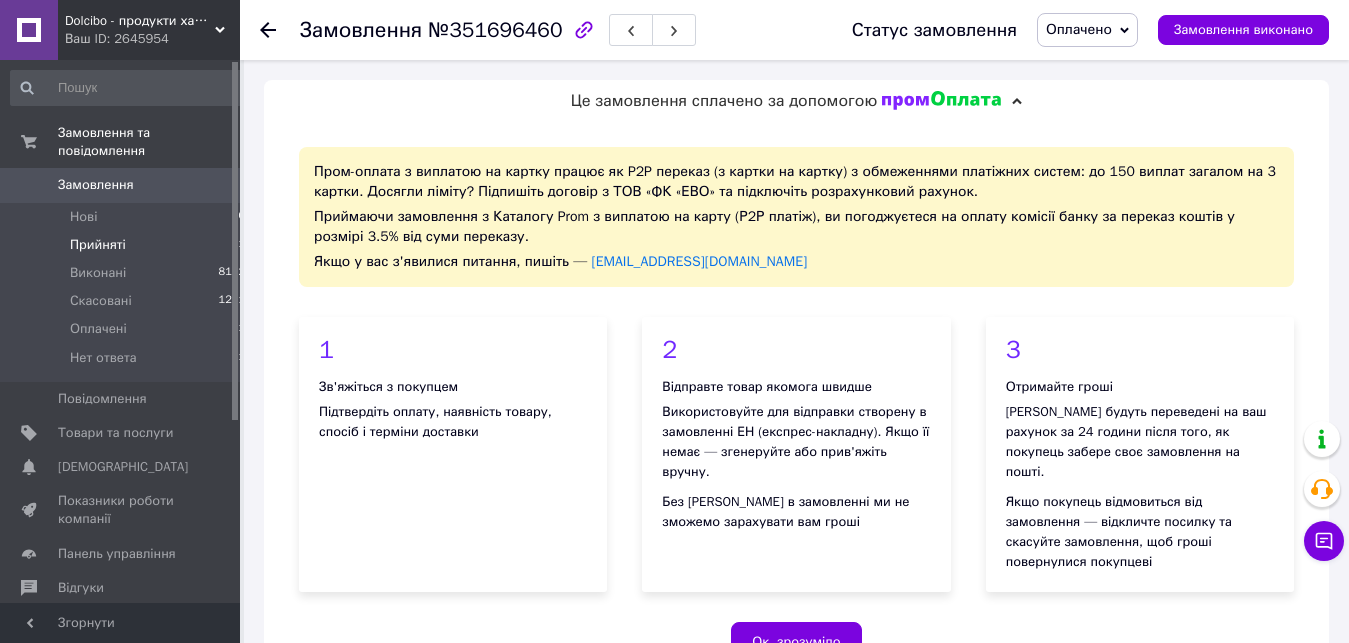 scroll, scrollTop: 2754, scrollLeft: 0, axis: vertical 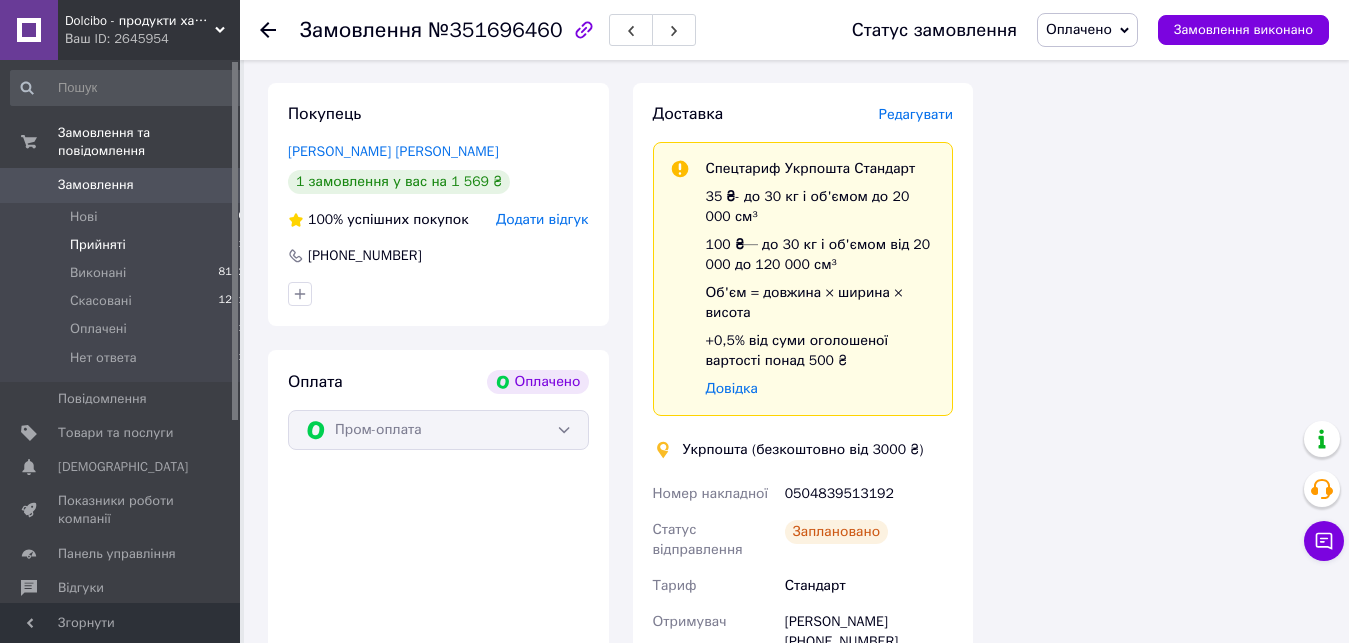 click on "Замовлення" at bounding box center (96, 185) 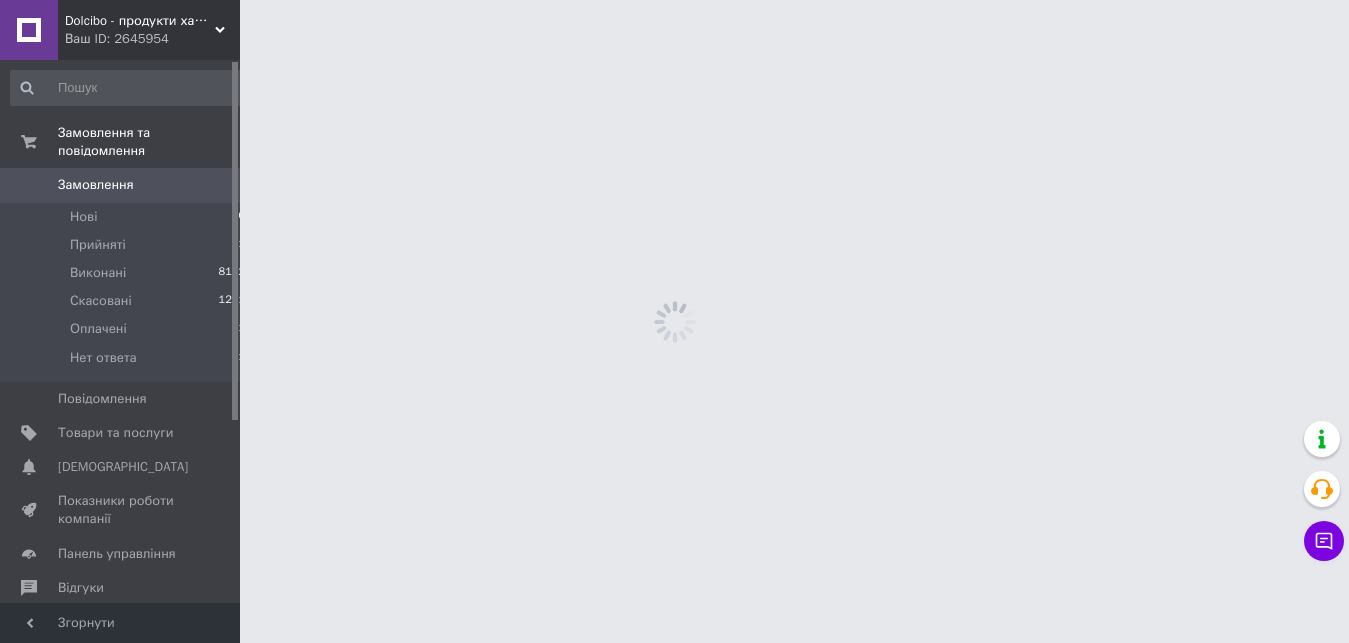 scroll, scrollTop: 0, scrollLeft: 0, axis: both 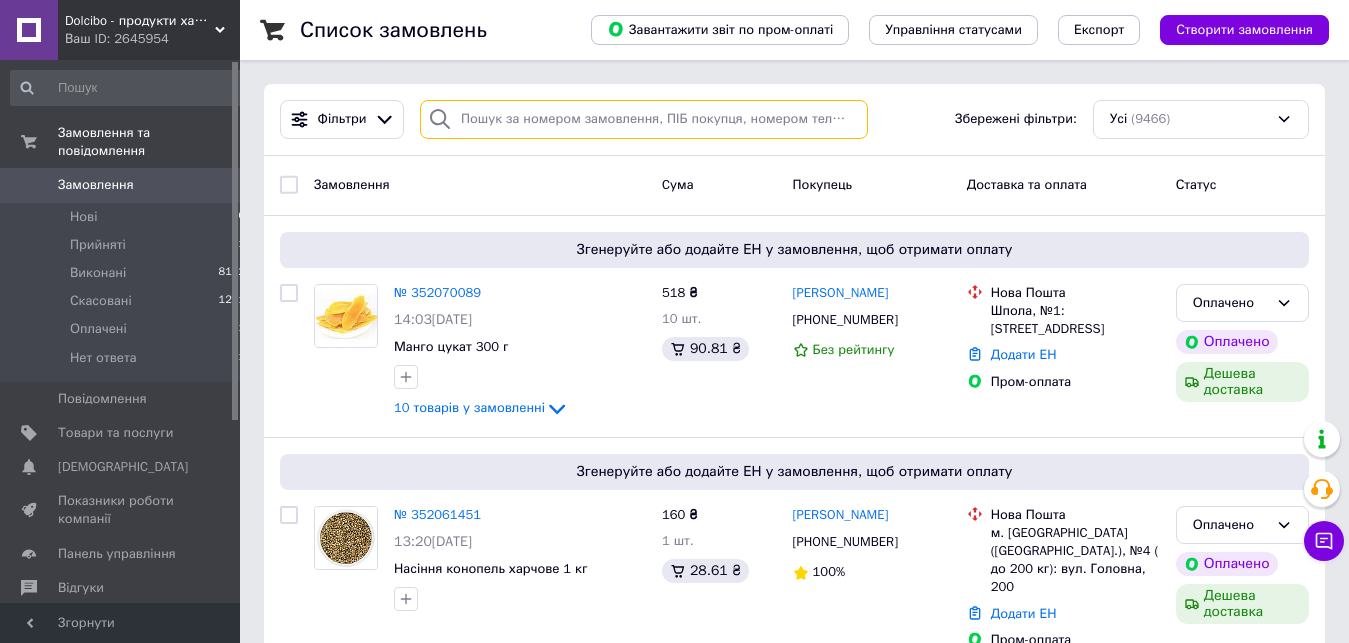 click at bounding box center [644, 119] 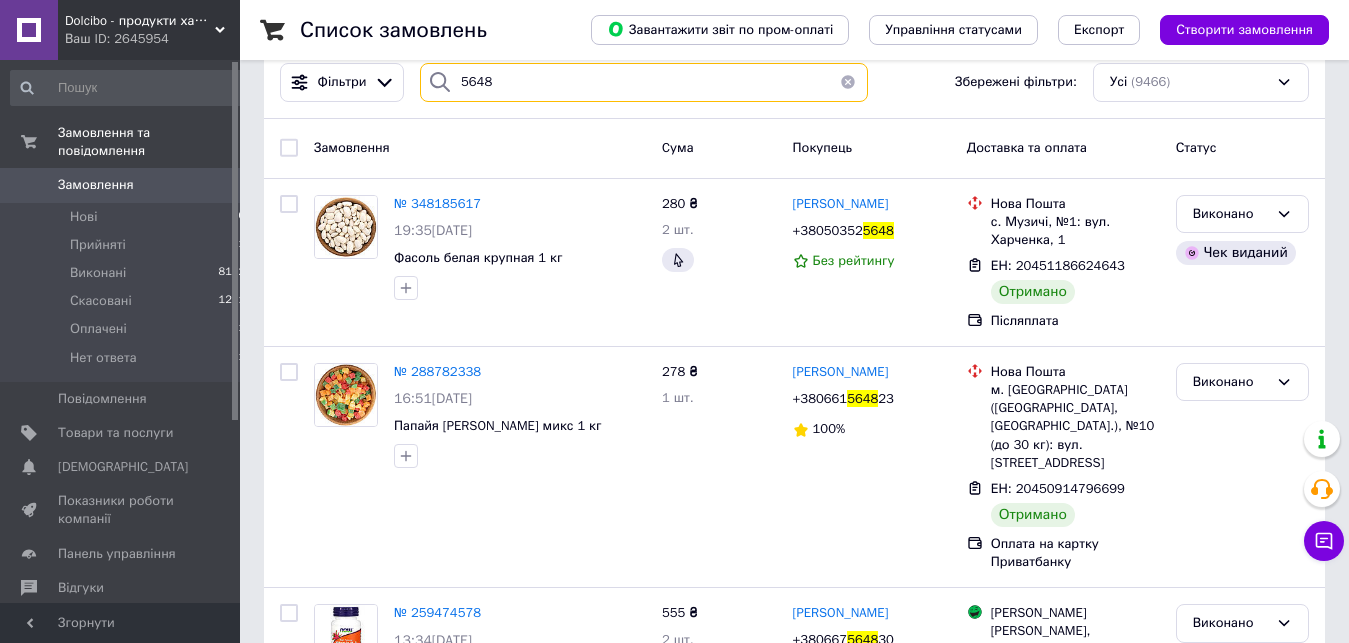 scroll, scrollTop: 0, scrollLeft: 0, axis: both 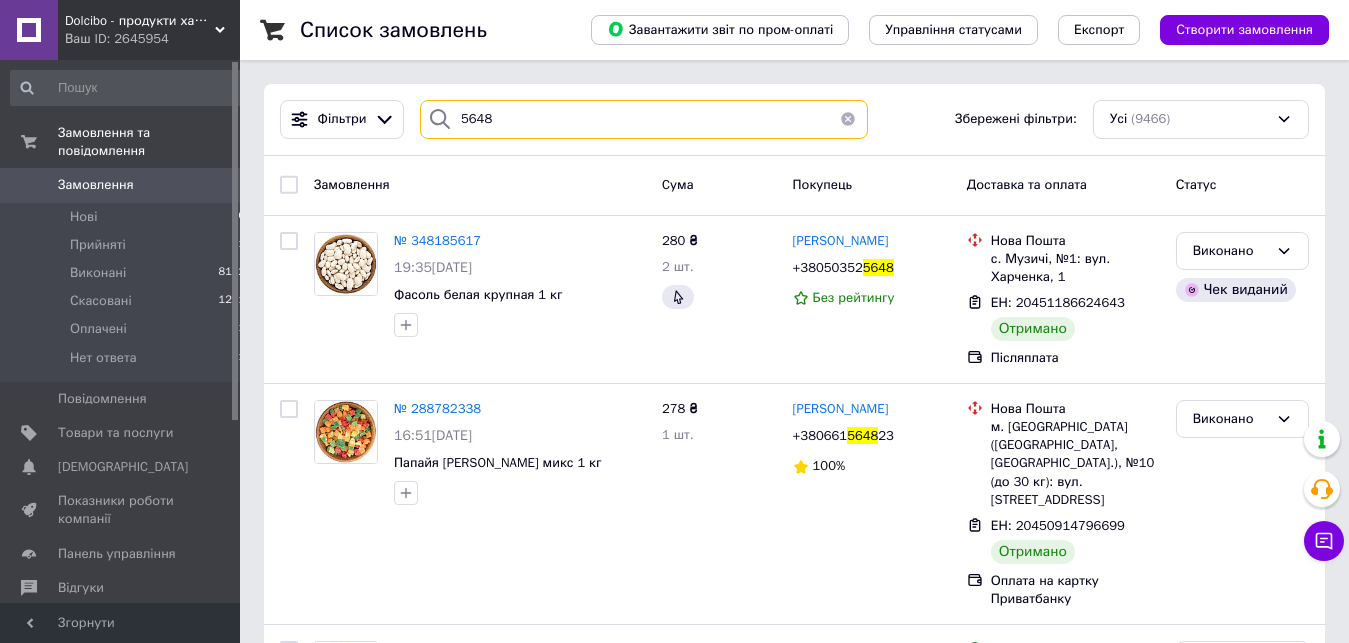 type on "5648" 